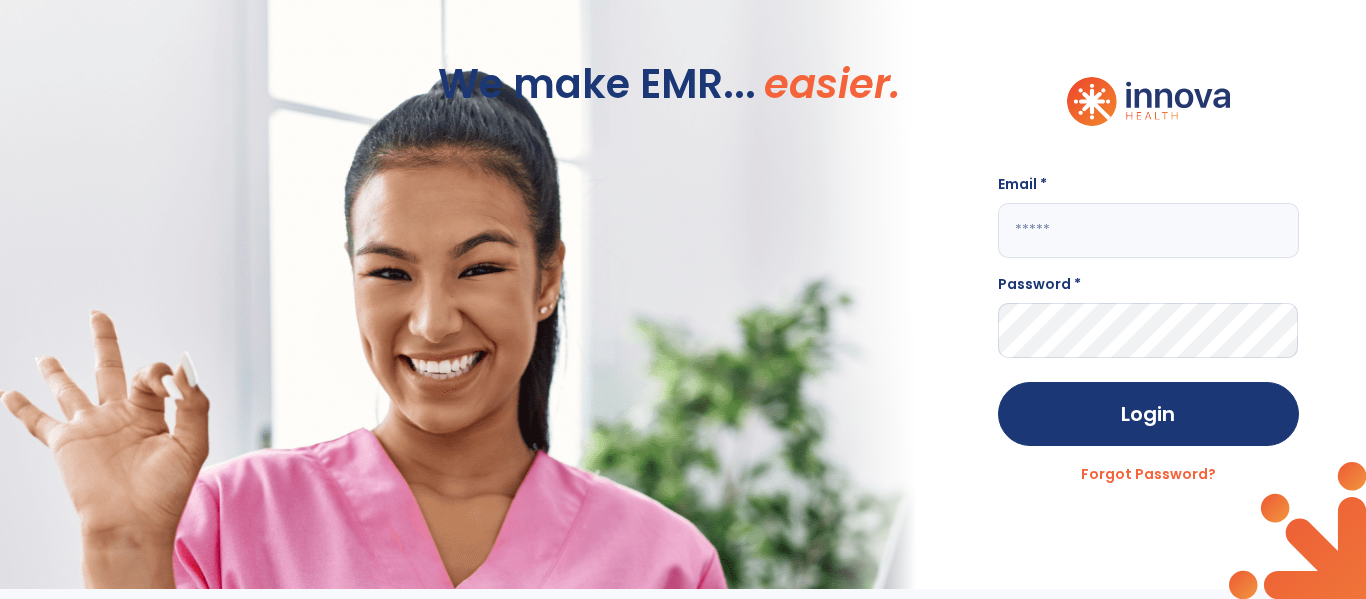 scroll, scrollTop: 0, scrollLeft: 0, axis: both 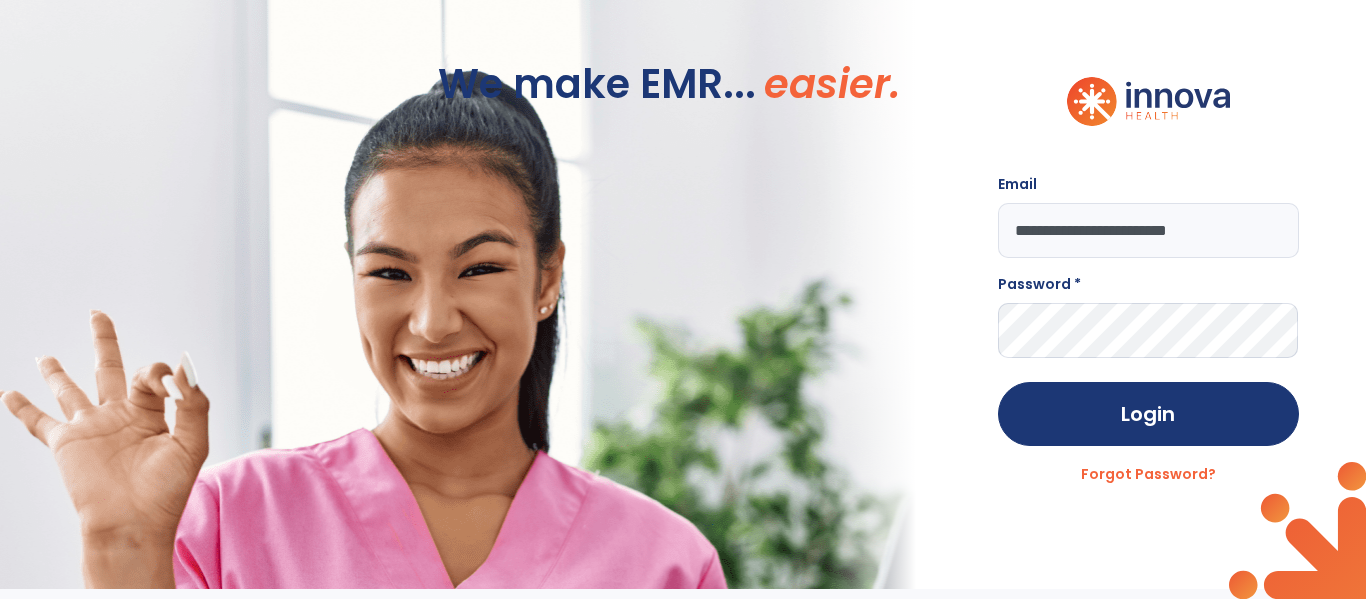 type on "**********" 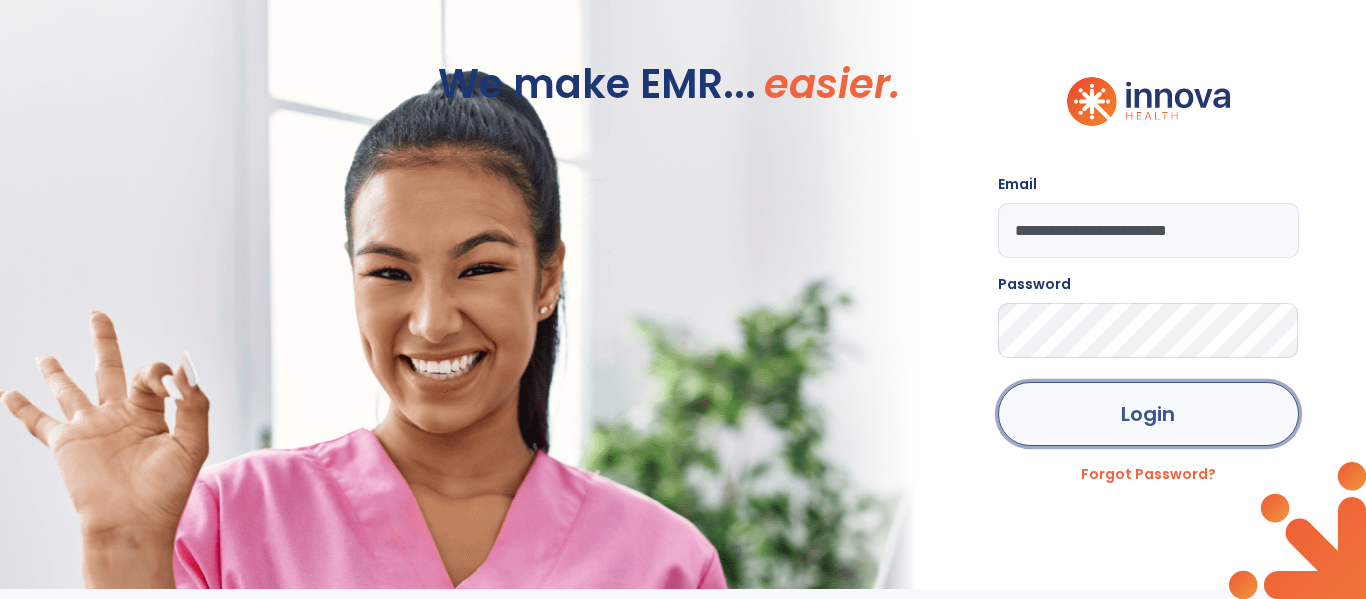 click on "Login" 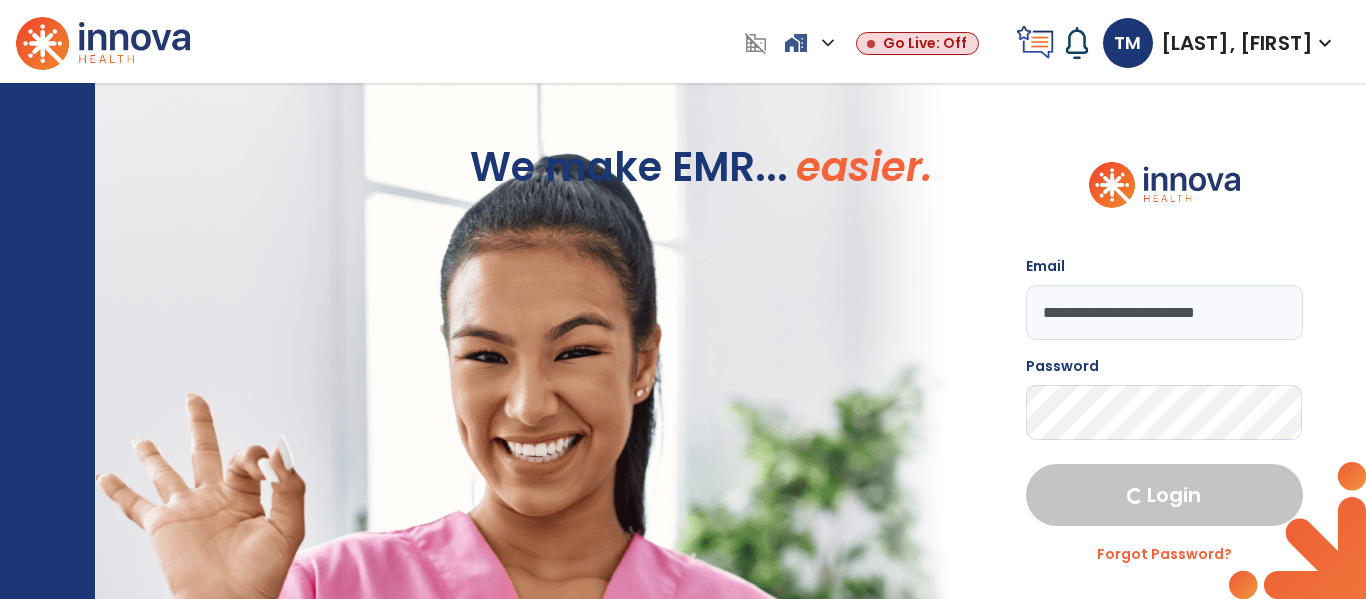 select on "***" 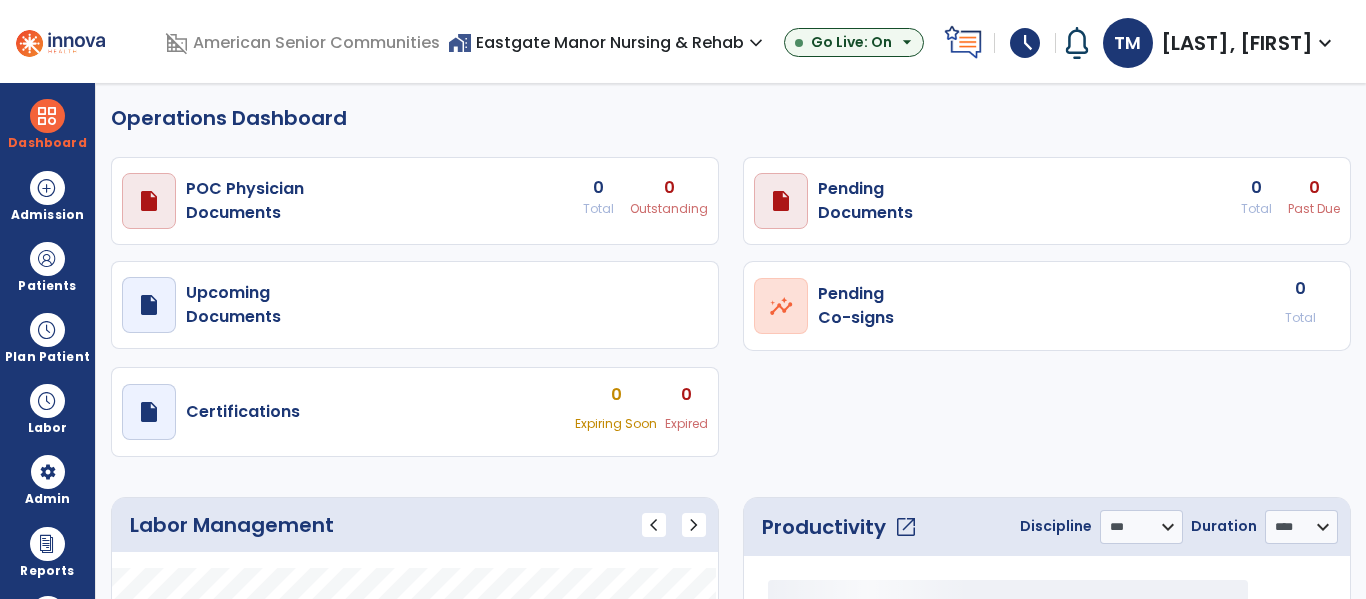 select on "***" 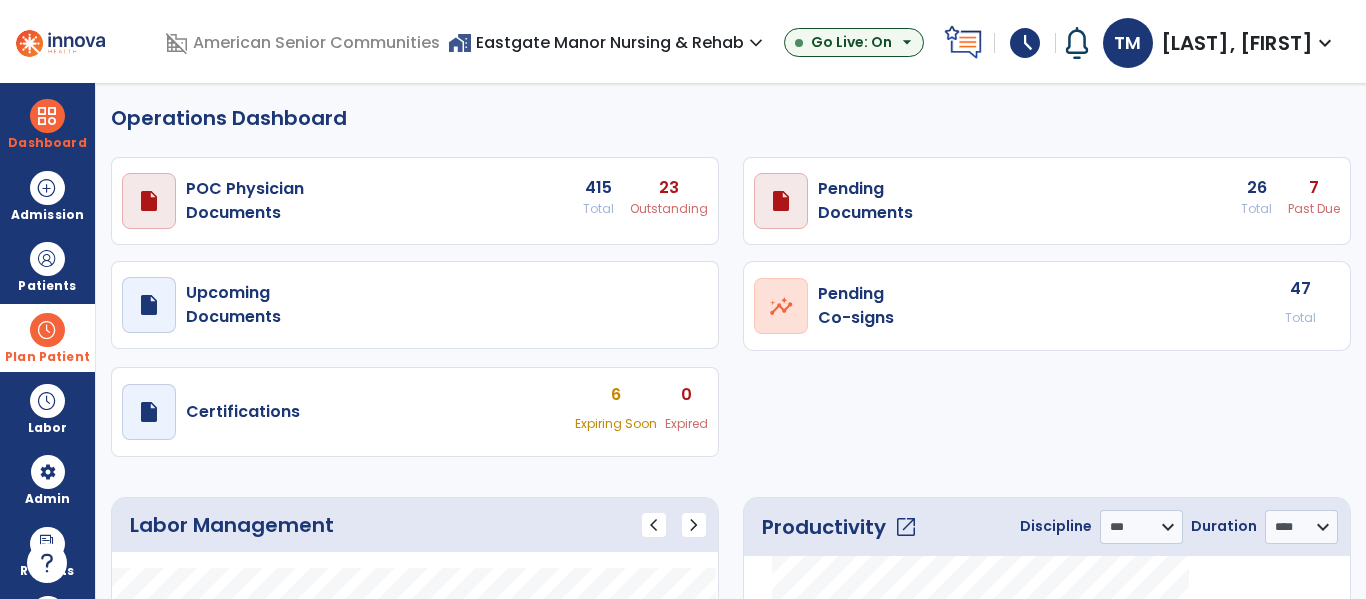 click at bounding box center (47, 330) 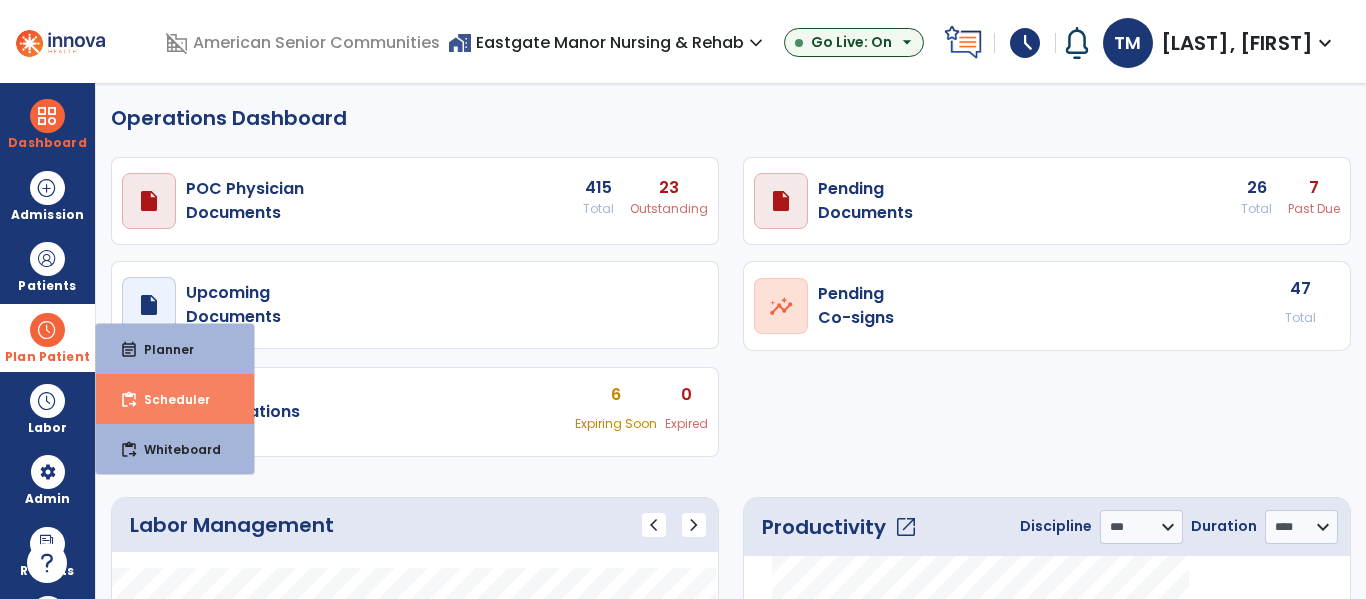 click on "Scheduler" at bounding box center (169, 399) 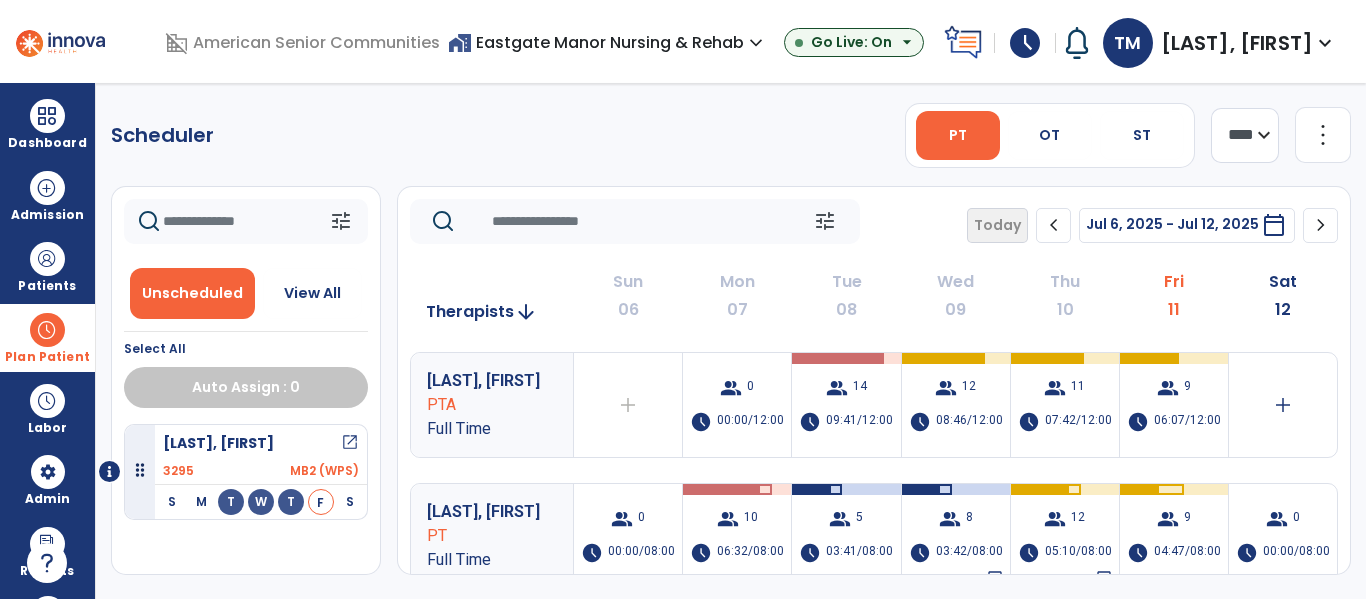 click on "chevron_right" 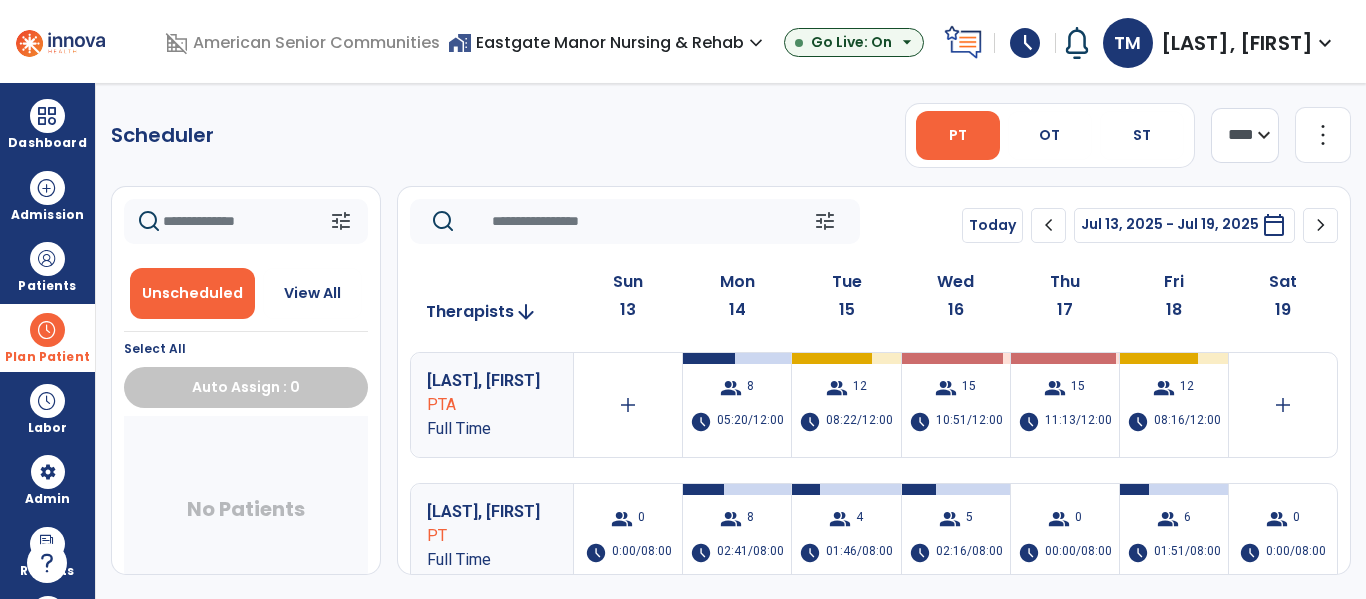 click on "Plan Patient" at bounding box center [47, 337] 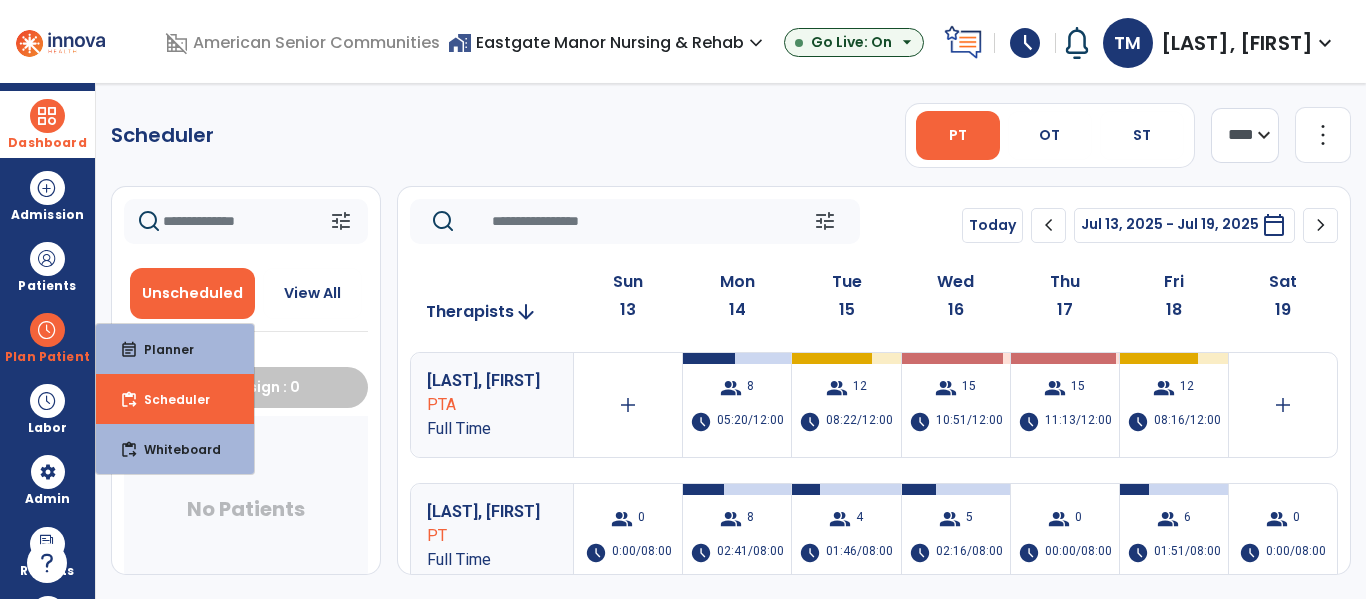 click at bounding box center [47, 116] 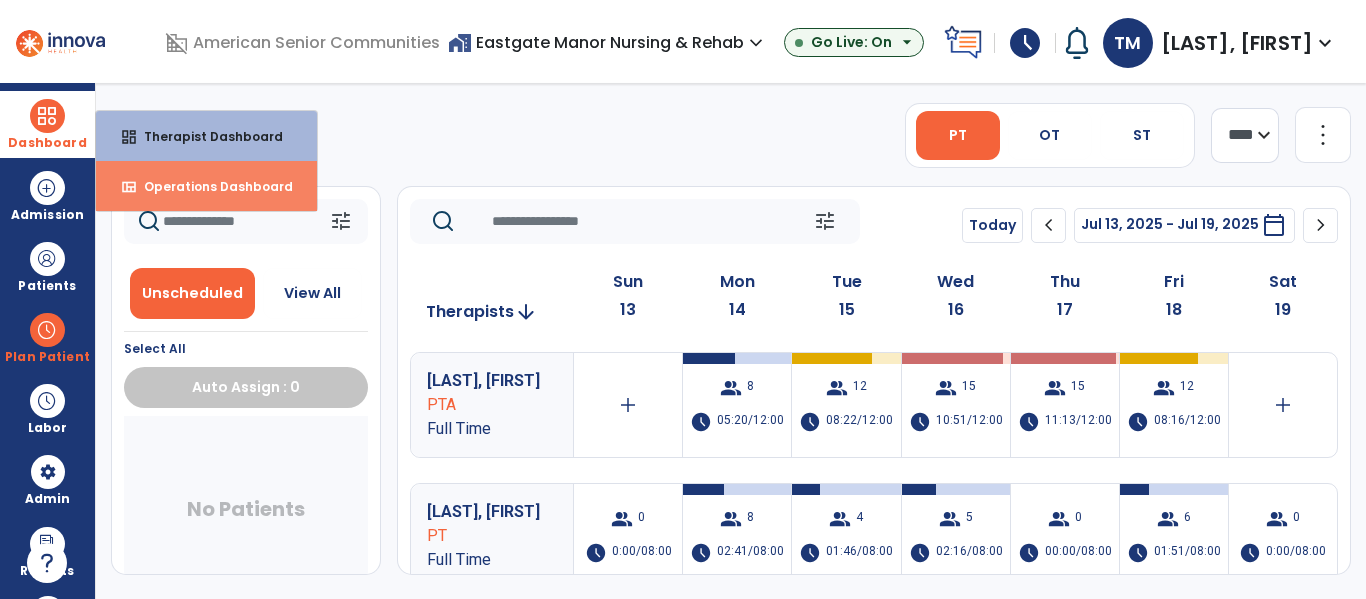 click on "Operations Dashboard" at bounding box center (210, 186) 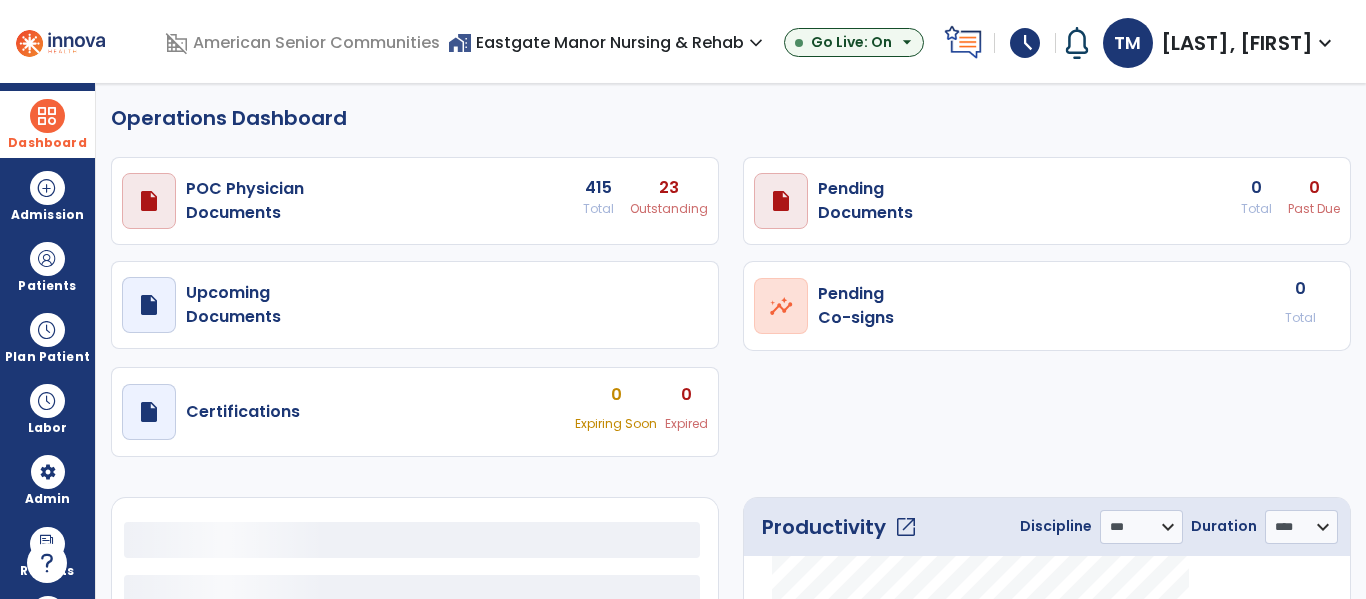 select on "***" 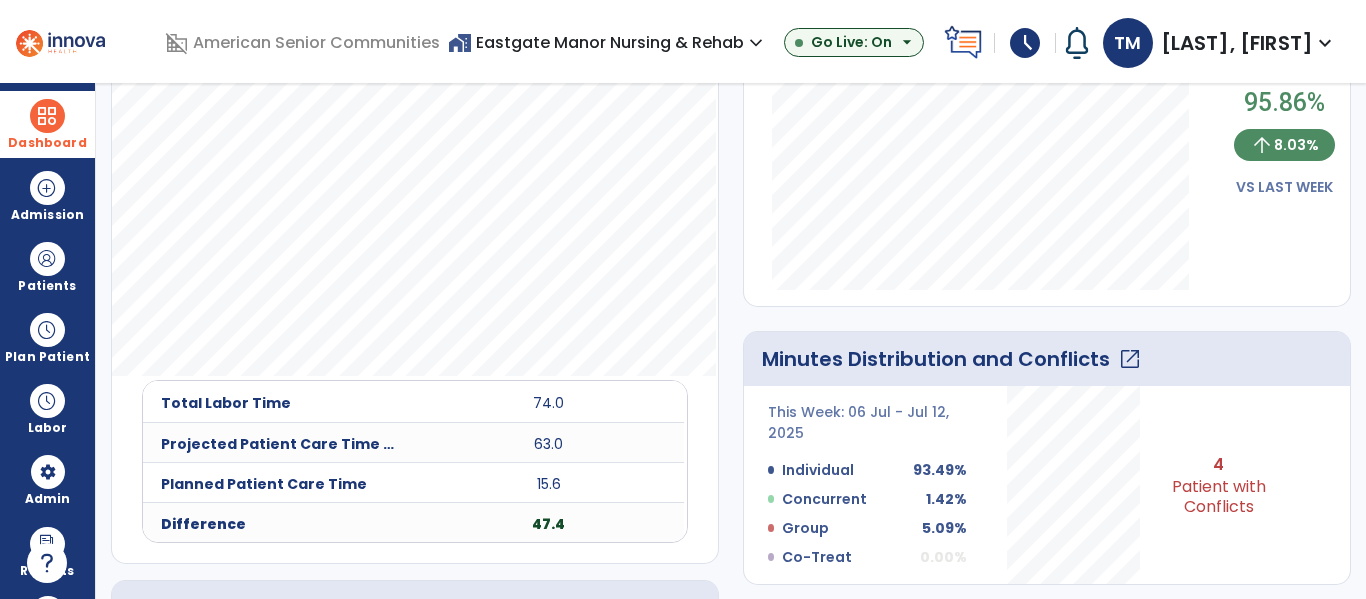 click on "open_in_new" 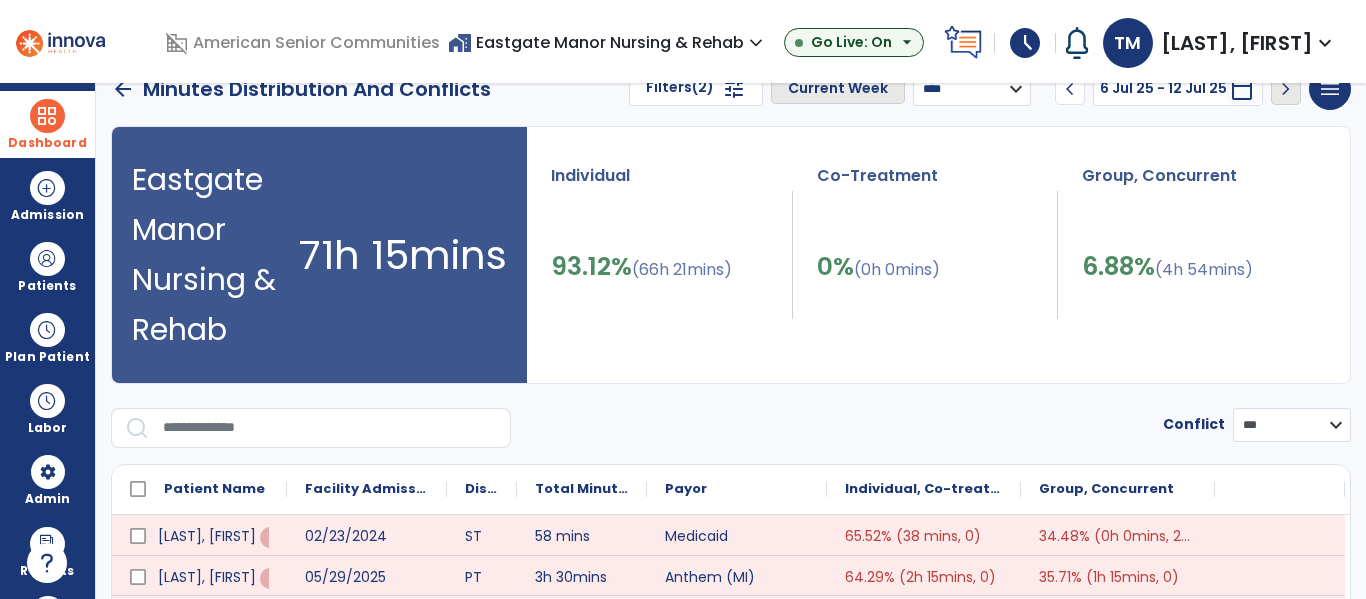 scroll, scrollTop: 0, scrollLeft: 0, axis: both 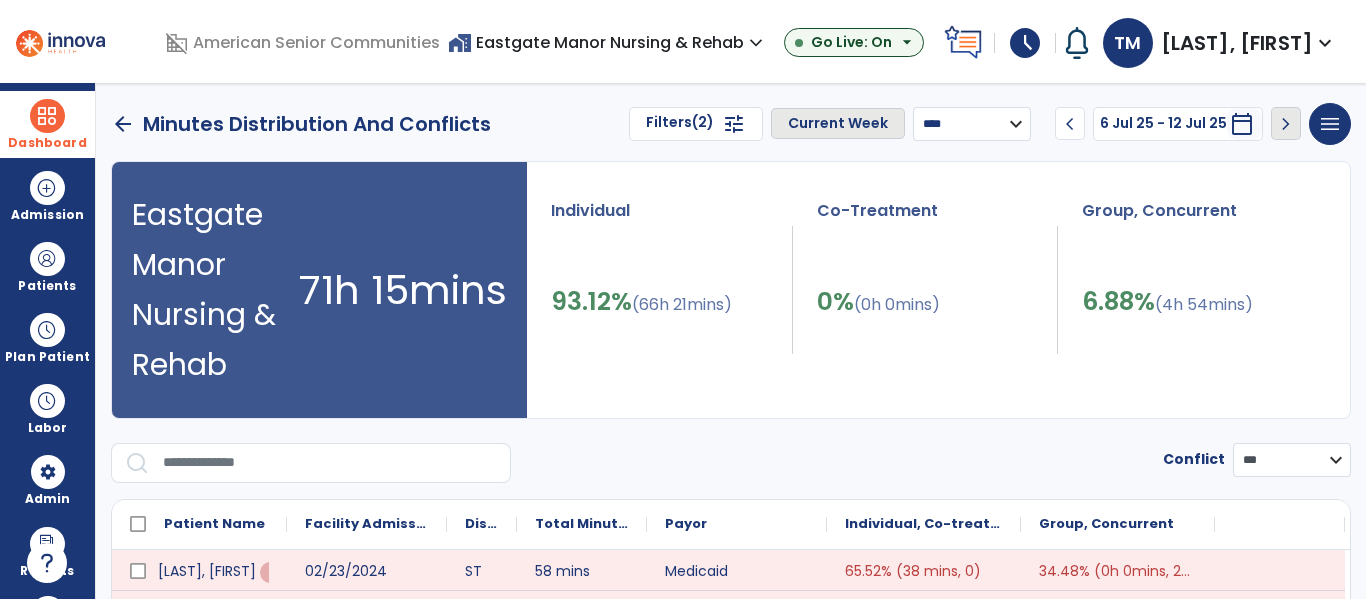 click on "**********" at bounding box center (972, 124) 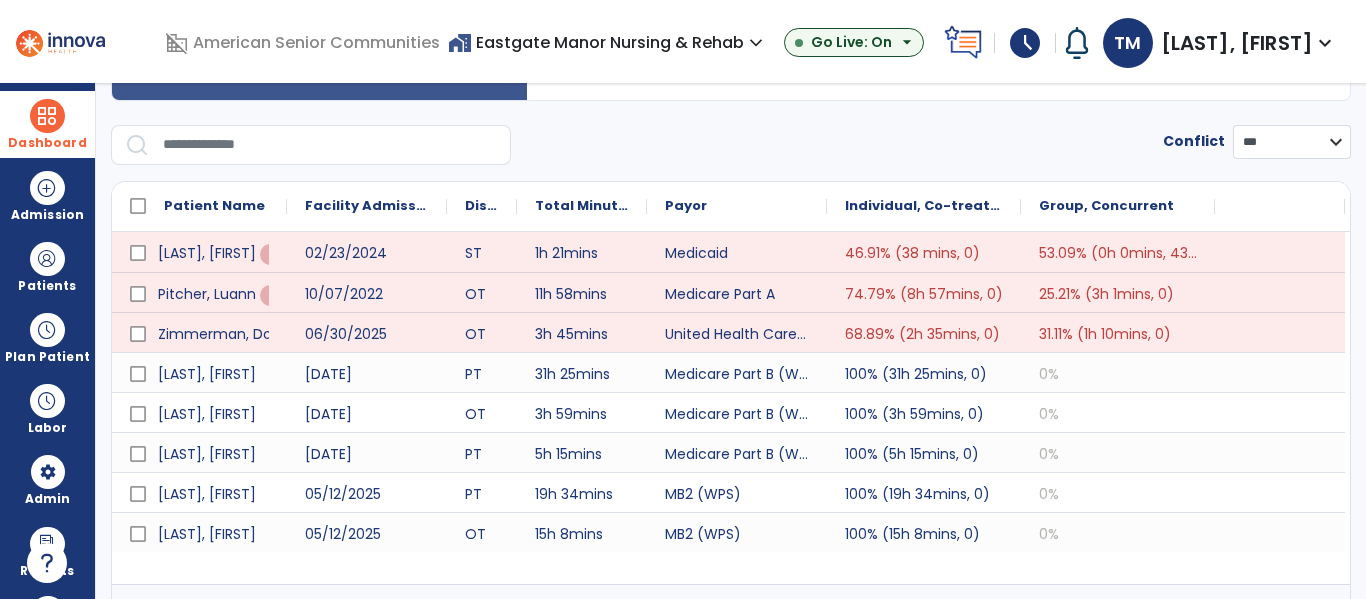 scroll, scrollTop: 302, scrollLeft: 0, axis: vertical 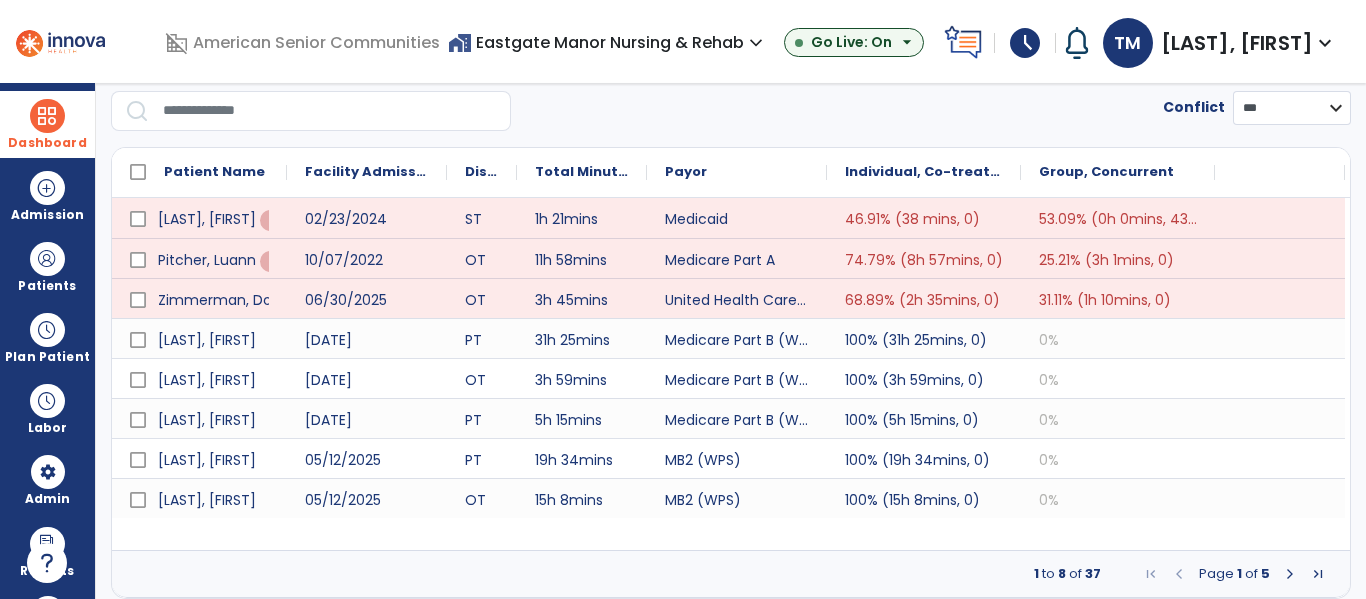 click at bounding box center (1290, 574) 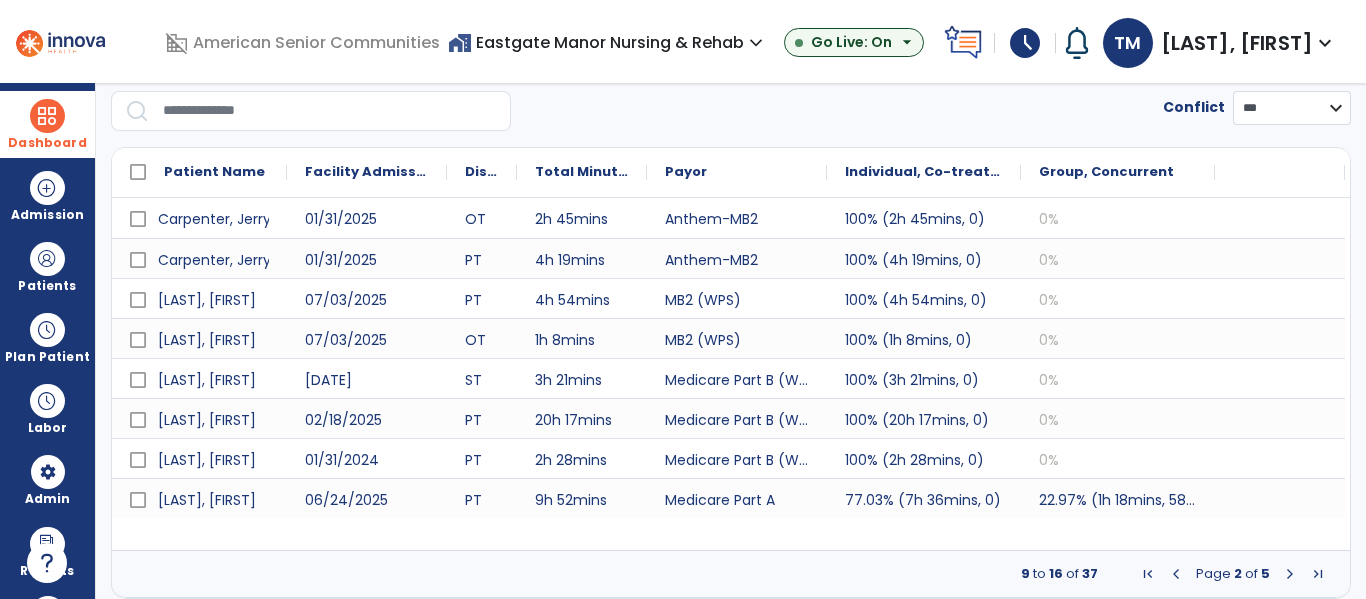 click at bounding box center [1290, 574] 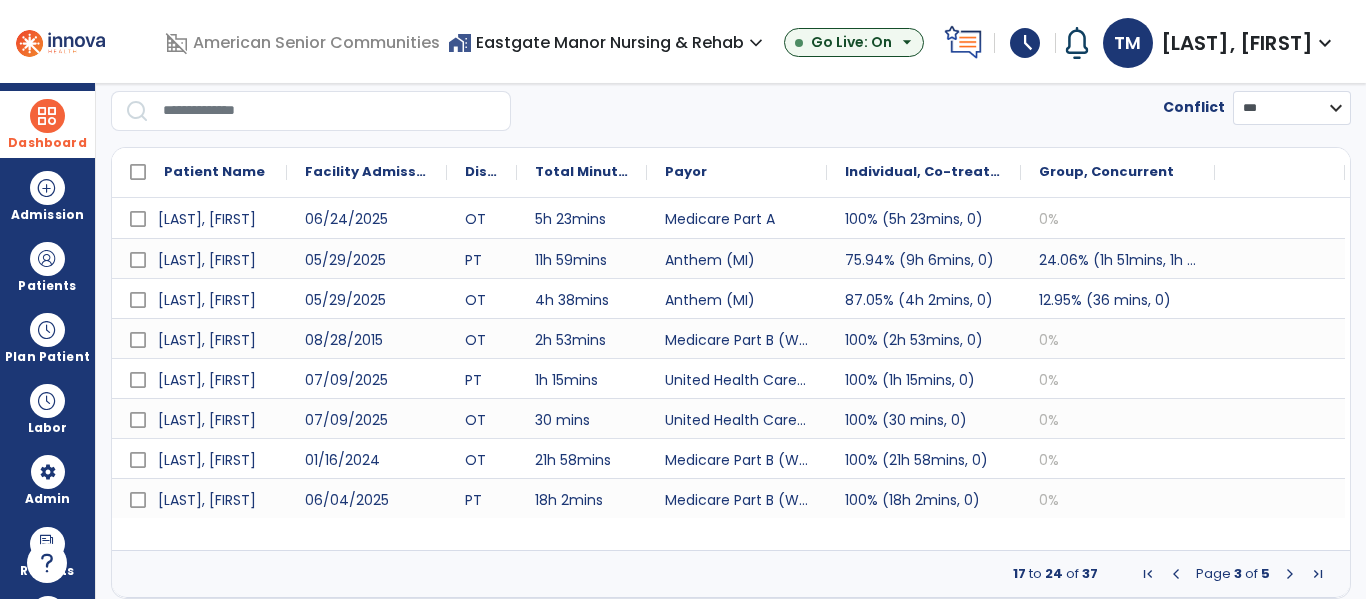 click at bounding box center [1290, 574] 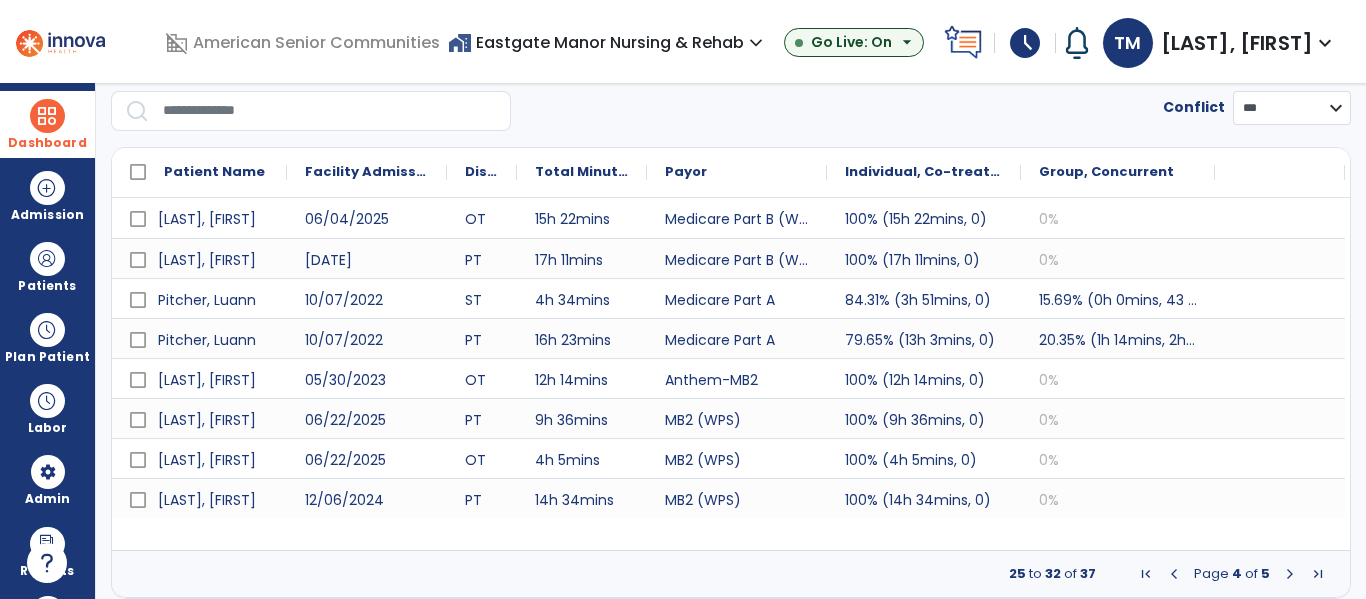scroll, scrollTop: 0, scrollLeft: 0, axis: both 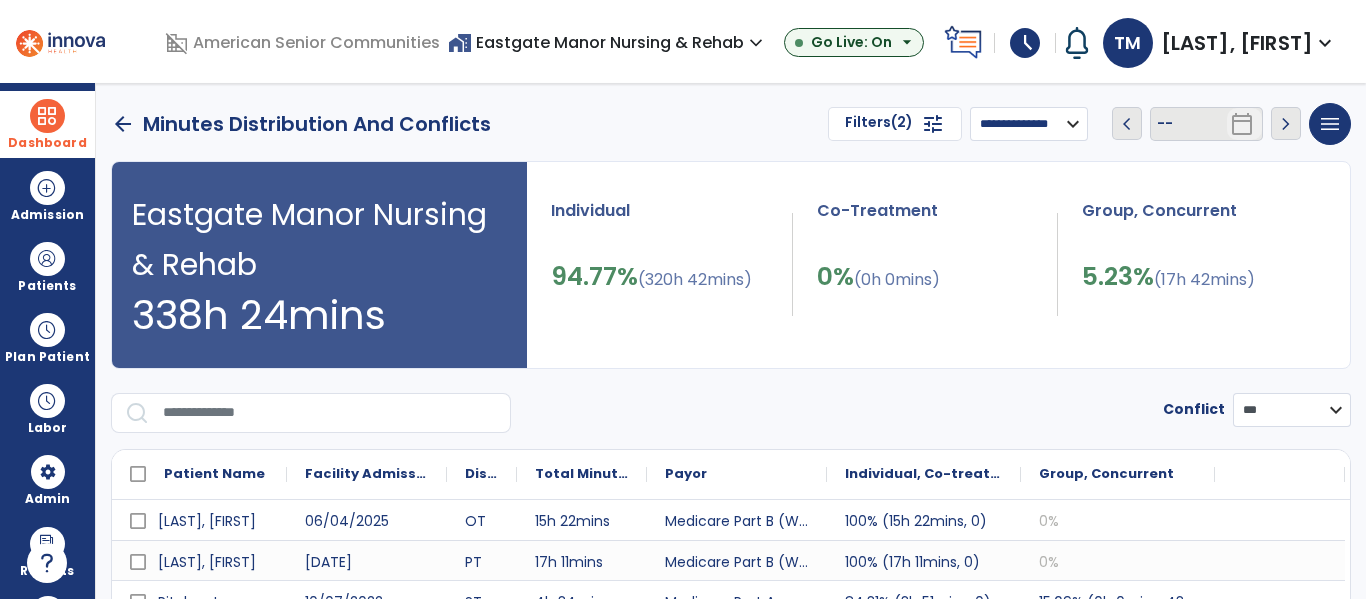 click on "arrow_back" at bounding box center [123, 124] 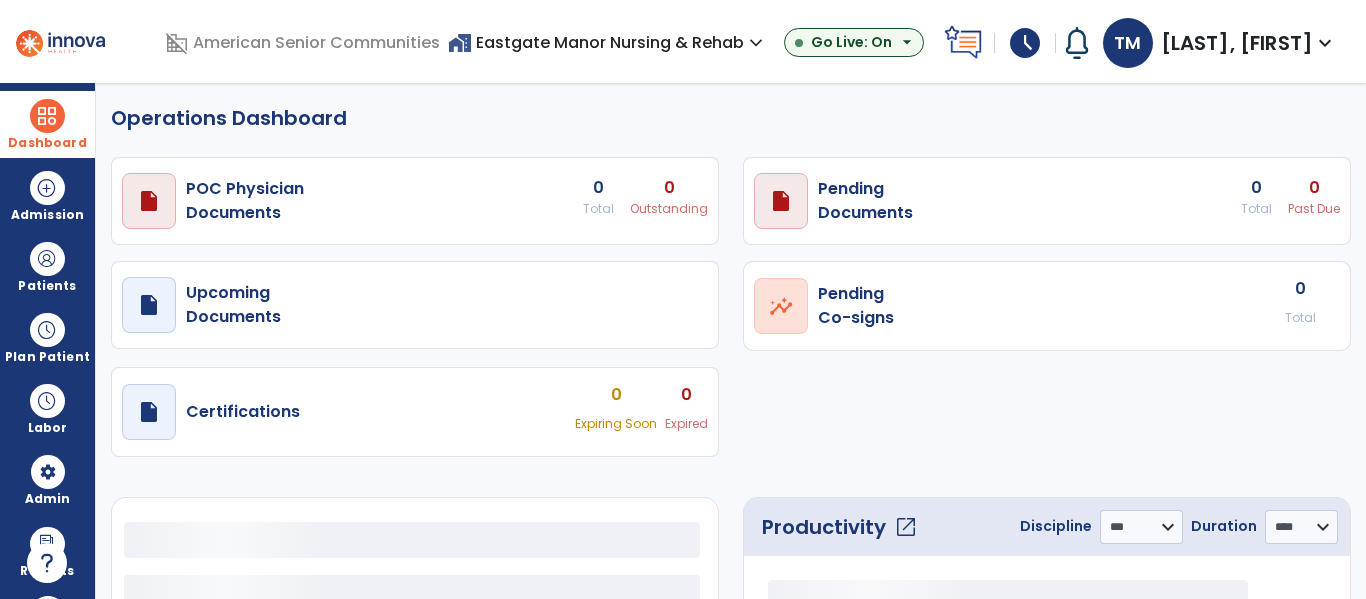 select on "***" 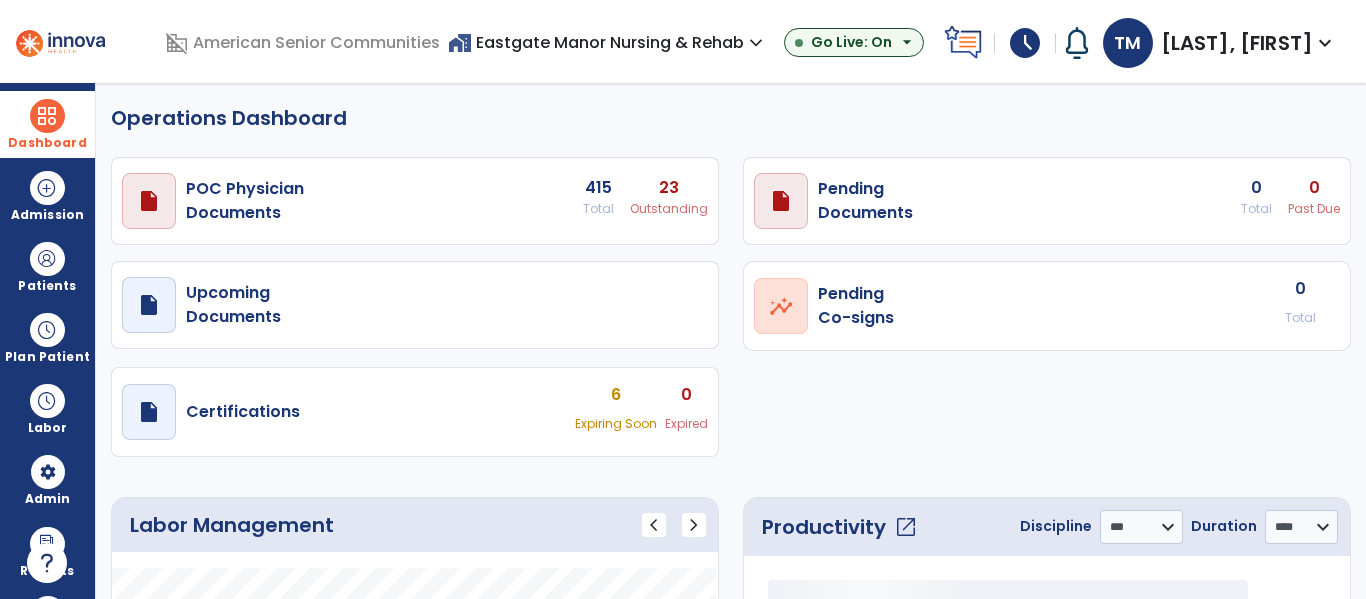 click at bounding box center (47, 116) 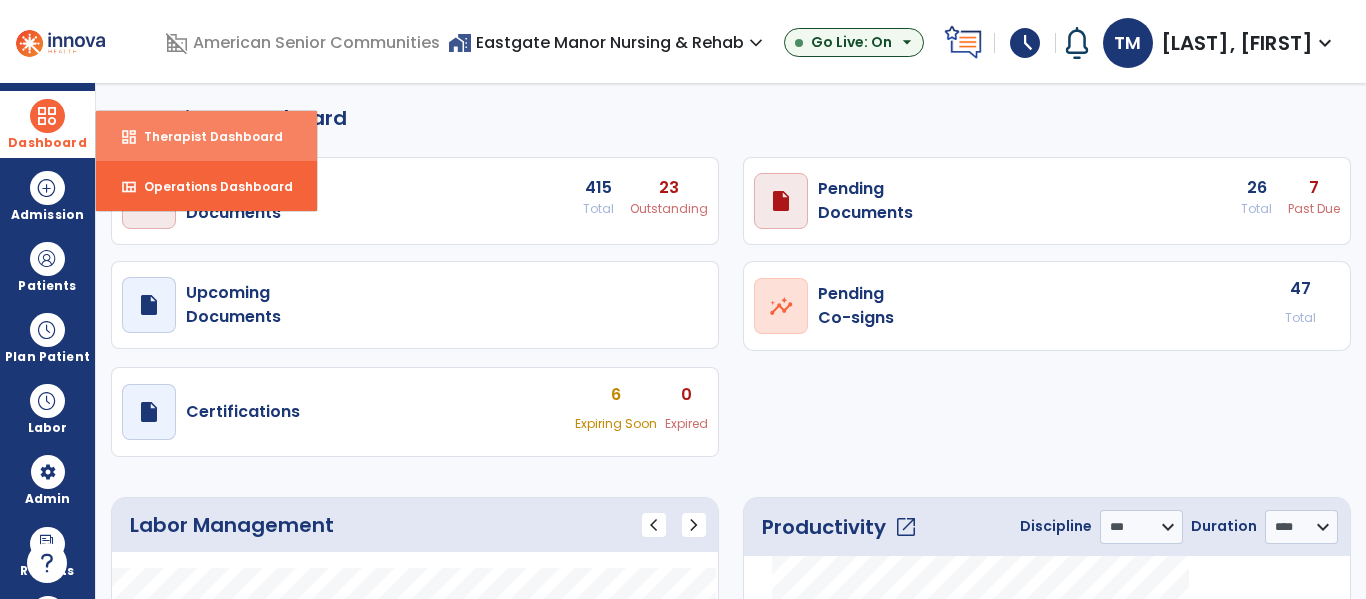 click on "Therapist Dashboard" at bounding box center (205, 136) 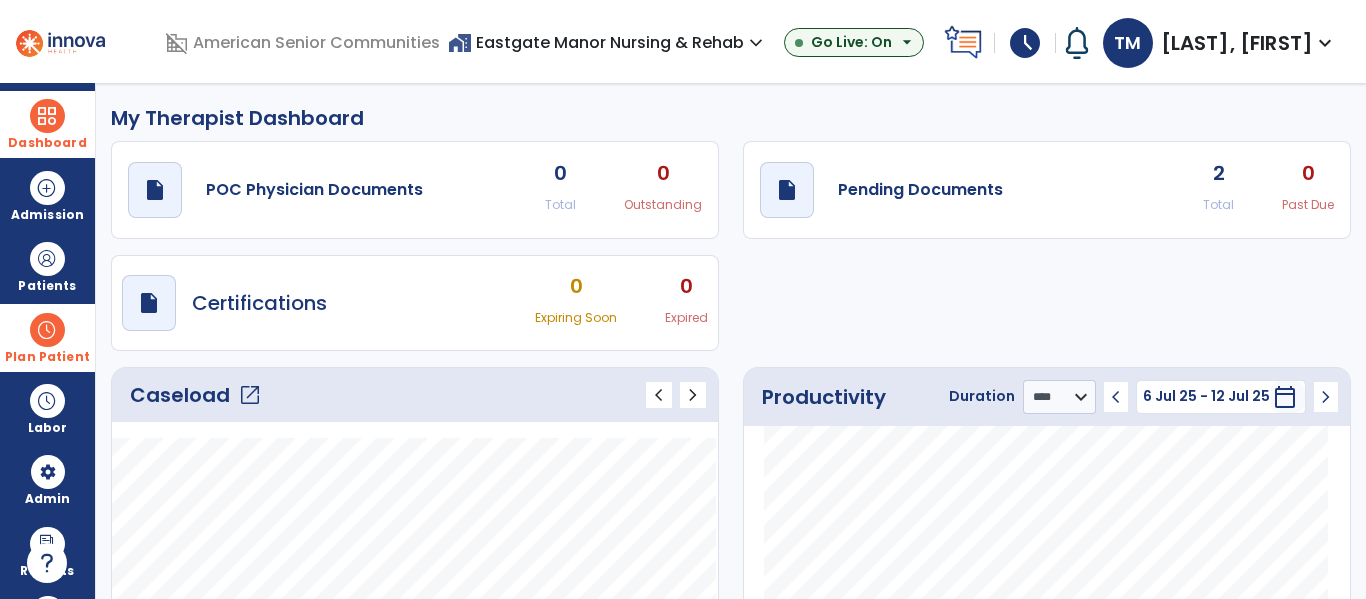 click at bounding box center (47, 330) 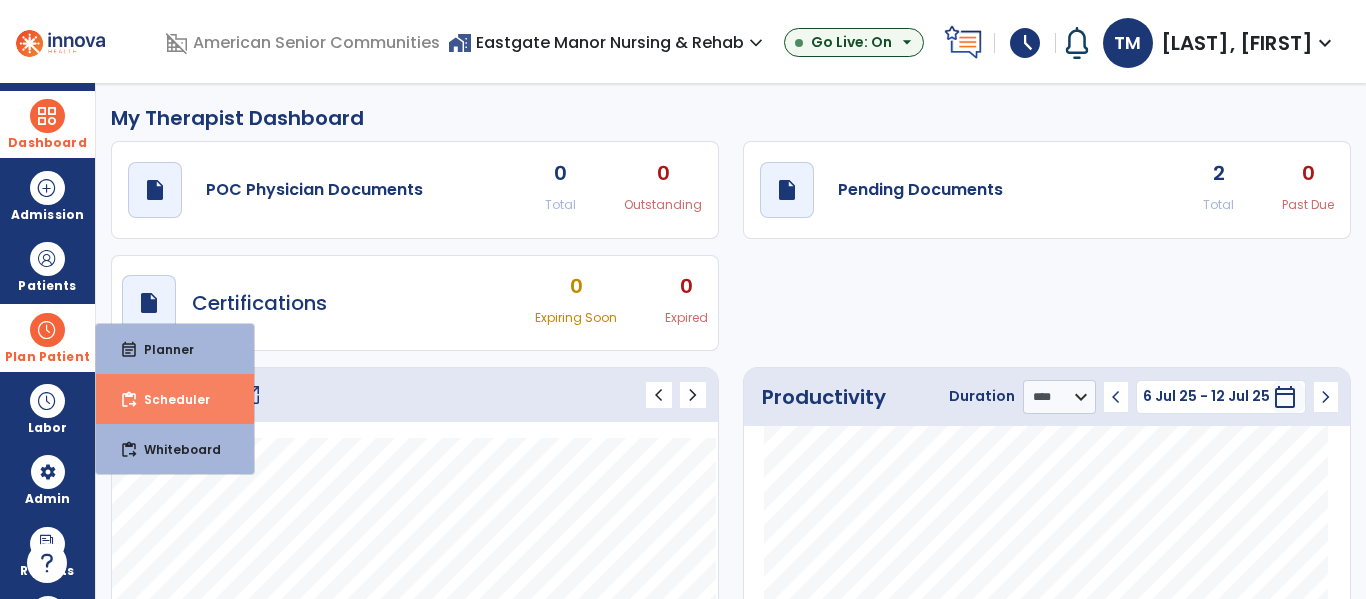 click on "Scheduler" at bounding box center [169, 399] 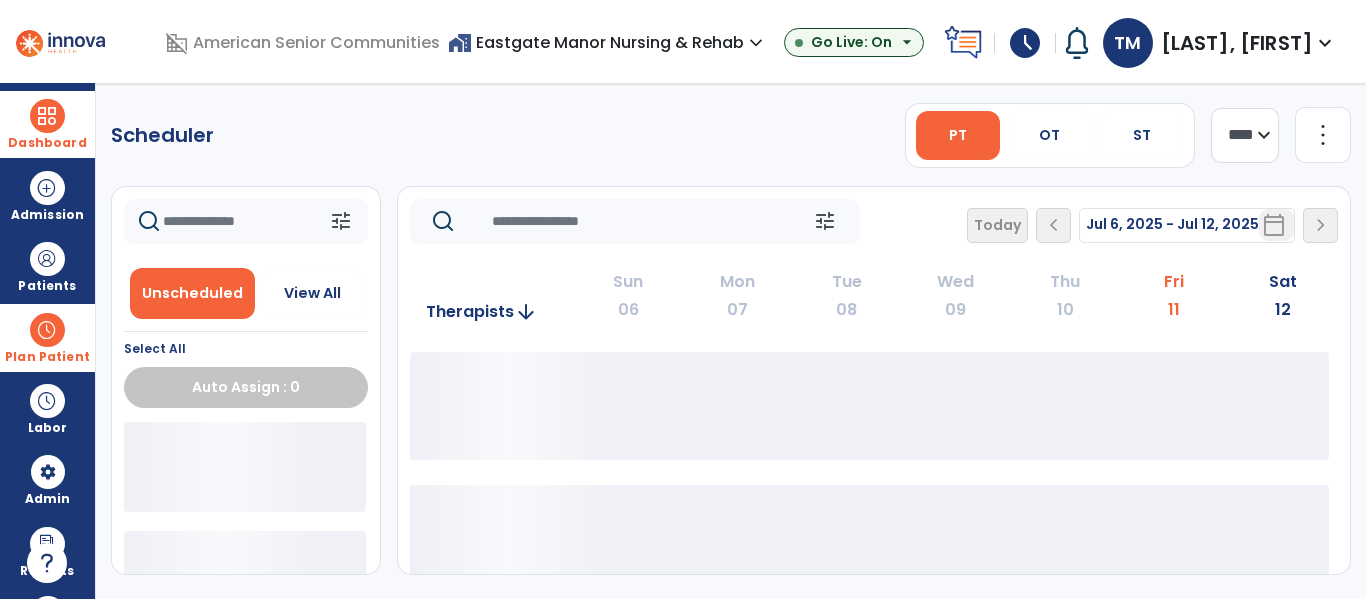 click on "Today  chevron_left Jul 6, 2025 - Jul 12, 2025  *********  calendar_today  chevron_right" 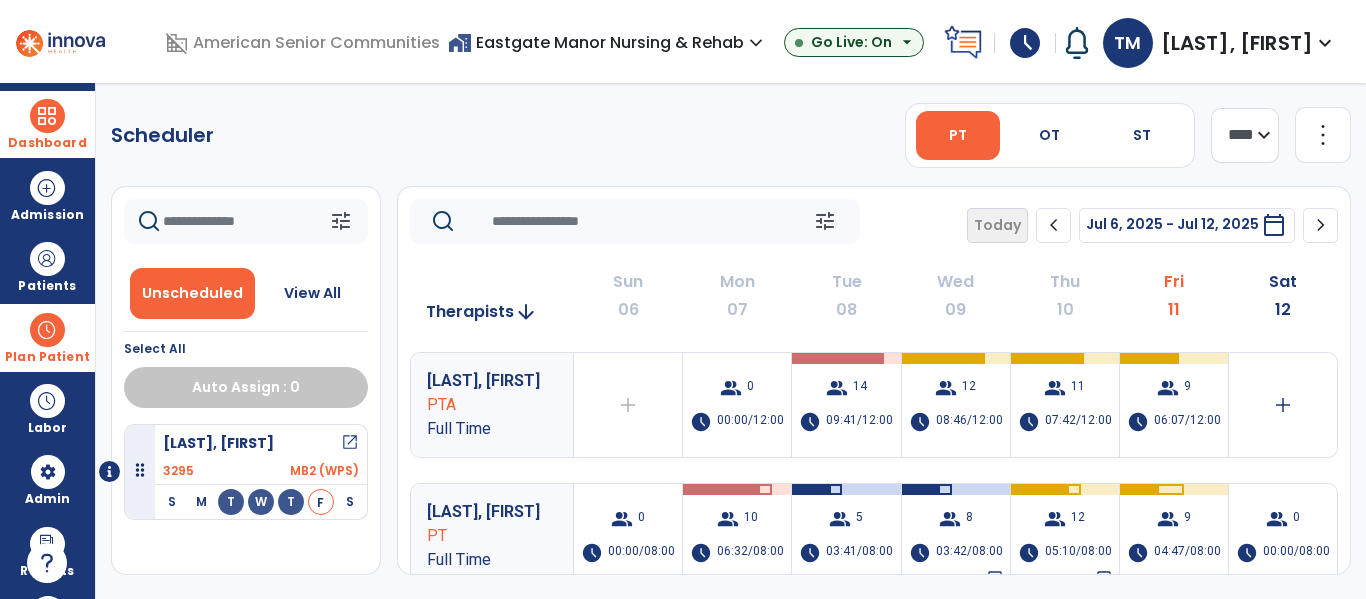 click on "chevron_right" 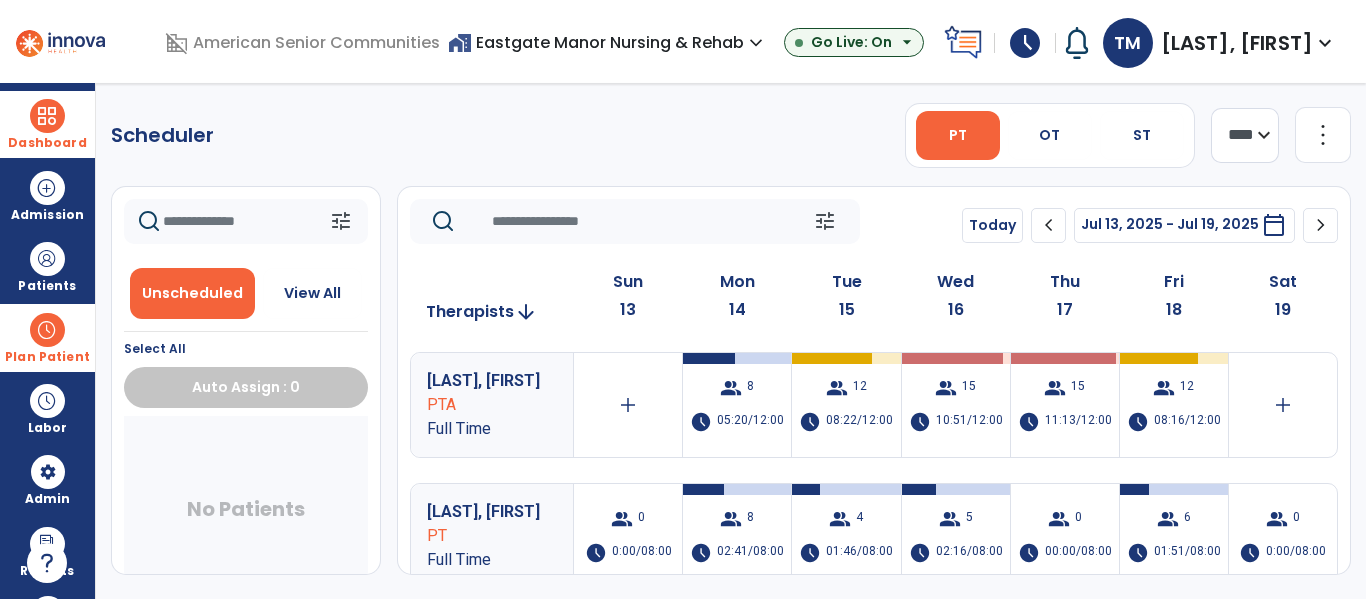 click at bounding box center [47, 330] 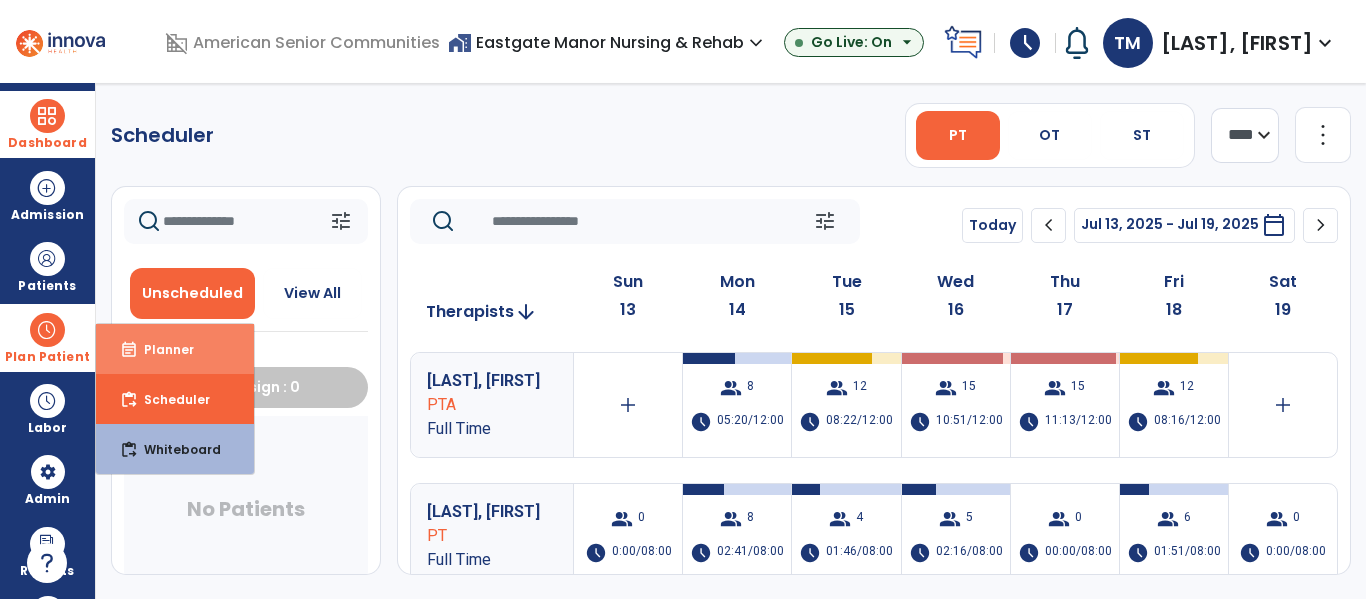 click on "event_note  Planner" at bounding box center (175, 349) 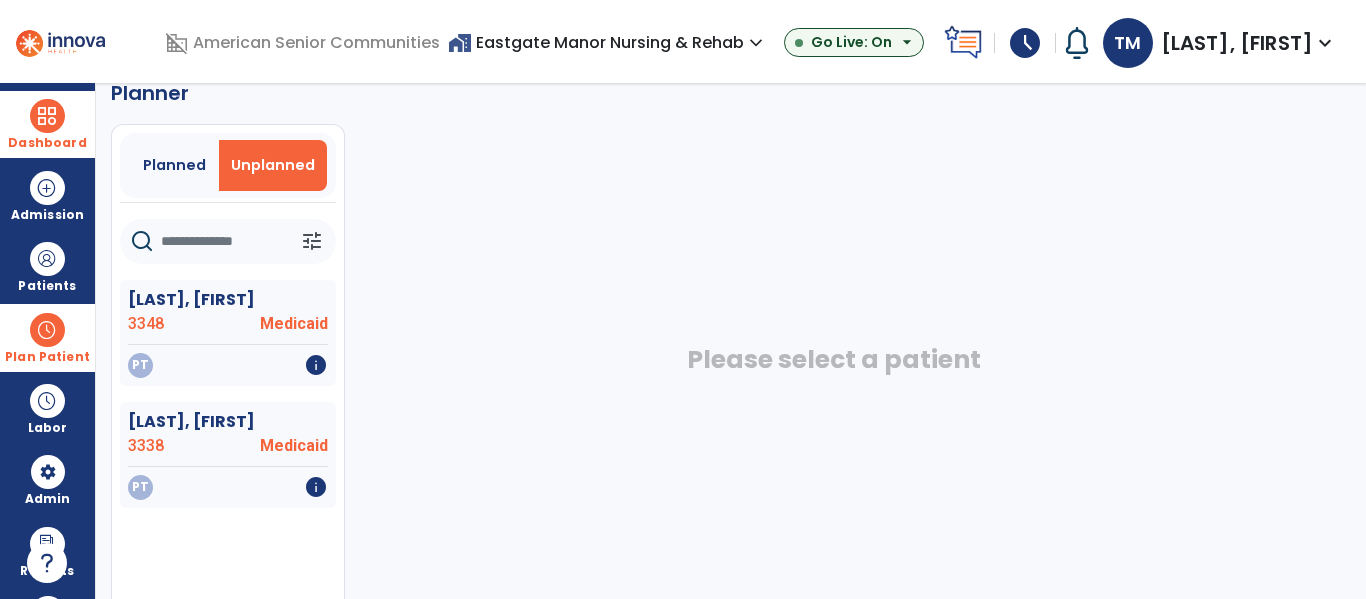 scroll, scrollTop: 53, scrollLeft: 0, axis: vertical 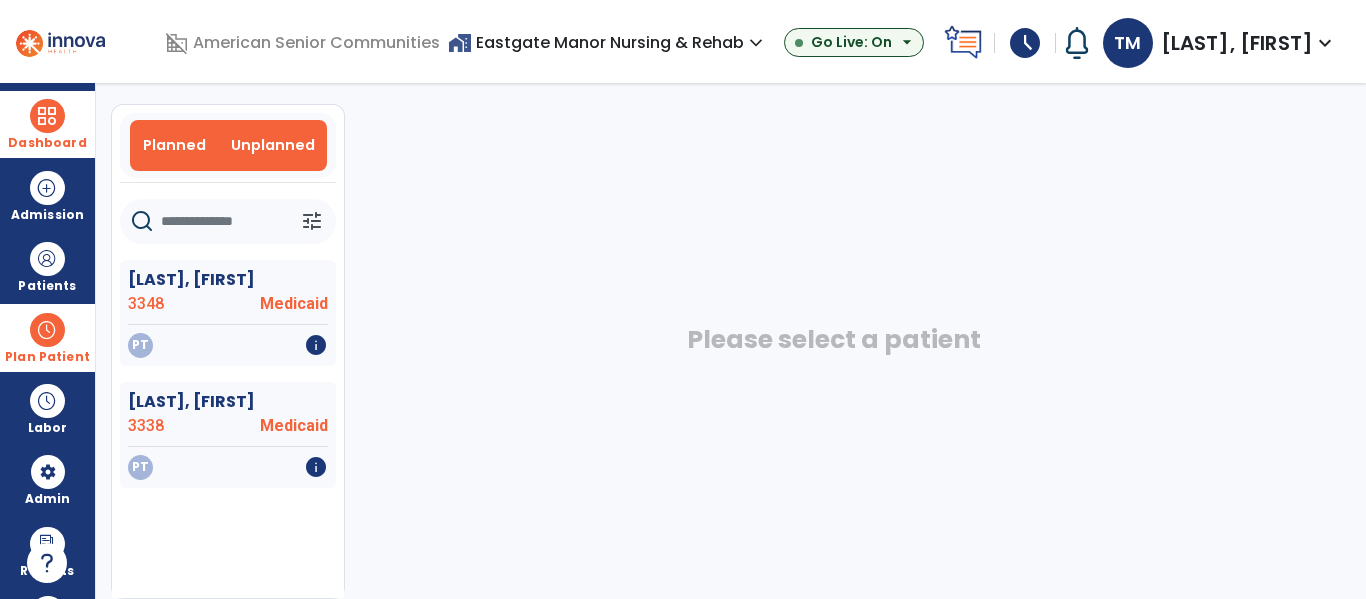 click on "Planned" at bounding box center (174, 145) 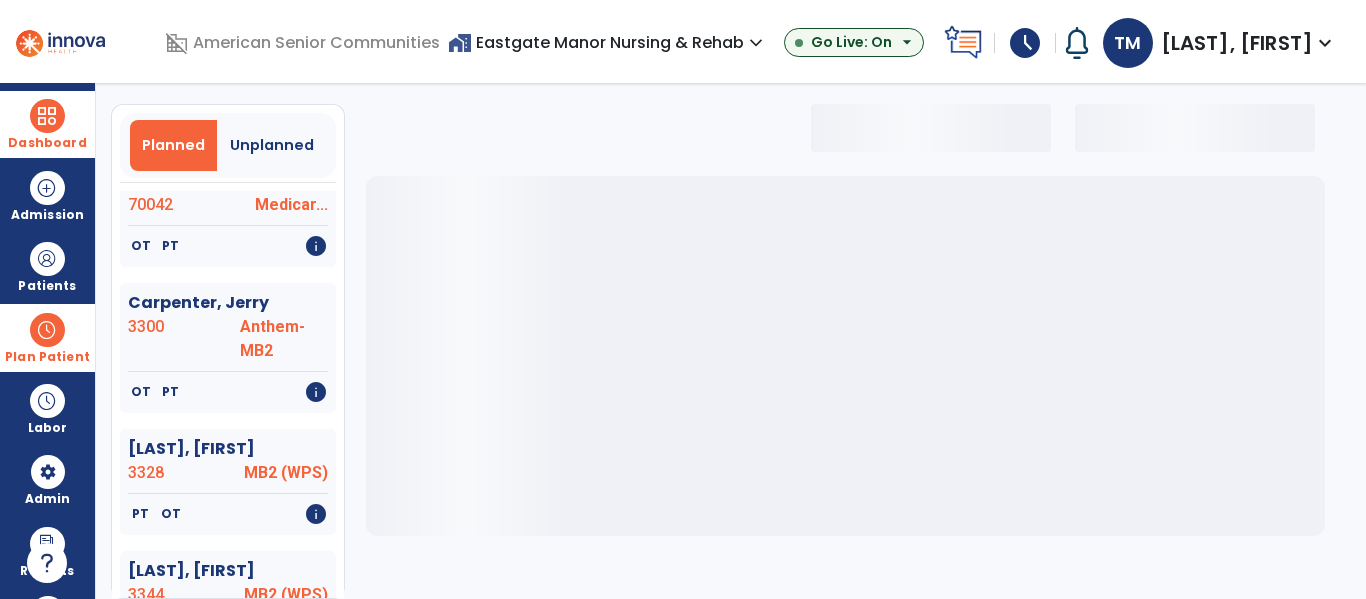 select on "***" 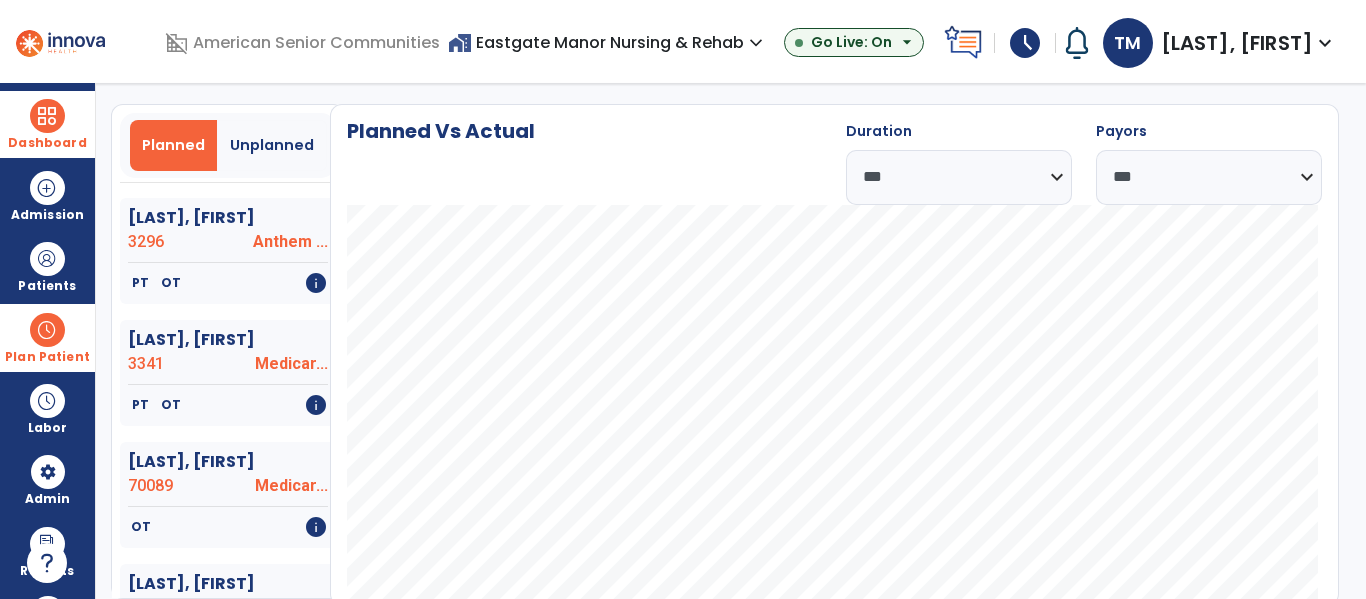 scroll, scrollTop: 1323, scrollLeft: 0, axis: vertical 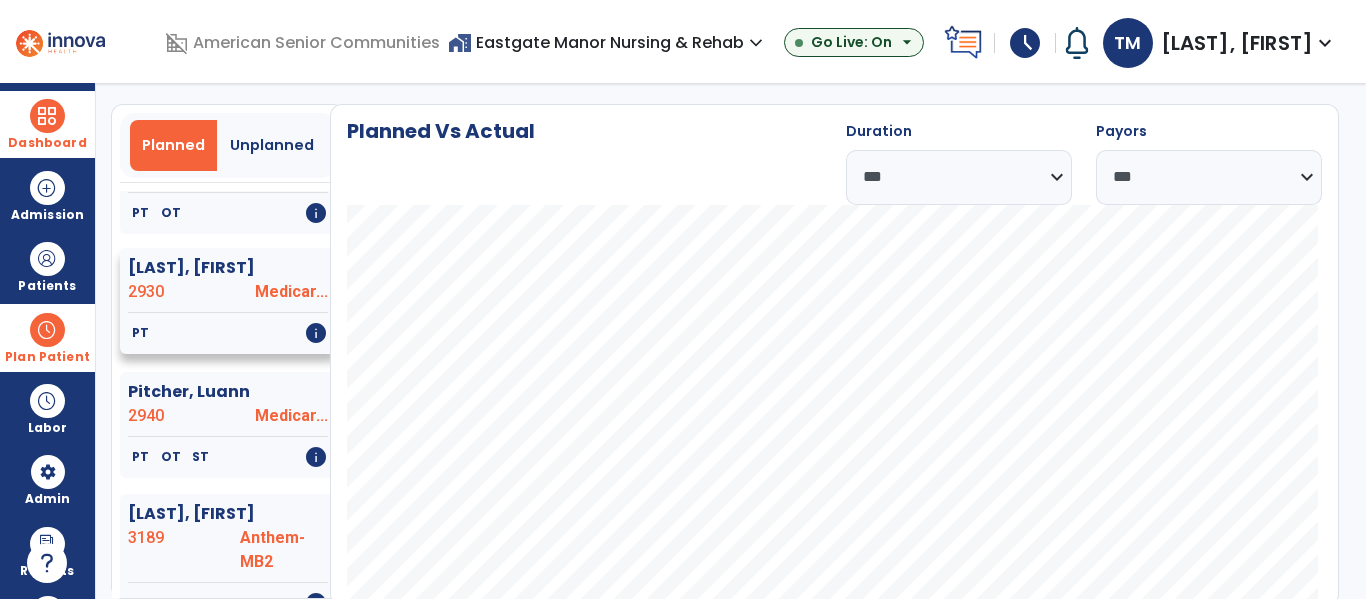 click on "[LAST], [FIRST] 2930 [MEDICAL_INFO]" 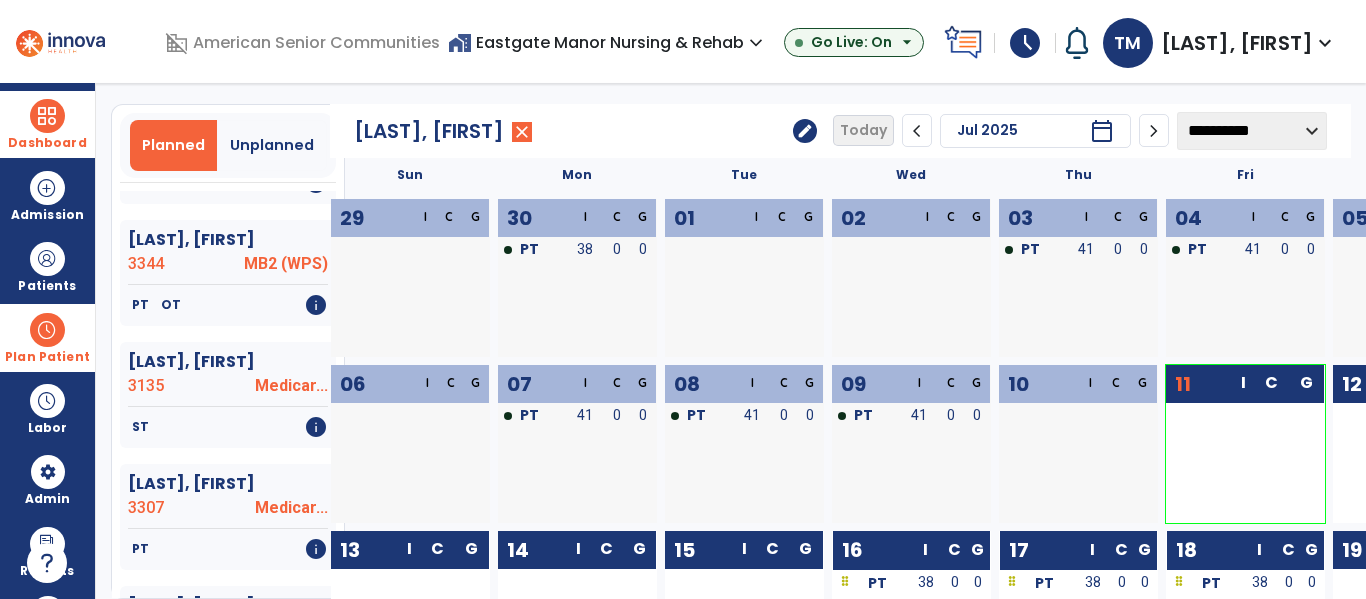 scroll, scrollTop: 1986, scrollLeft: 0, axis: vertical 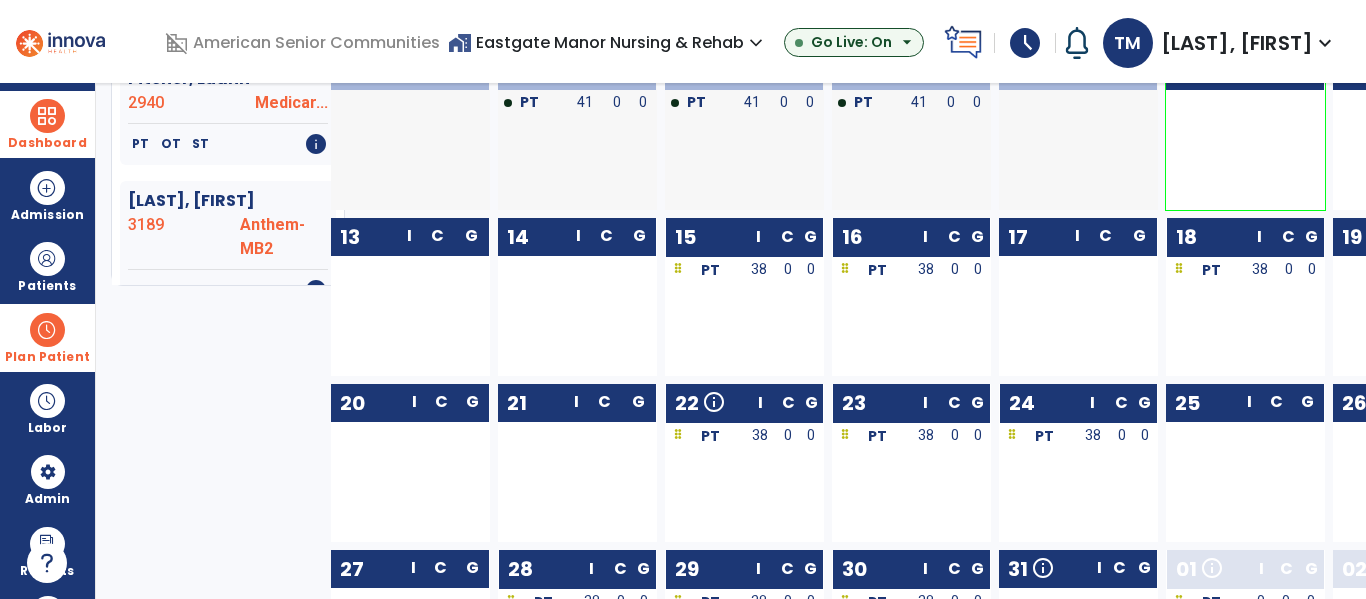 click at bounding box center [47, 330] 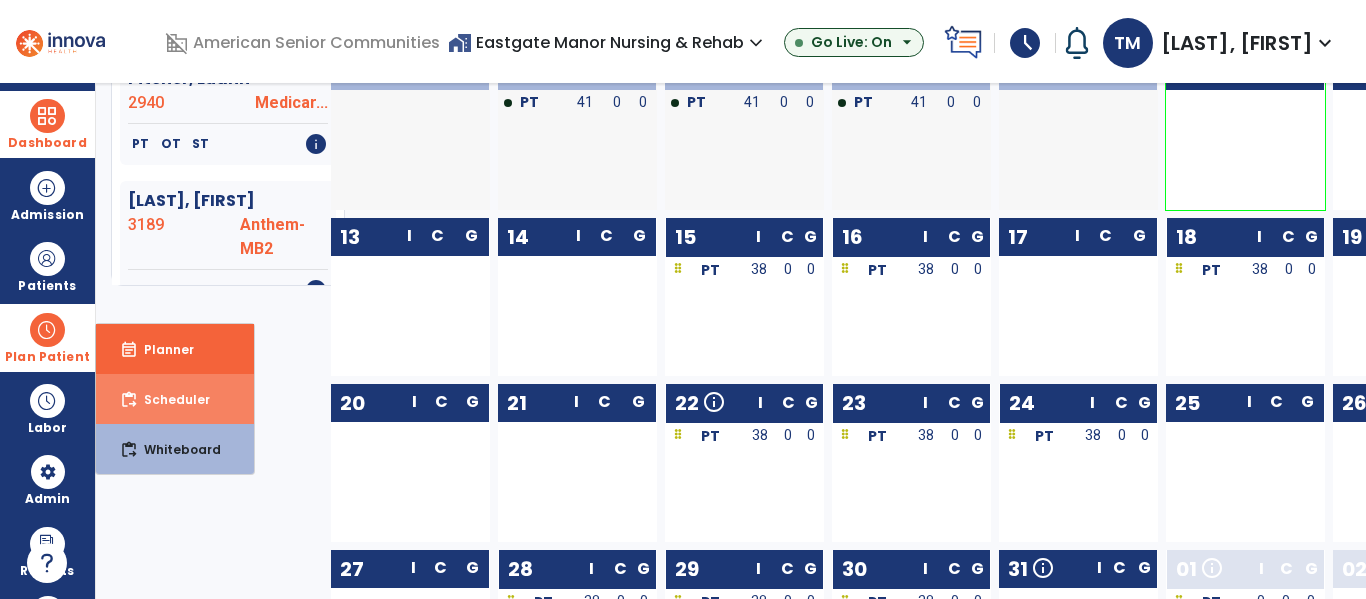 click on "content_paste_go  Scheduler" at bounding box center (175, 399) 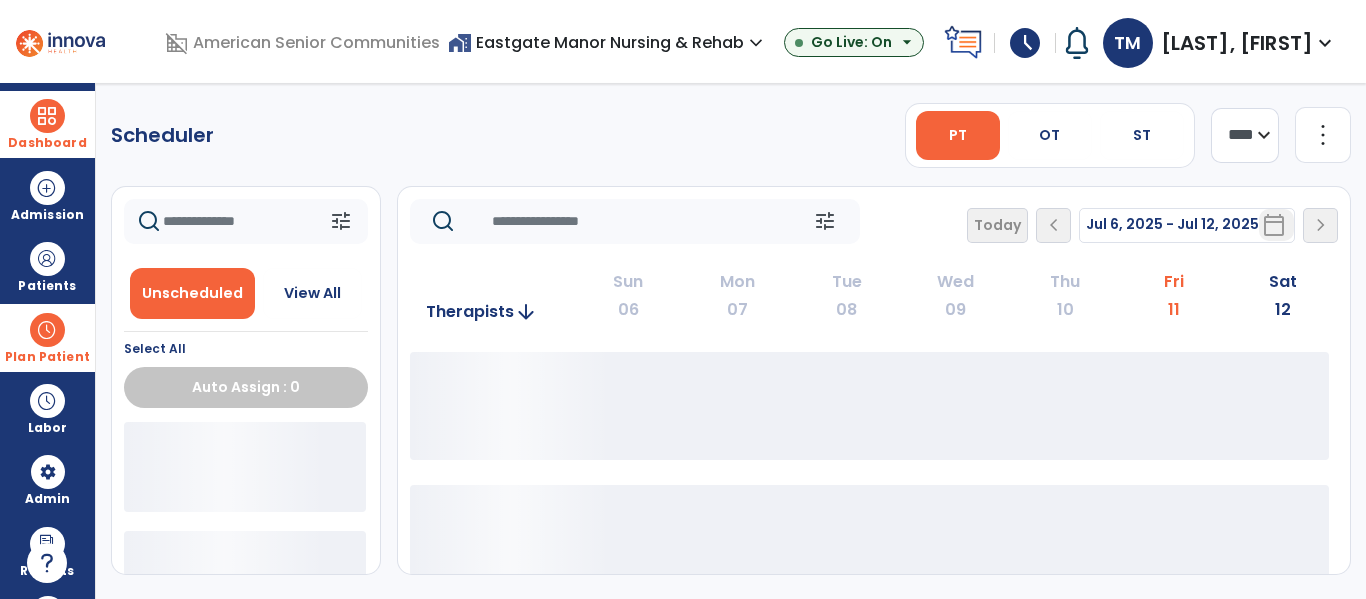 scroll, scrollTop: 0, scrollLeft: 0, axis: both 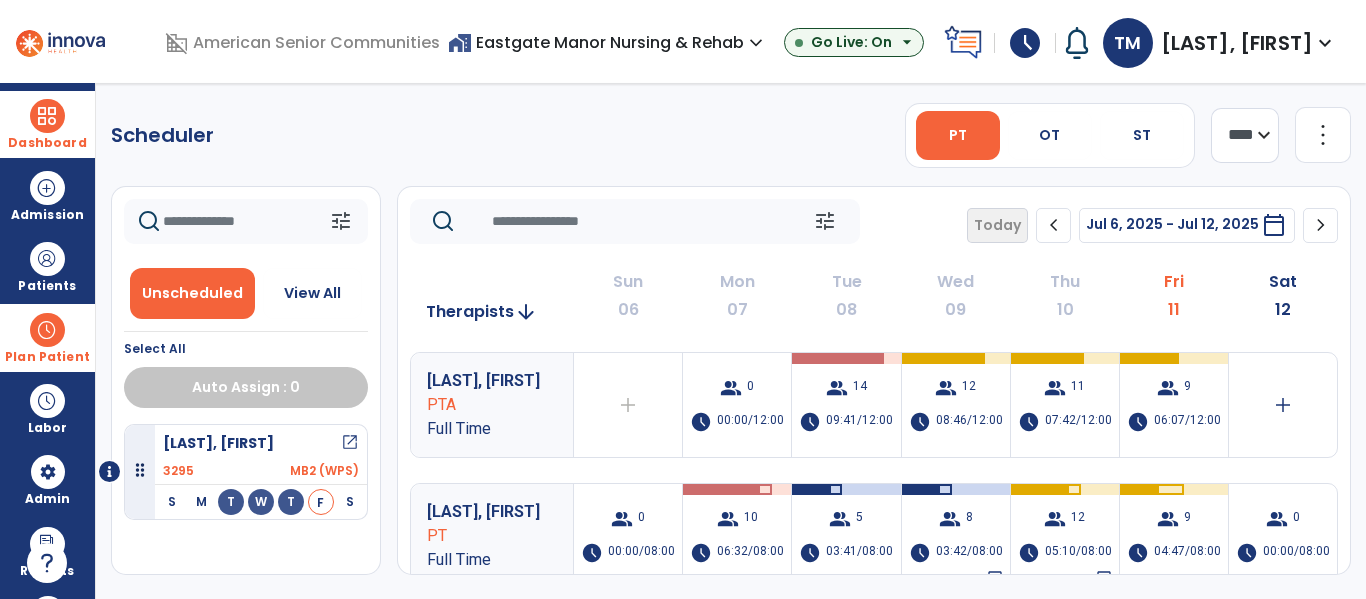 click on "chevron_right" 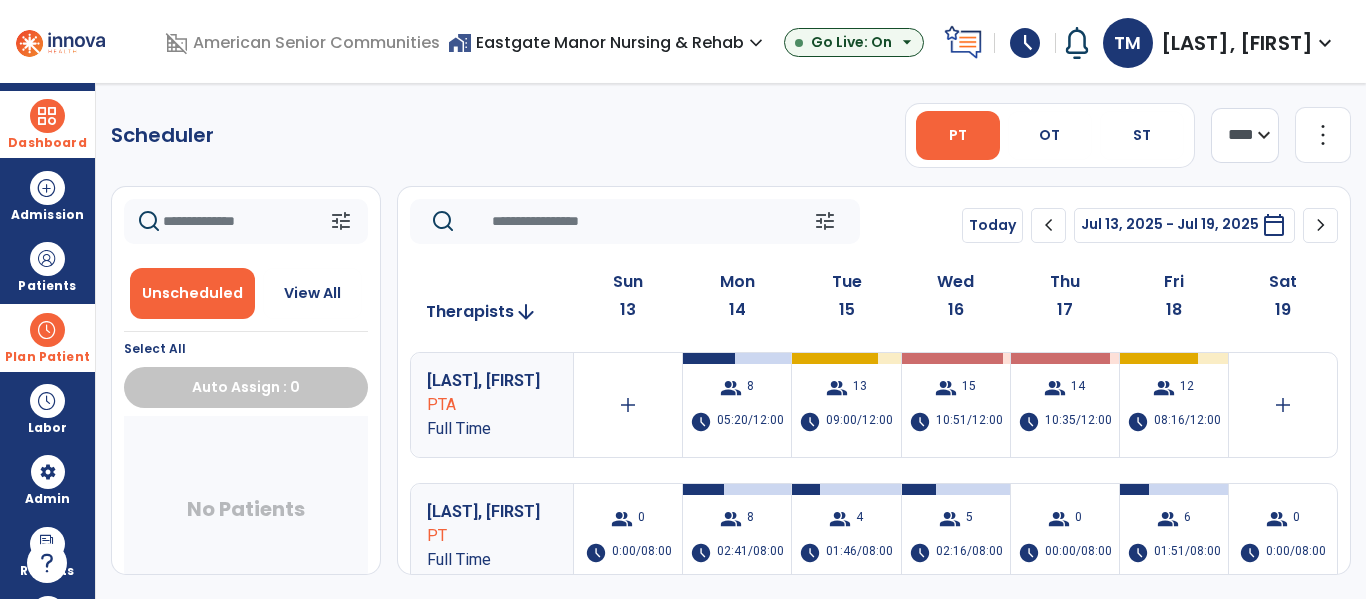 click on "Dashboard" at bounding box center (47, 143) 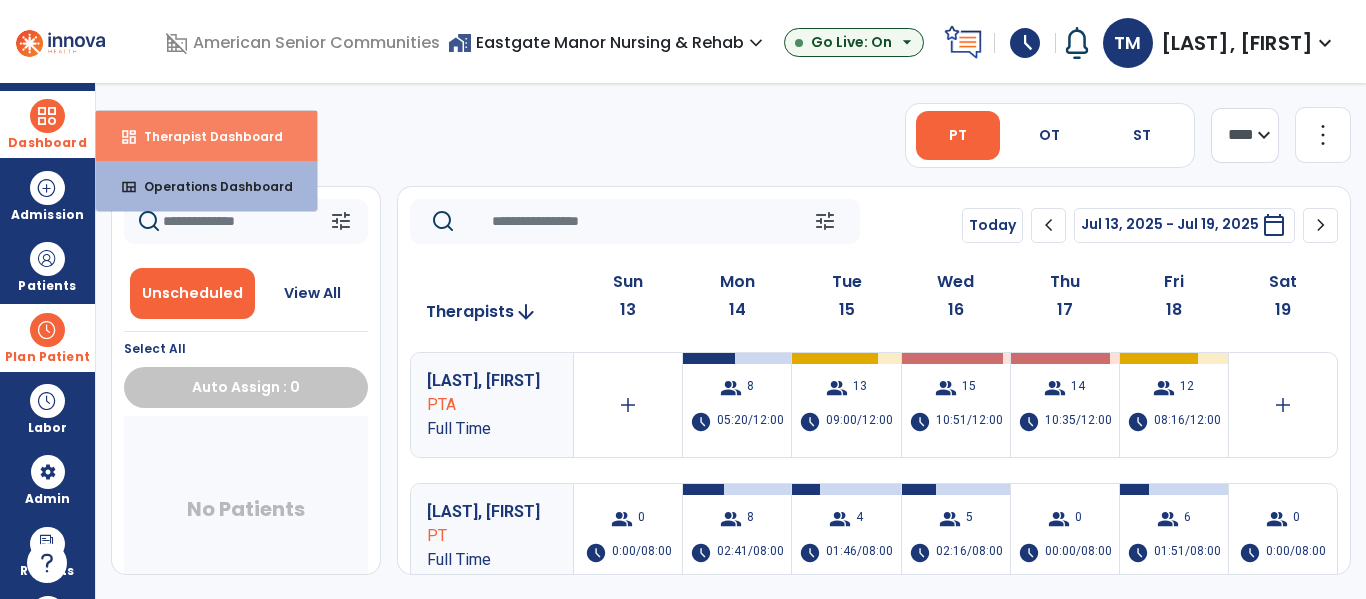 click on "Therapist Dashboard" at bounding box center (205, 136) 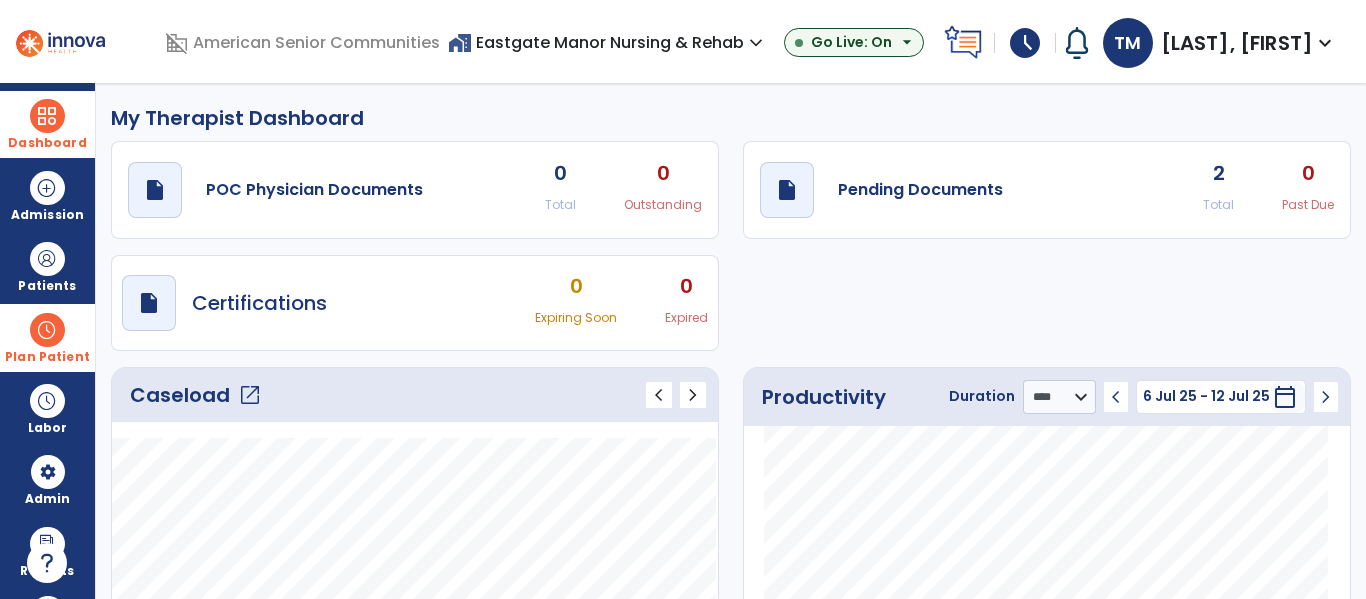 click on "open_in_new" 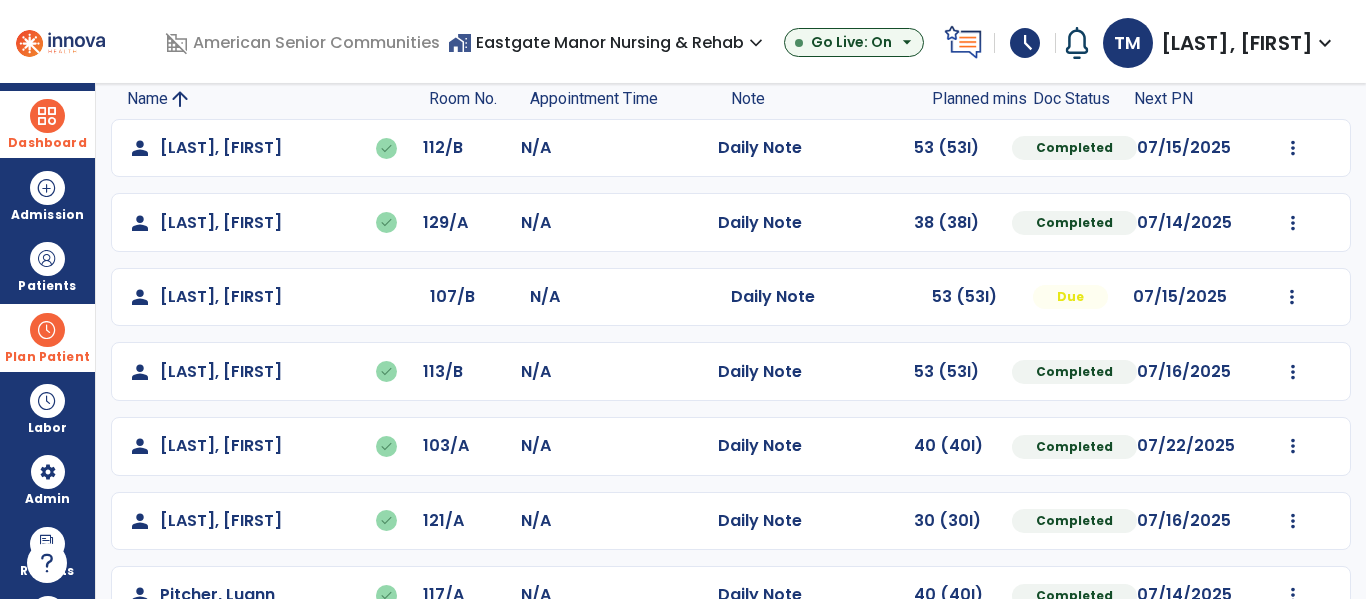 scroll, scrollTop: 339, scrollLeft: 0, axis: vertical 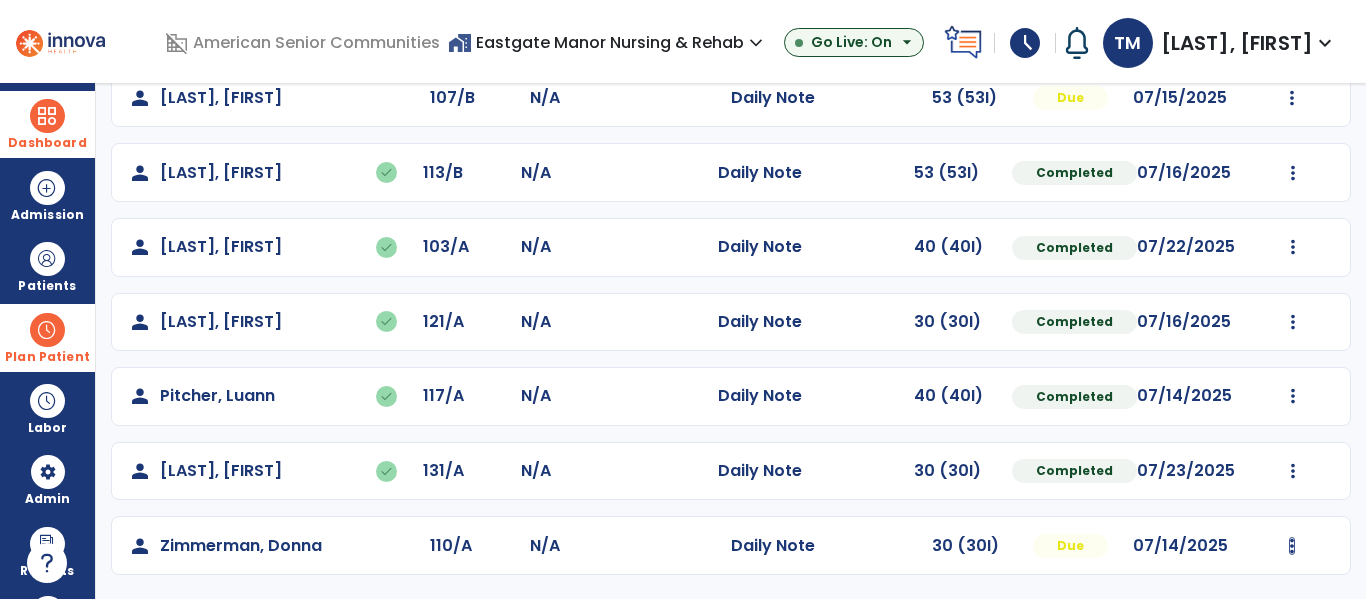 click at bounding box center [1293, -51] 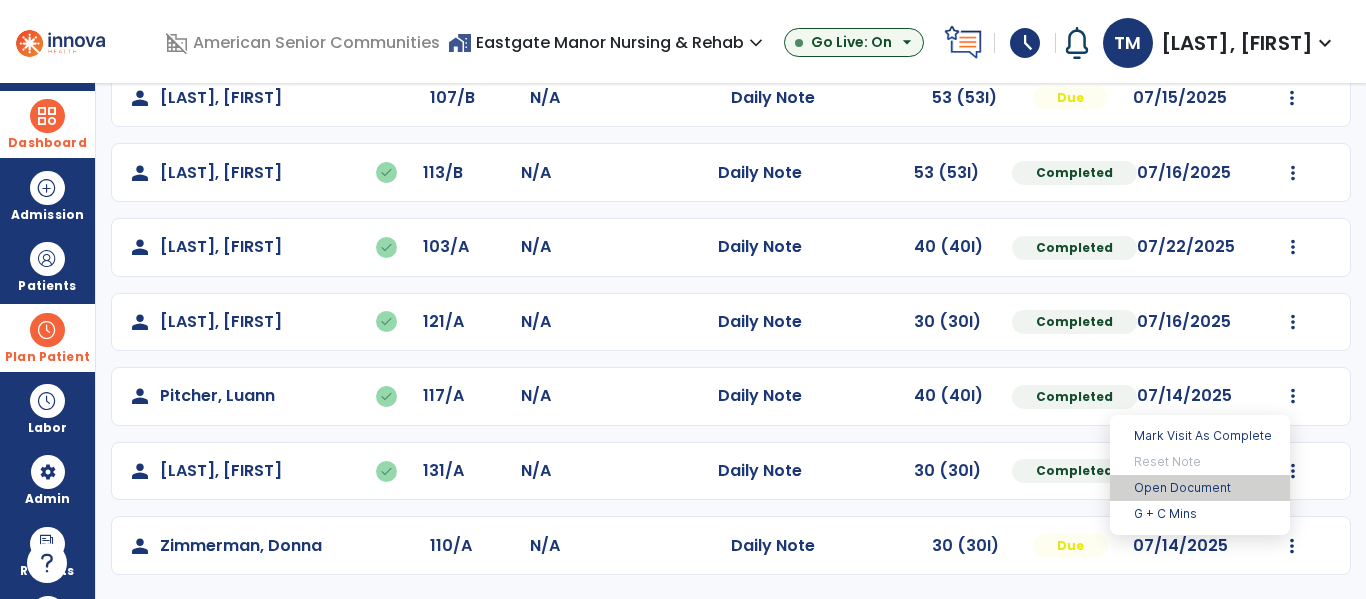 click on "Open Document" at bounding box center [1200, 488] 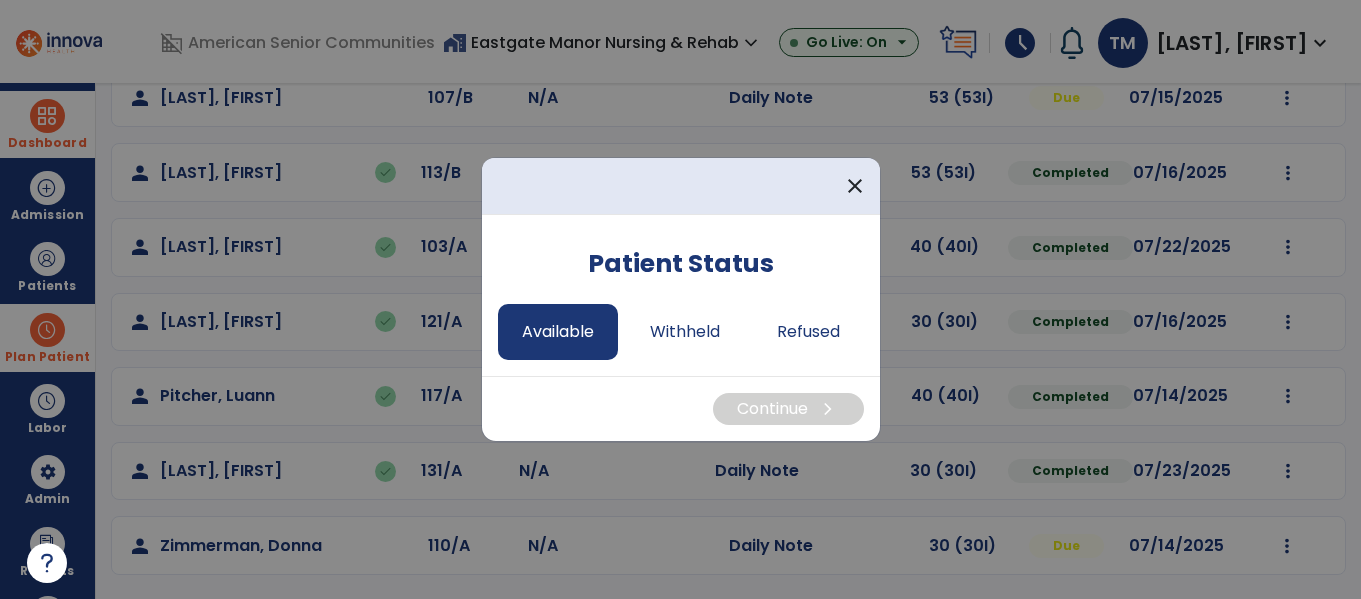 click on "Available" at bounding box center (558, 332) 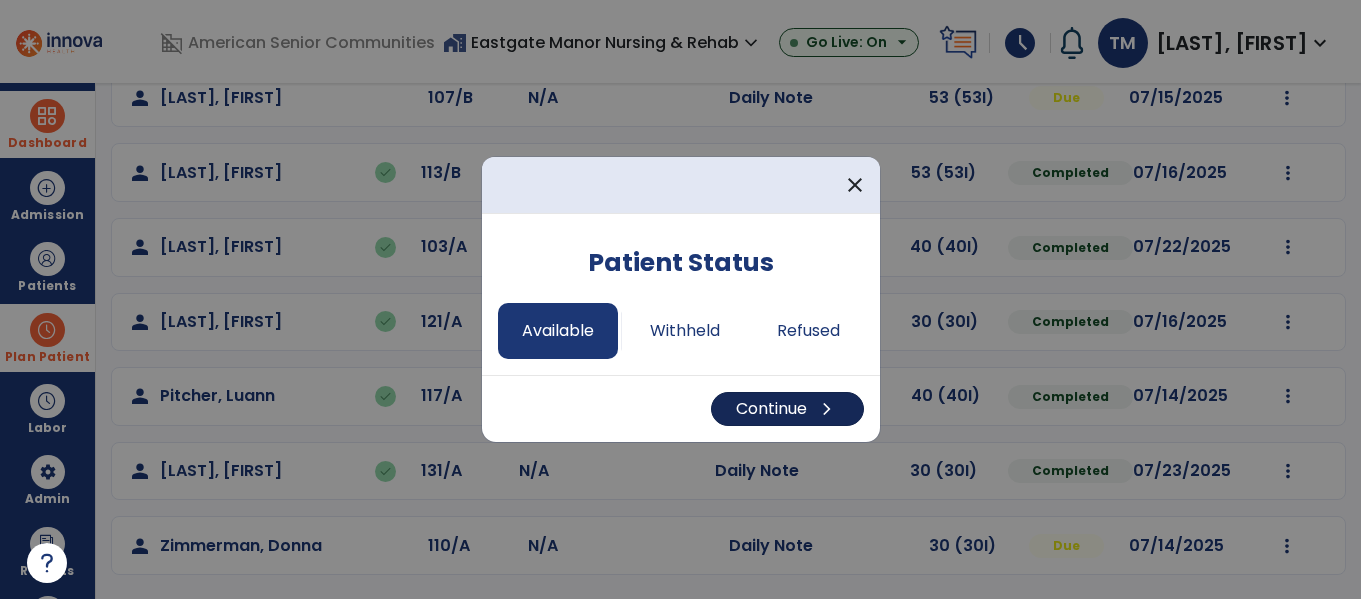 click on "Continue   chevron_right" at bounding box center (787, 409) 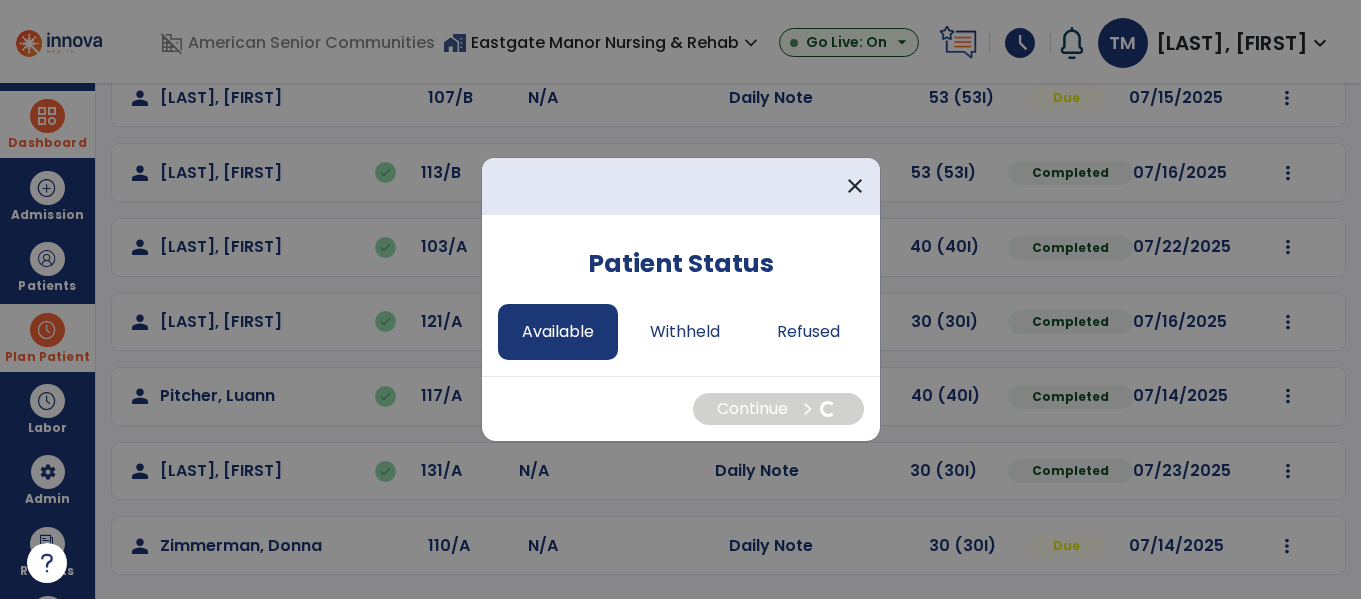 select on "*" 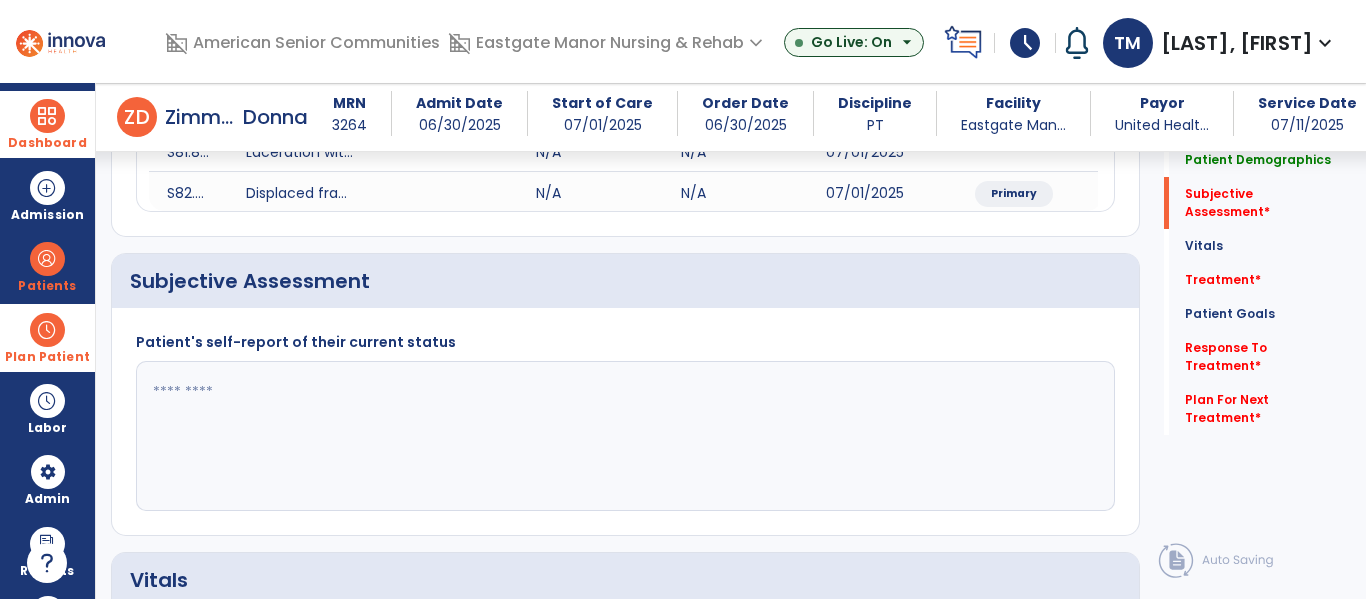 scroll, scrollTop: 317, scrollLeft: 0, axis: vertical 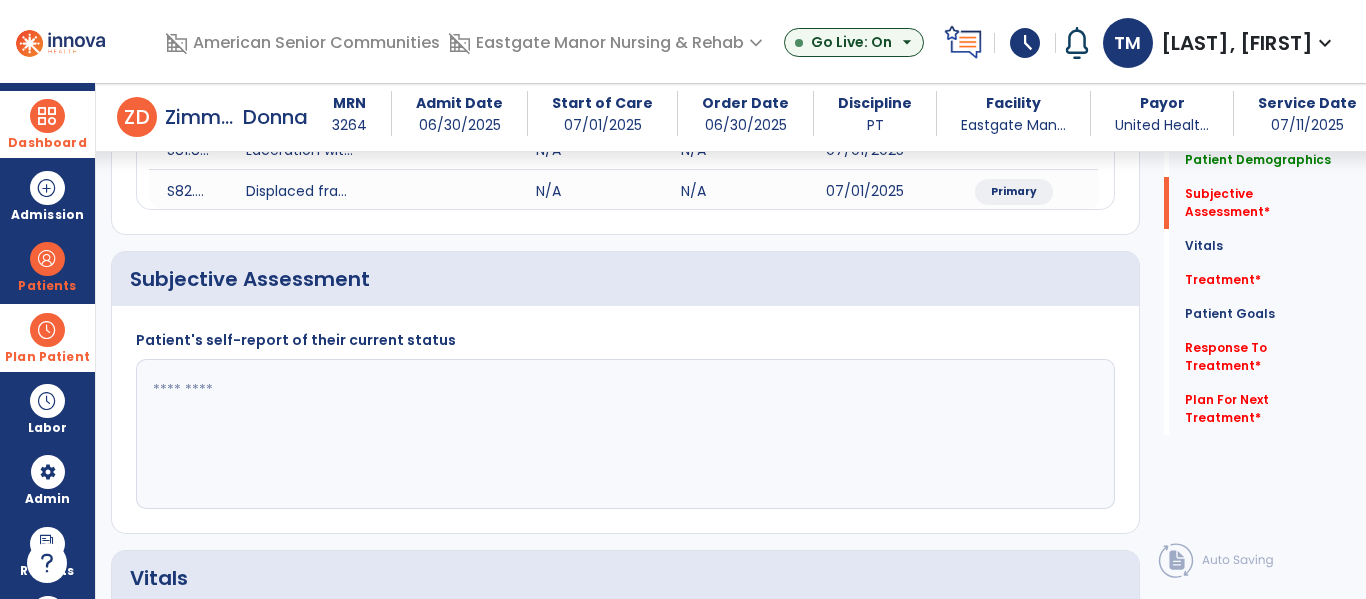 click 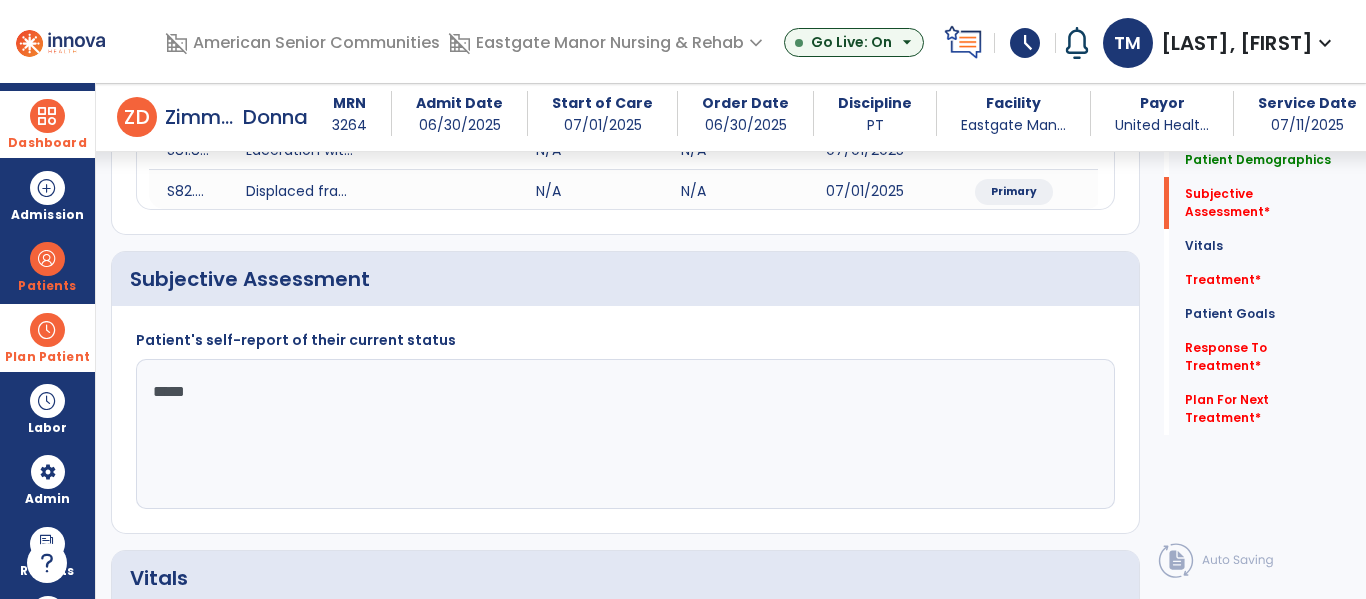 type on "******" 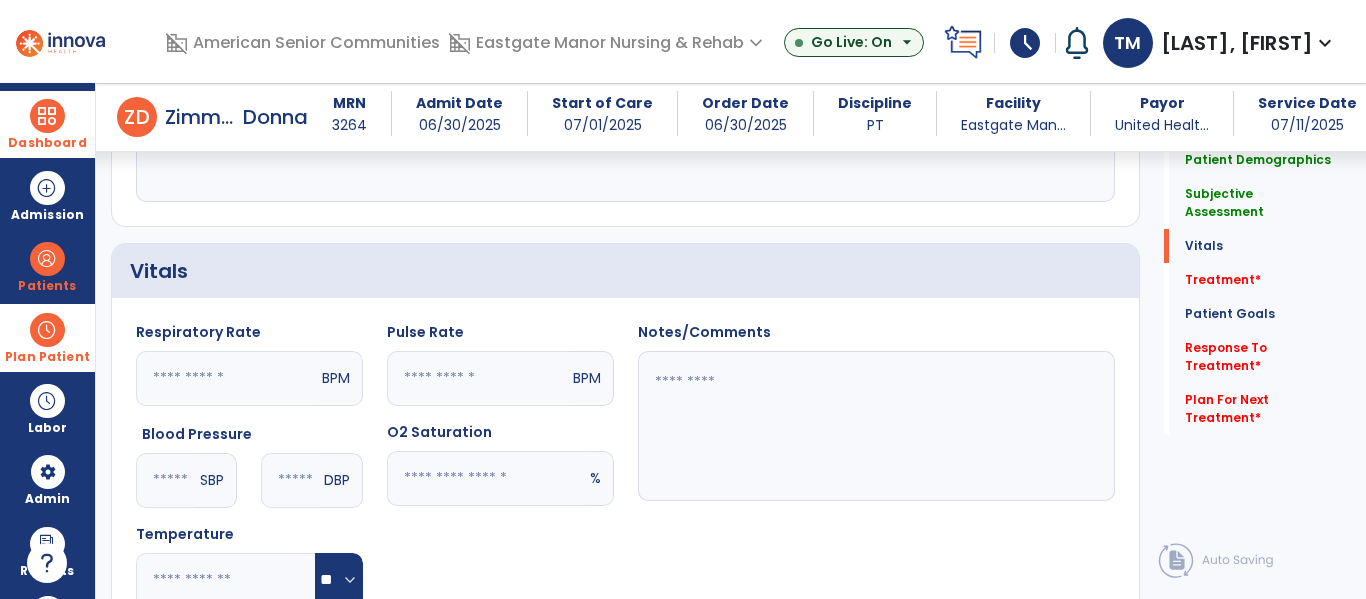 scroll, scrollTop: 638, scrollLeft: 0, axis: vertical 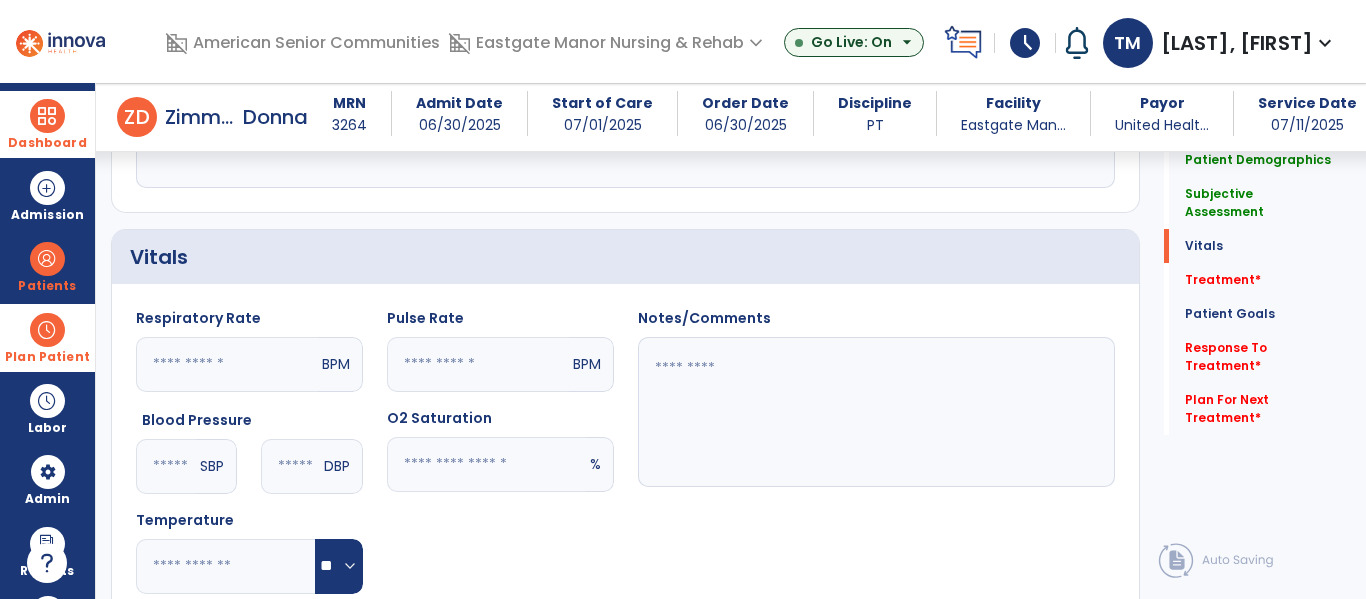 type on "**********" 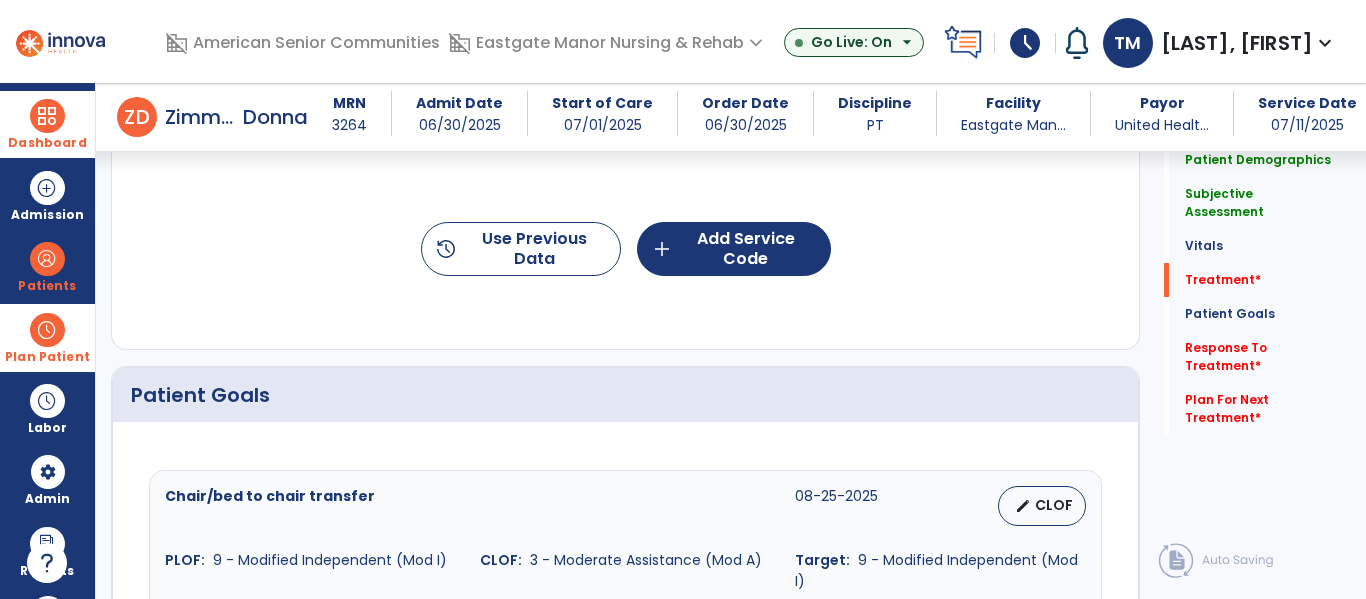 scroll, scrollTop: 1202, scrollLeft: 0, axis: vertical 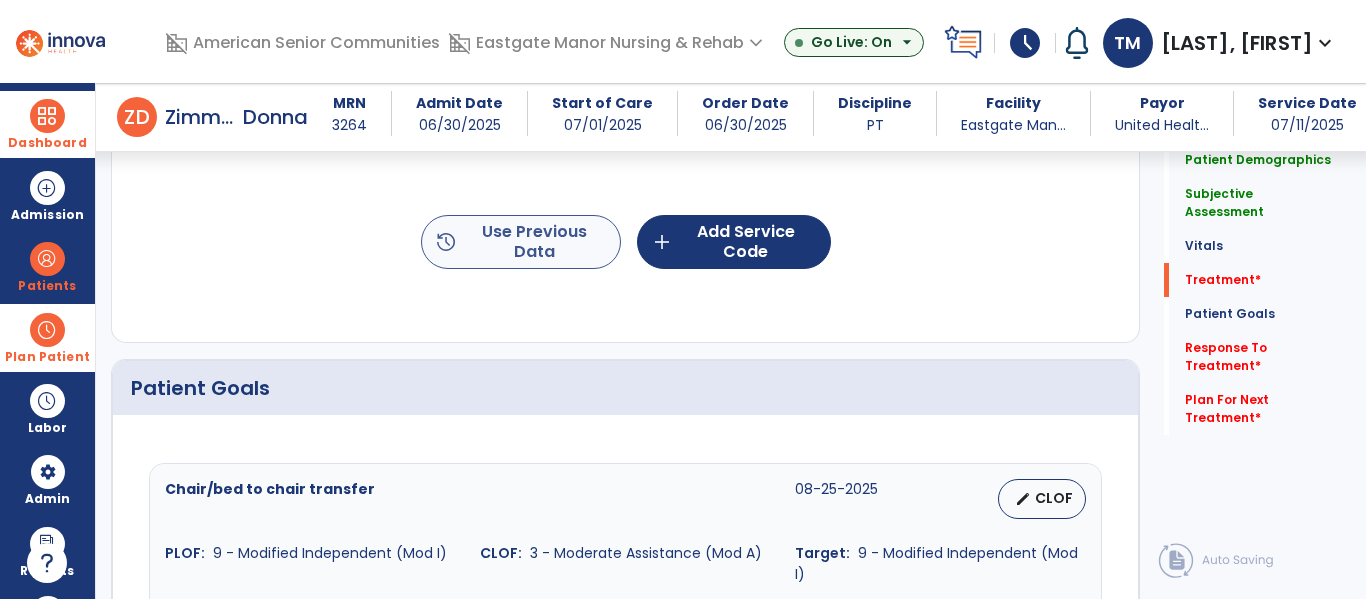 type on "**********" 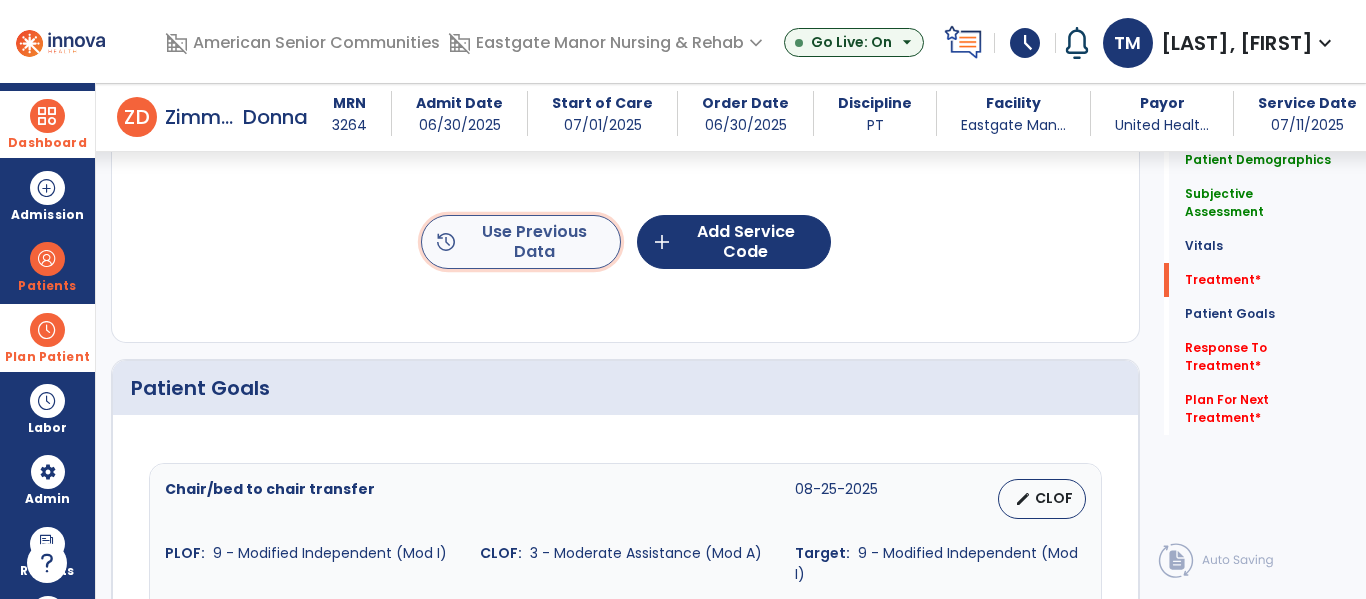 click on "history  Use Previous Data" 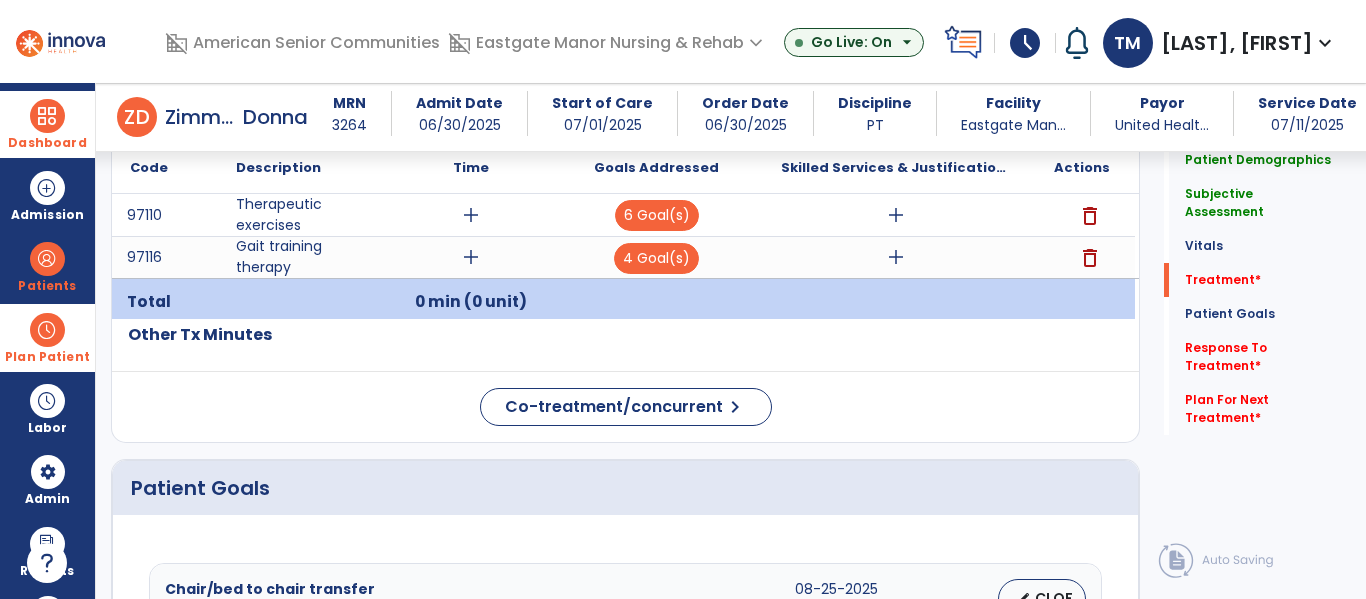 click on "add" at bounding box center (471, 257) 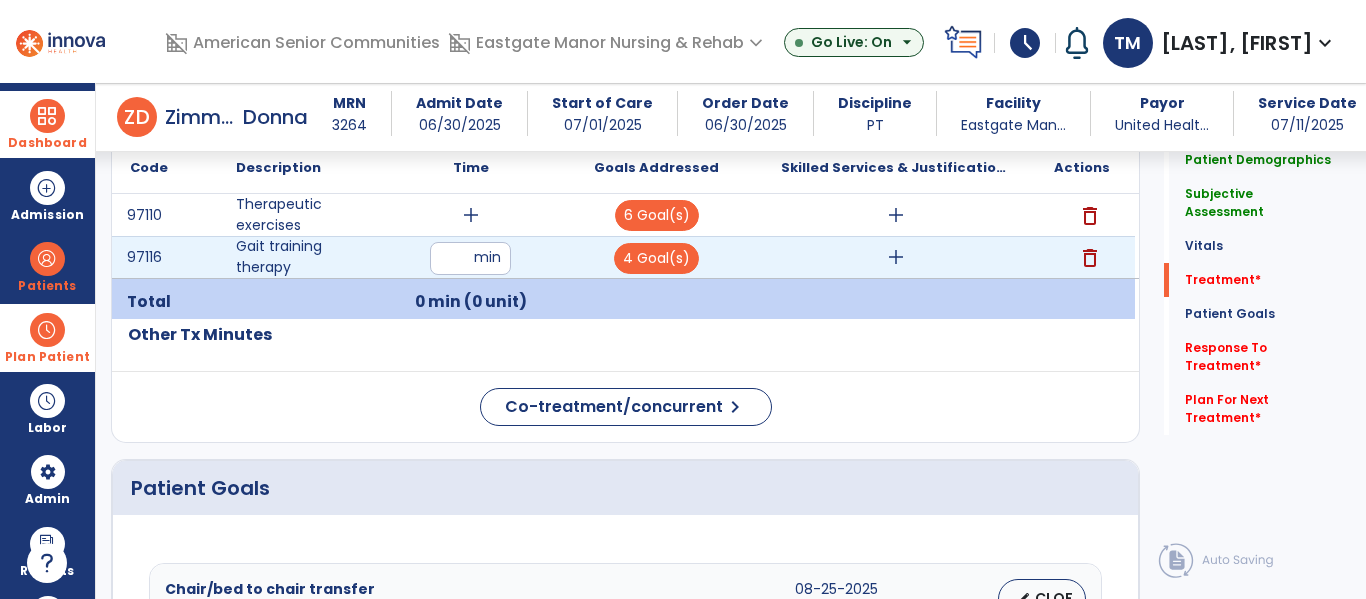 type on "**" 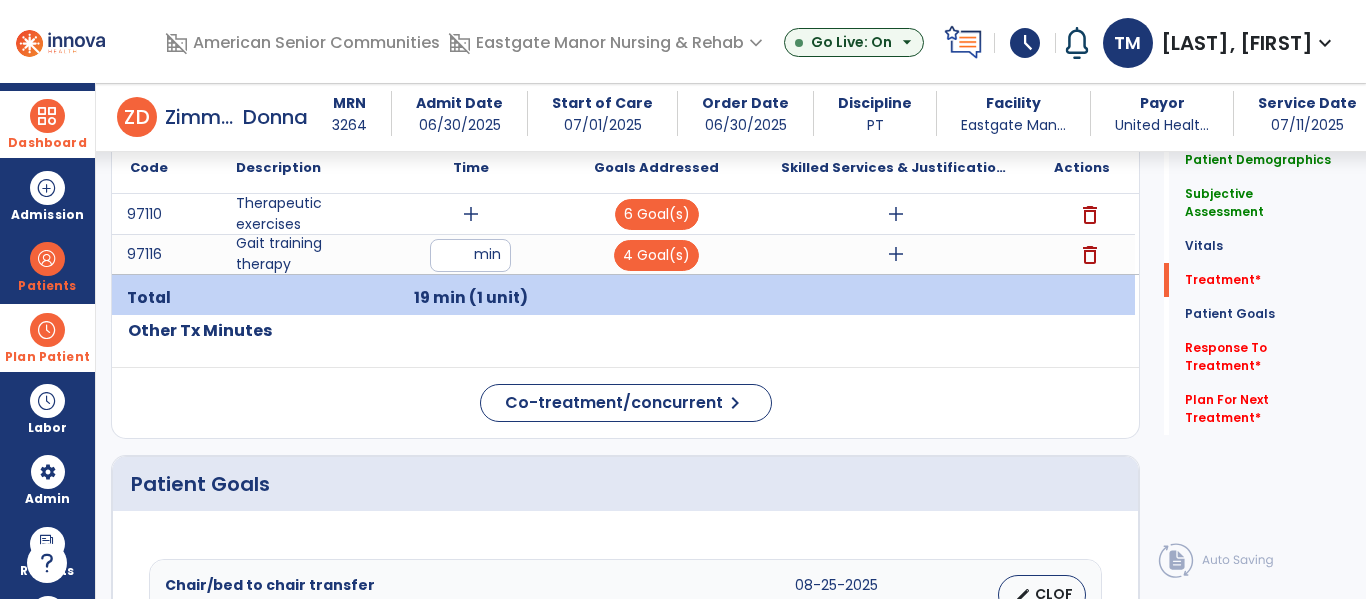 click on "add" at bounding box center [471, 214] 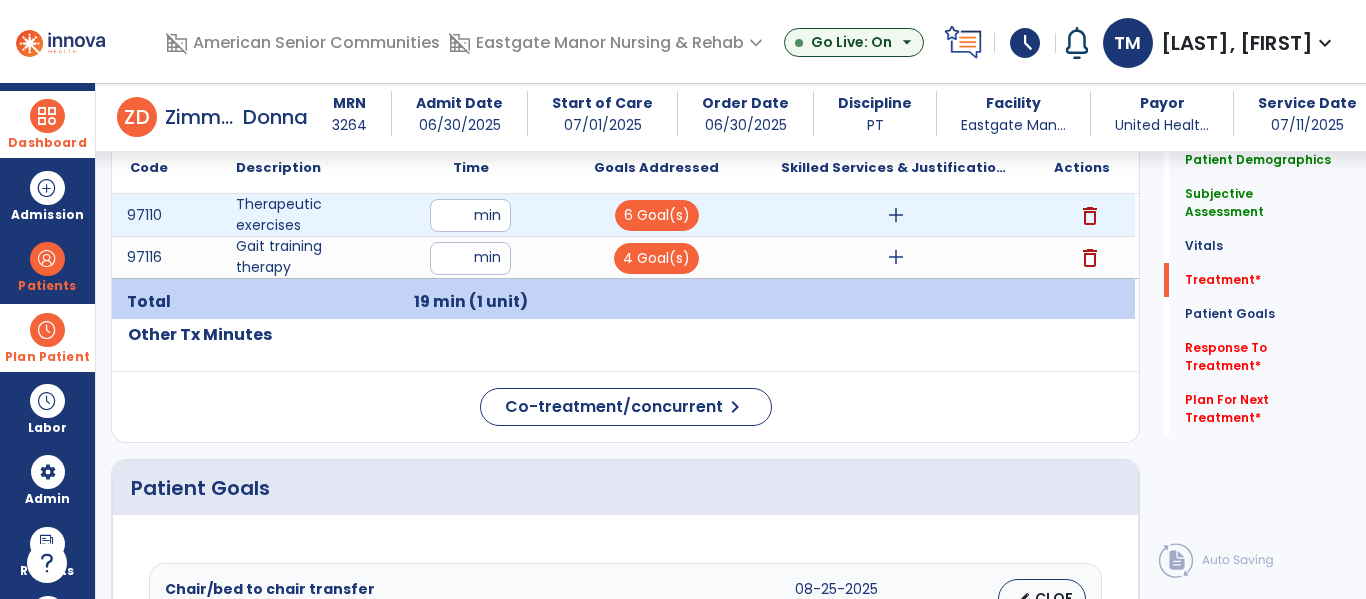 type on "**" 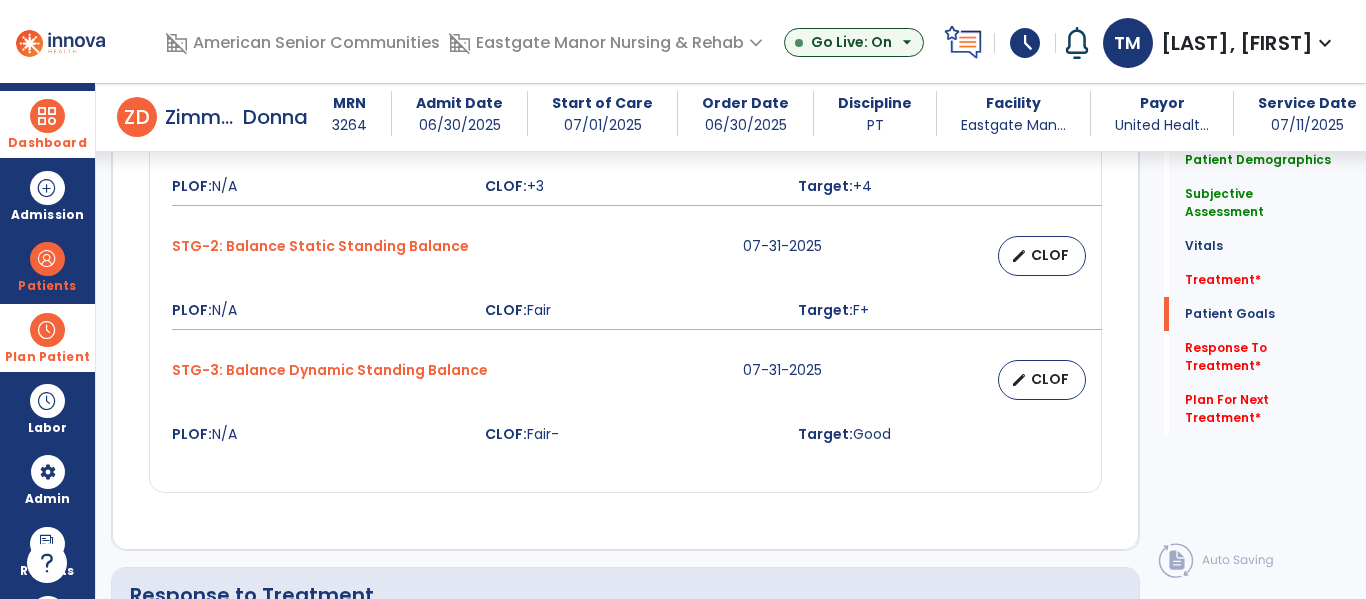 scroll, scrollTop: 2780, scrollLeft: 0, axis: vertical 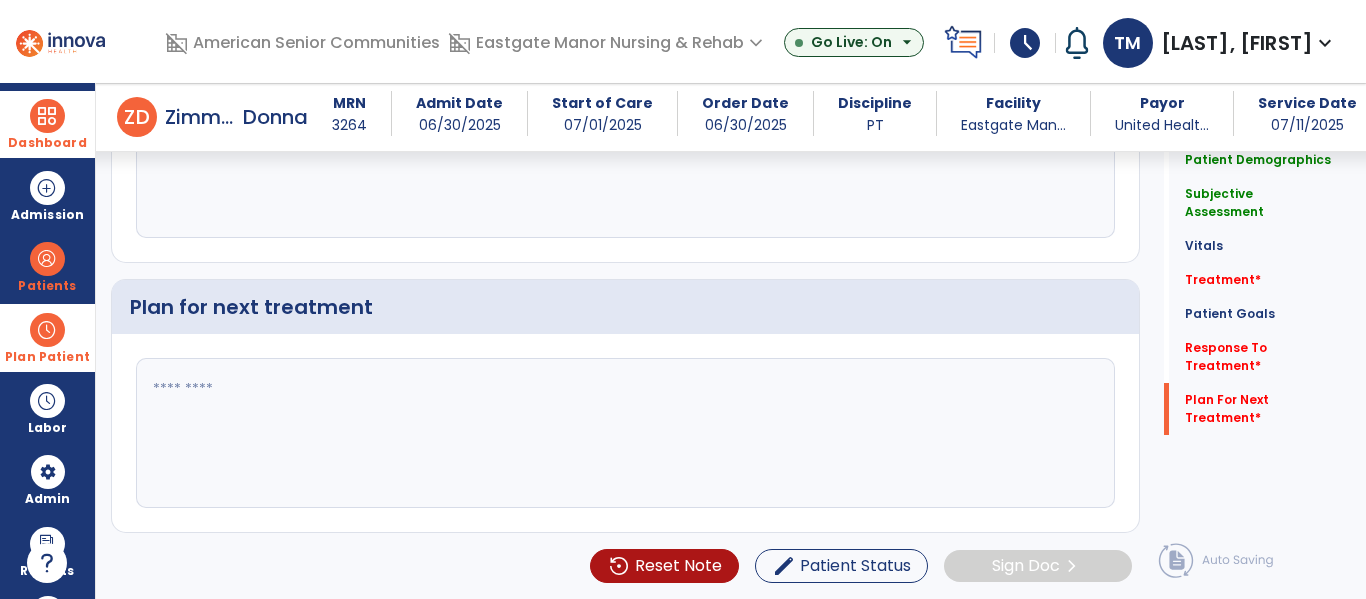click 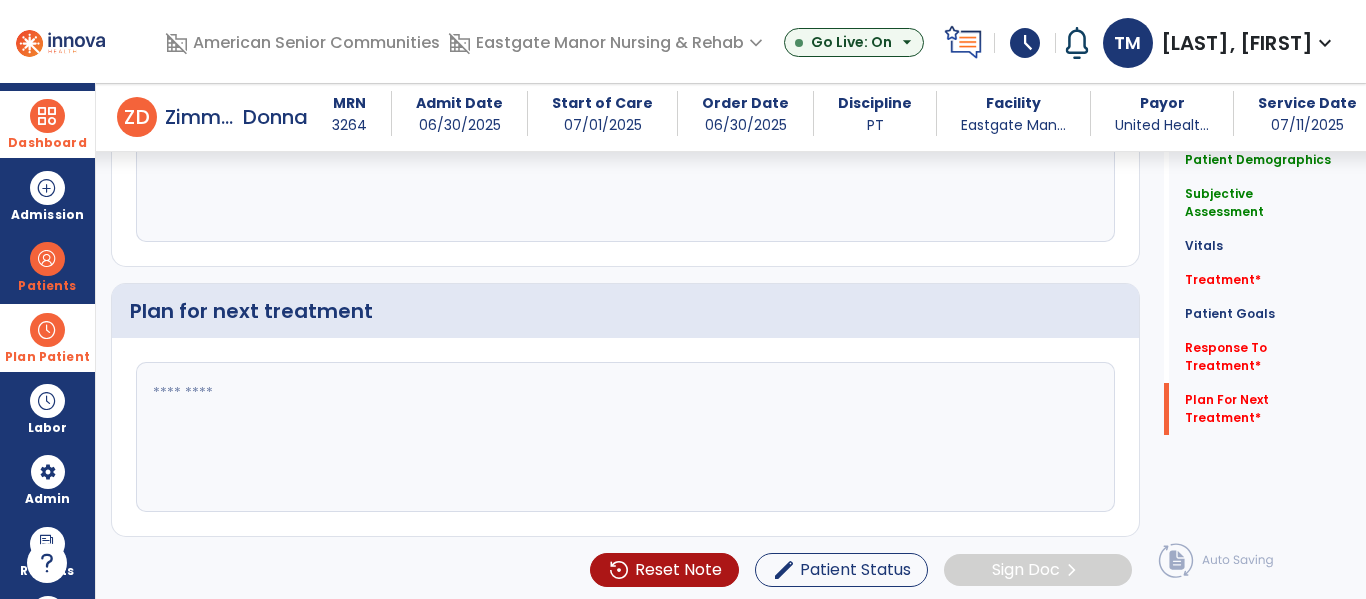 scroll, scrollTop: 2780, scrollLeft: 0, axis: vertical 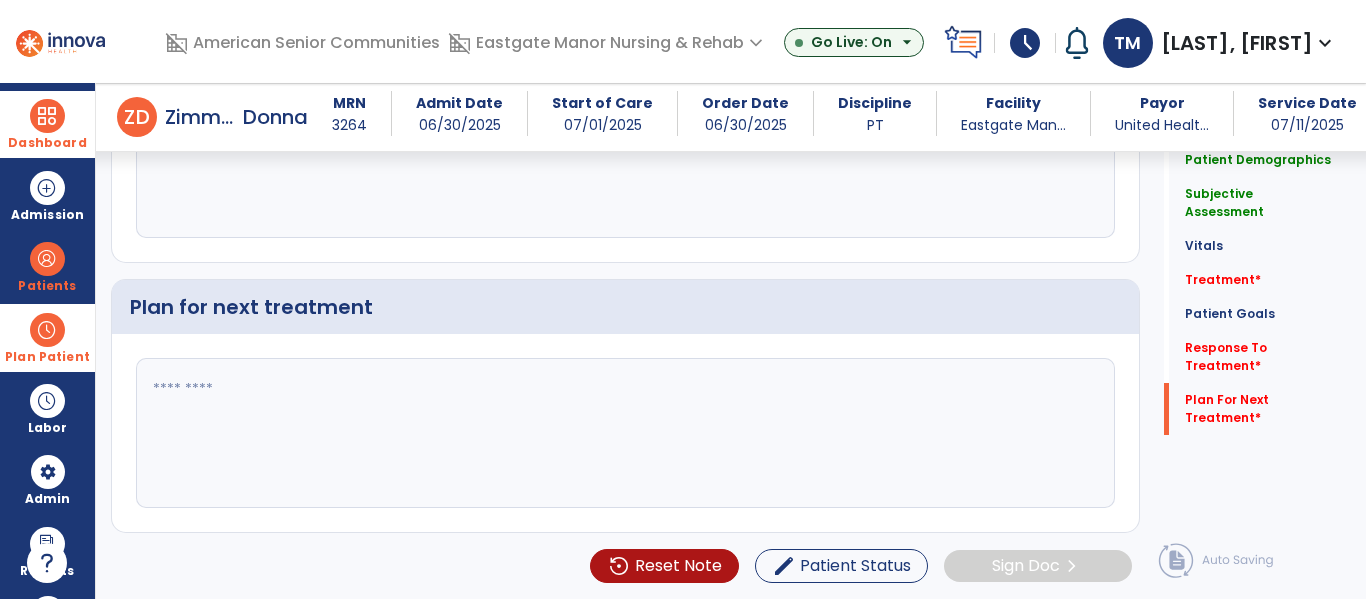 click 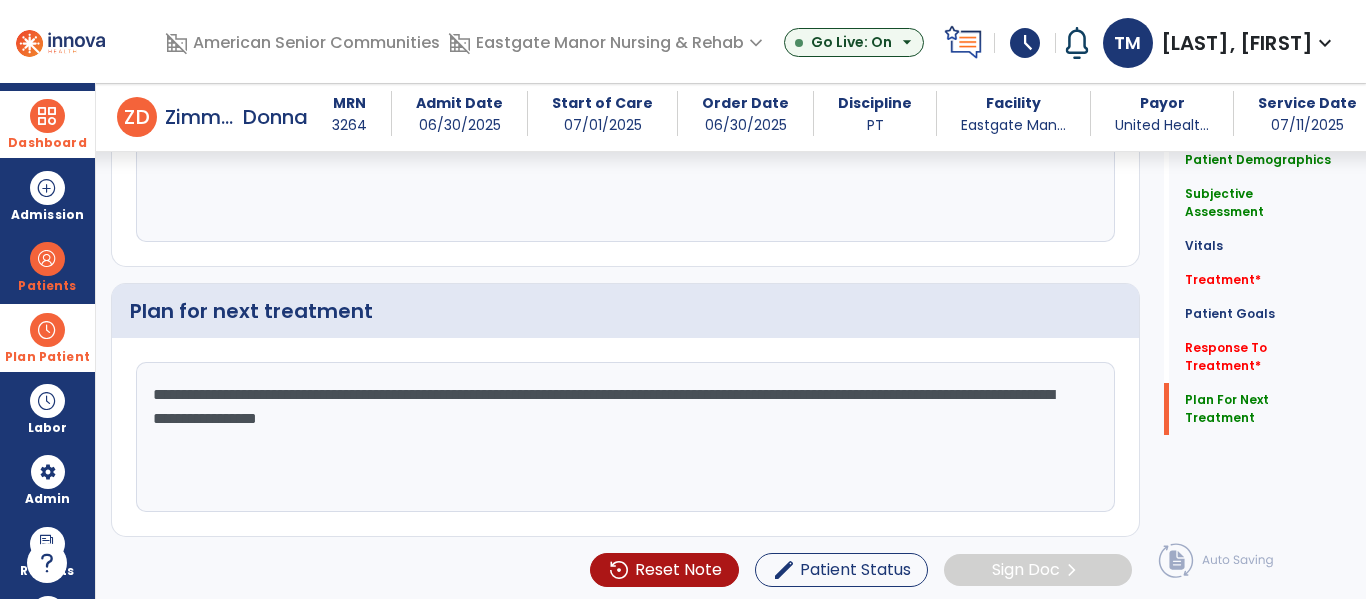 scroll, scrollTop: 2780, scrollLeft: 0, axis: vertical 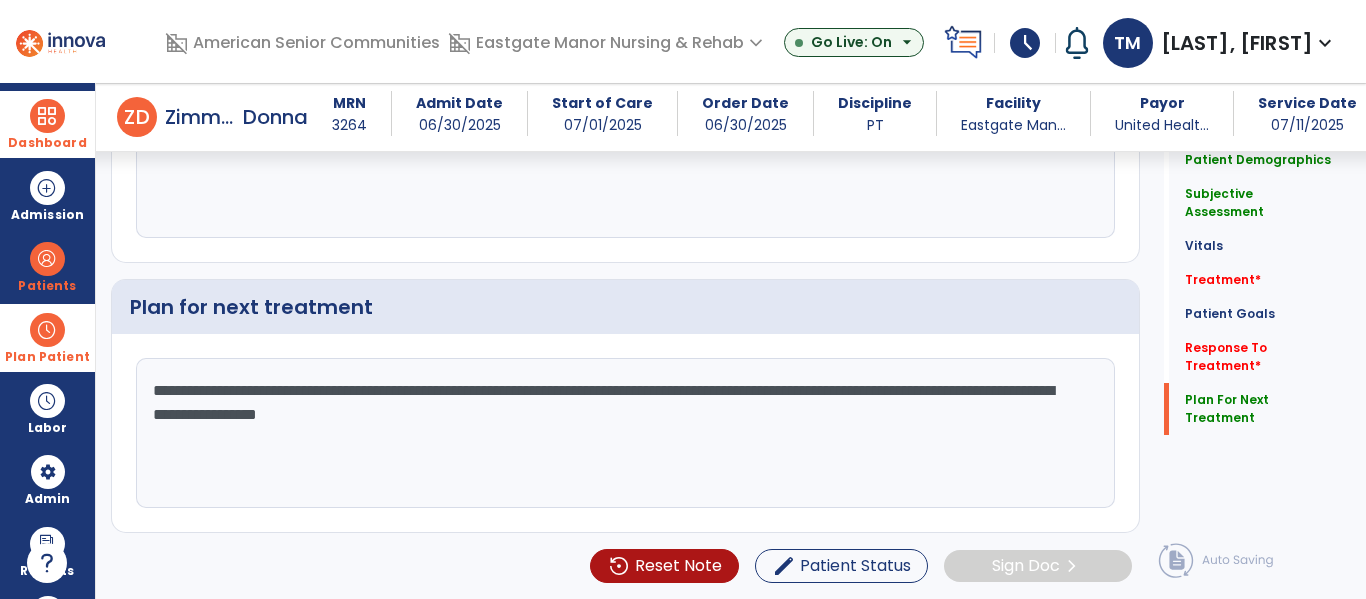 type on "**********" 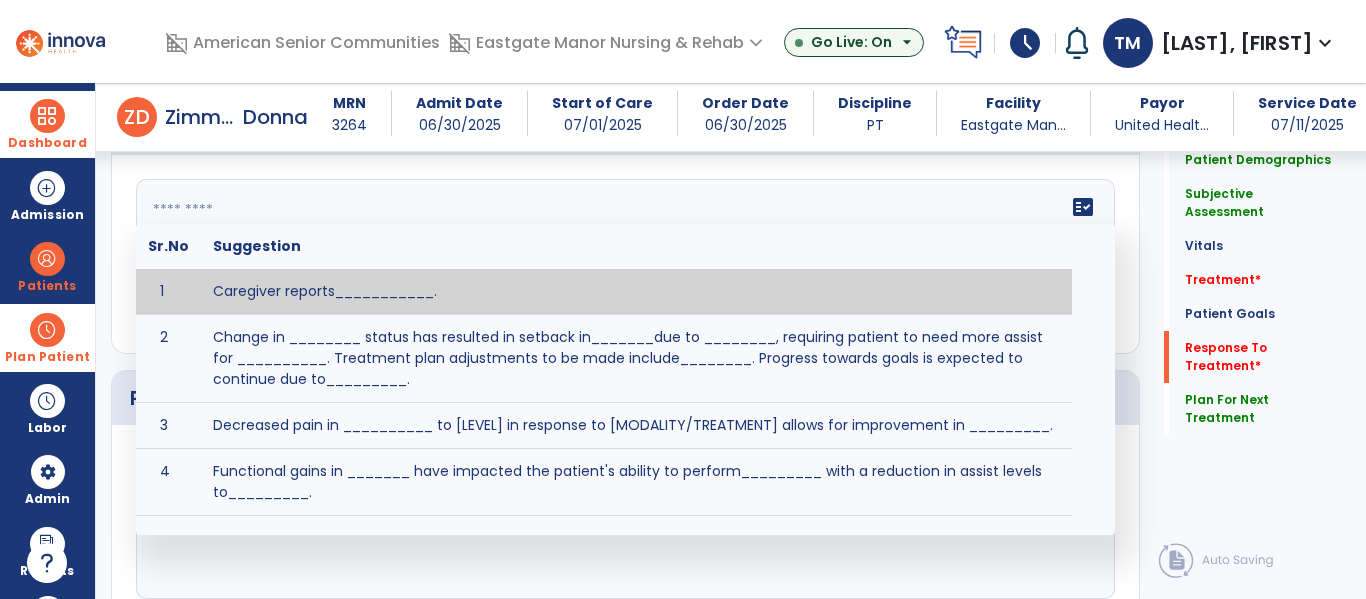 scroll, scrollTop: 2666, scrollLeft: 0, axis: vertical 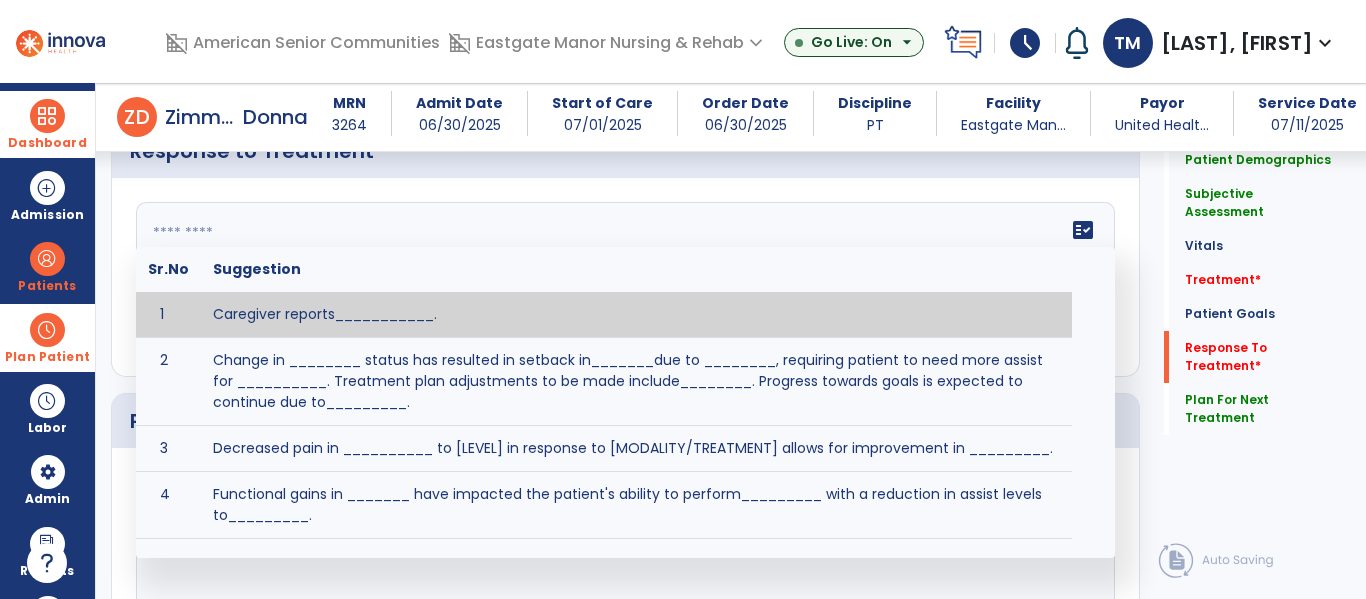 click 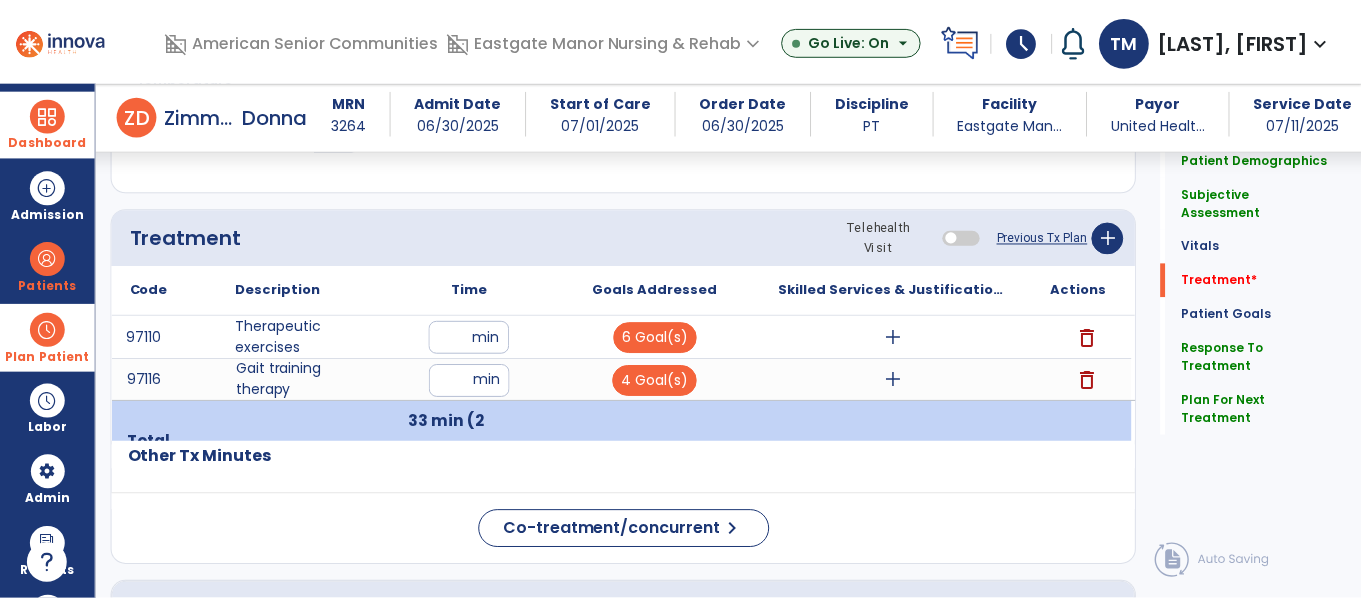 scroll, scrollTop: 1081, scrollLeft: 0, axis: vertical 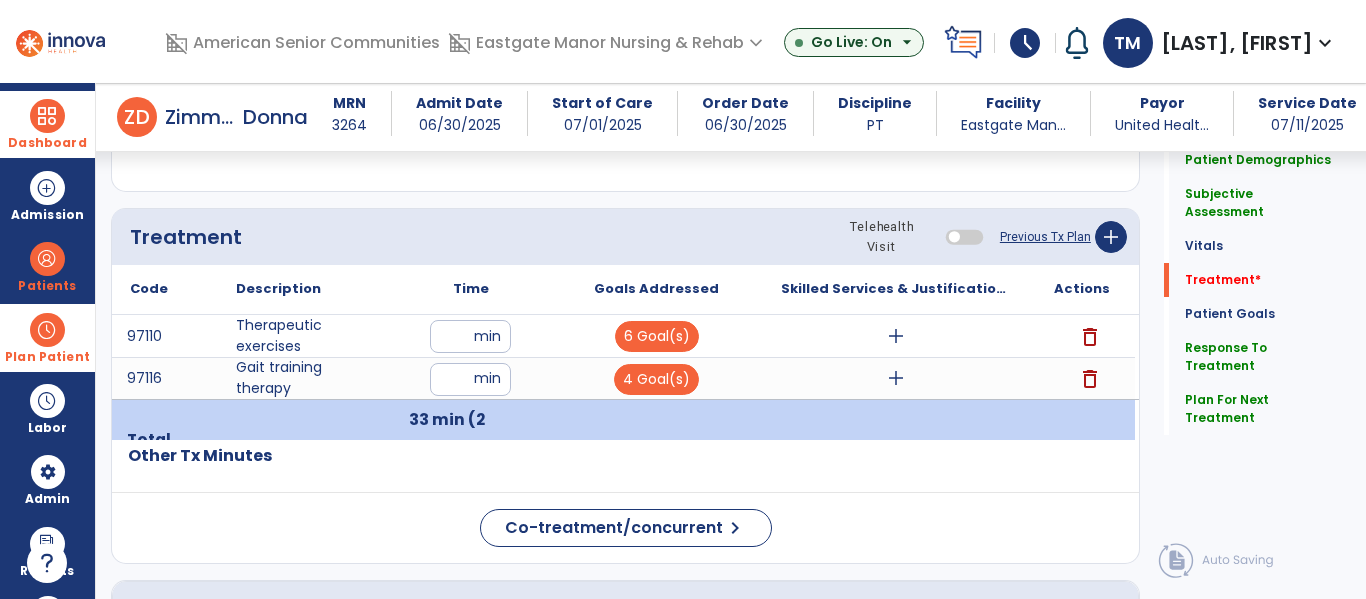 type on "**********" 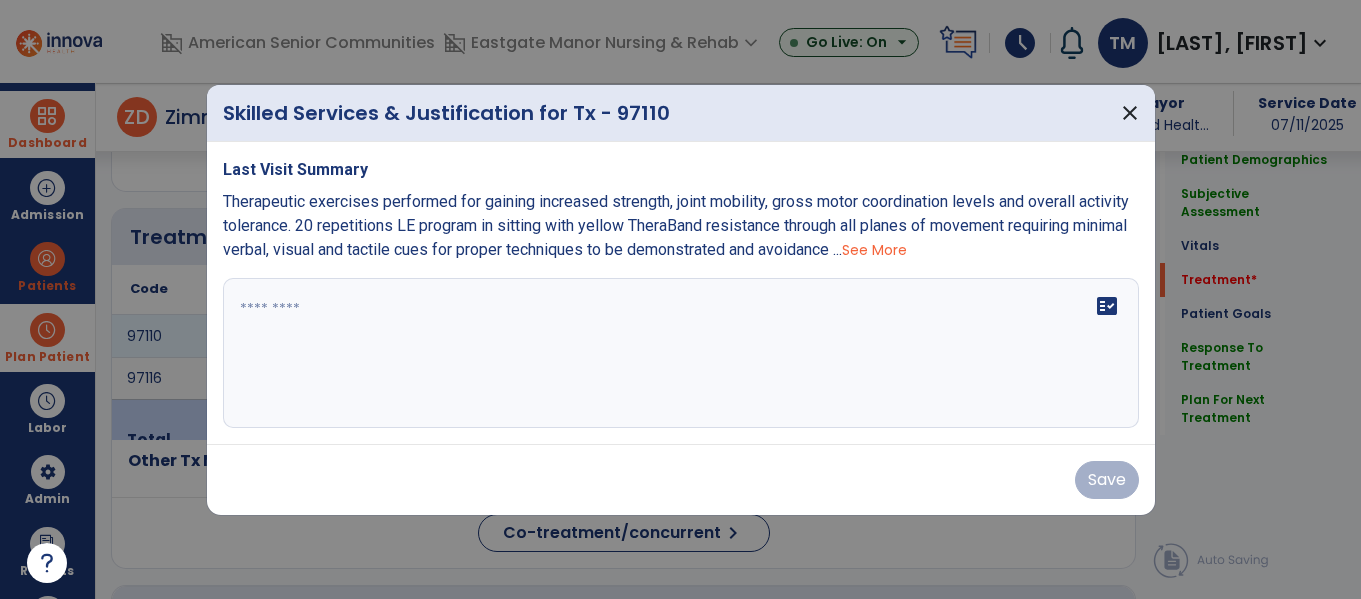 scroll, scrollTop: 1081, scrollLeft: 0, axis: vertical 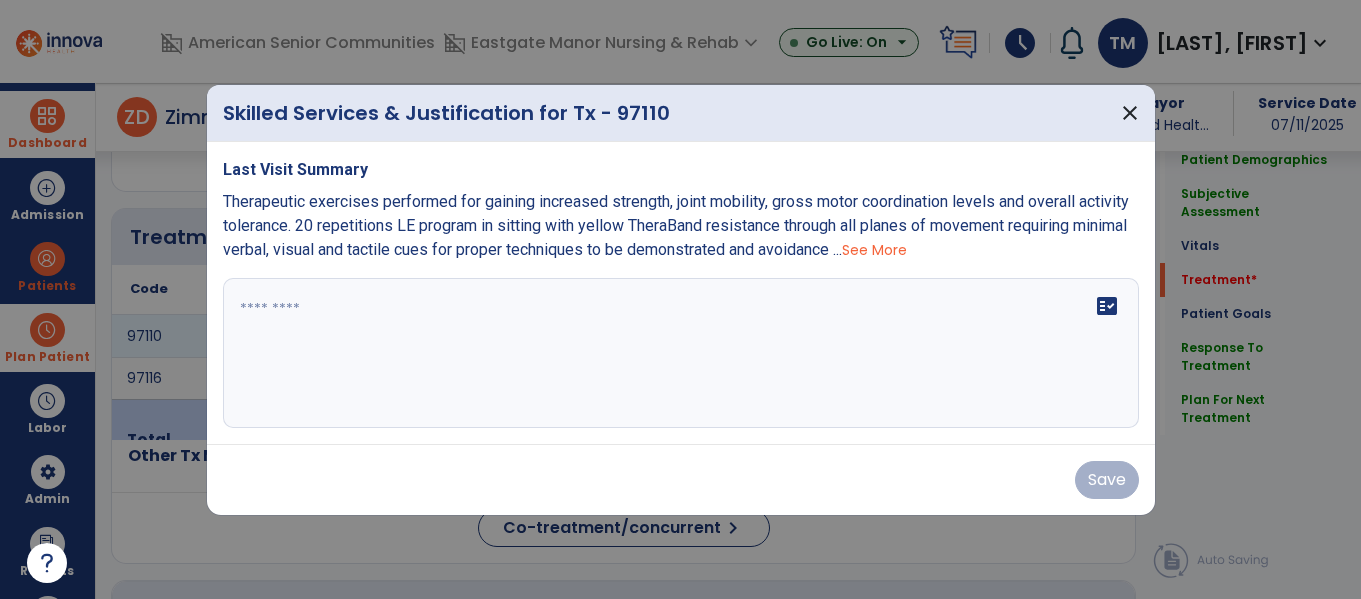 click on "See More" at bounding box center [874, 250] 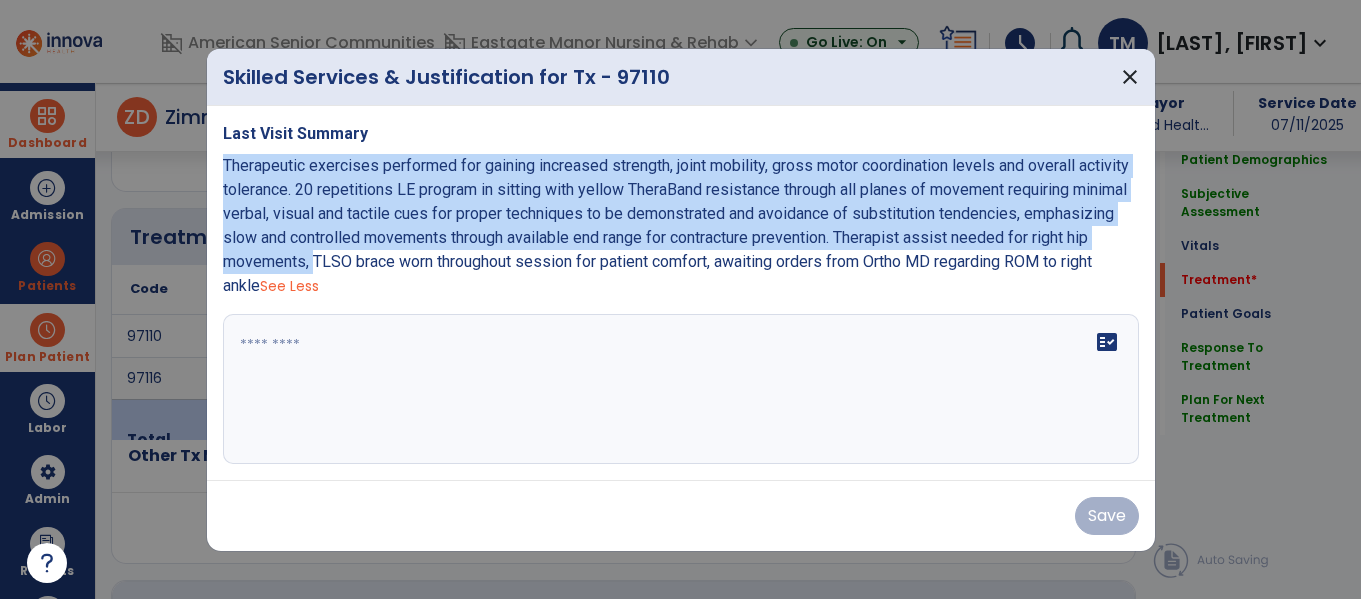 click on "fact_check" at bounding box center (681, 389) 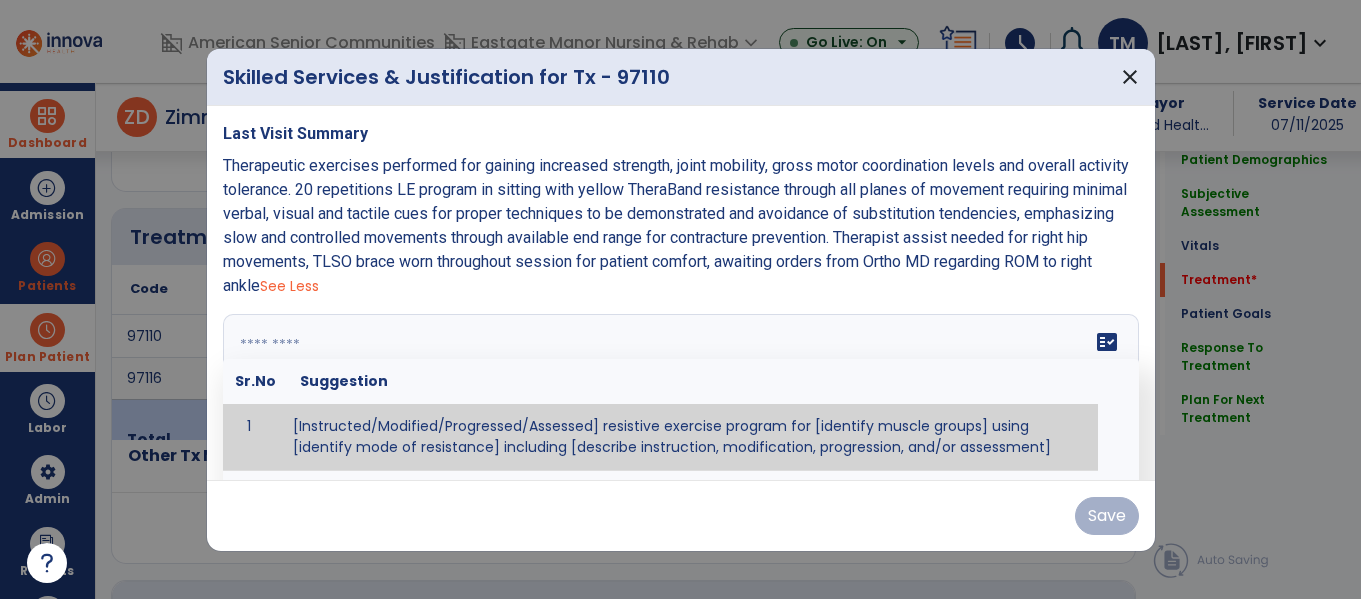 paste on "**********" 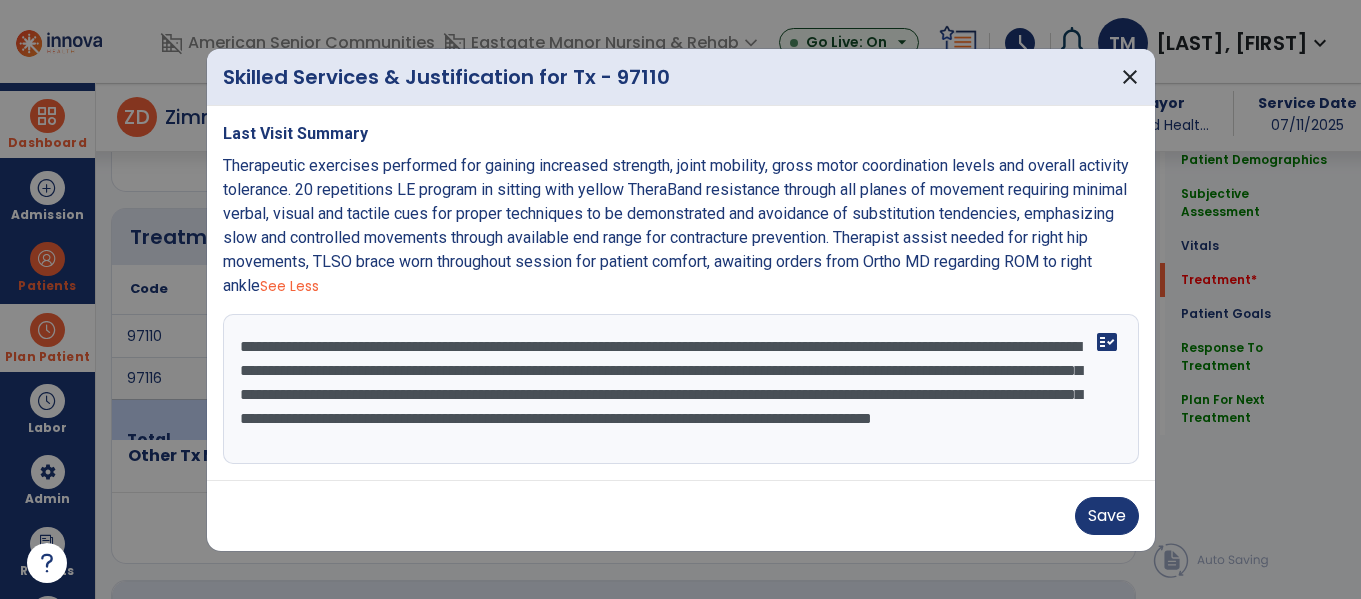 scroll, scrollTop: 16, scrollLeft: 0, axis: vertical 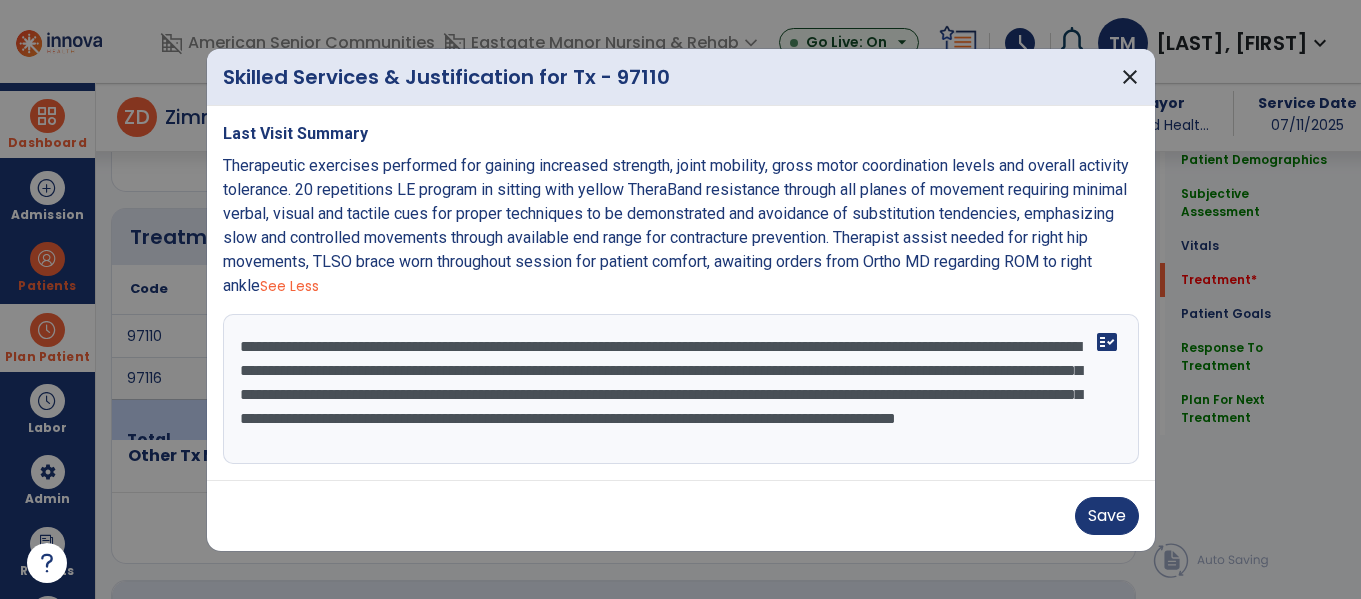 click on "**********" at bounding box center [678, 389] 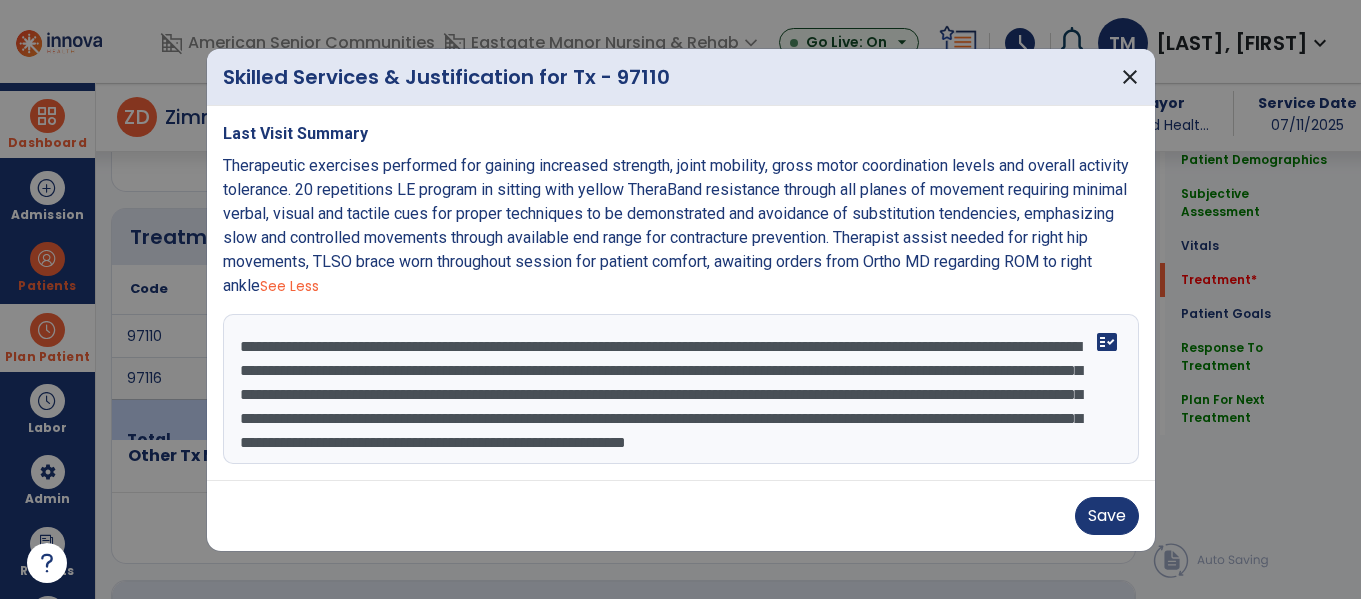 scroll, scrollTop: 40, scrollLeft: 0, axis: vertical 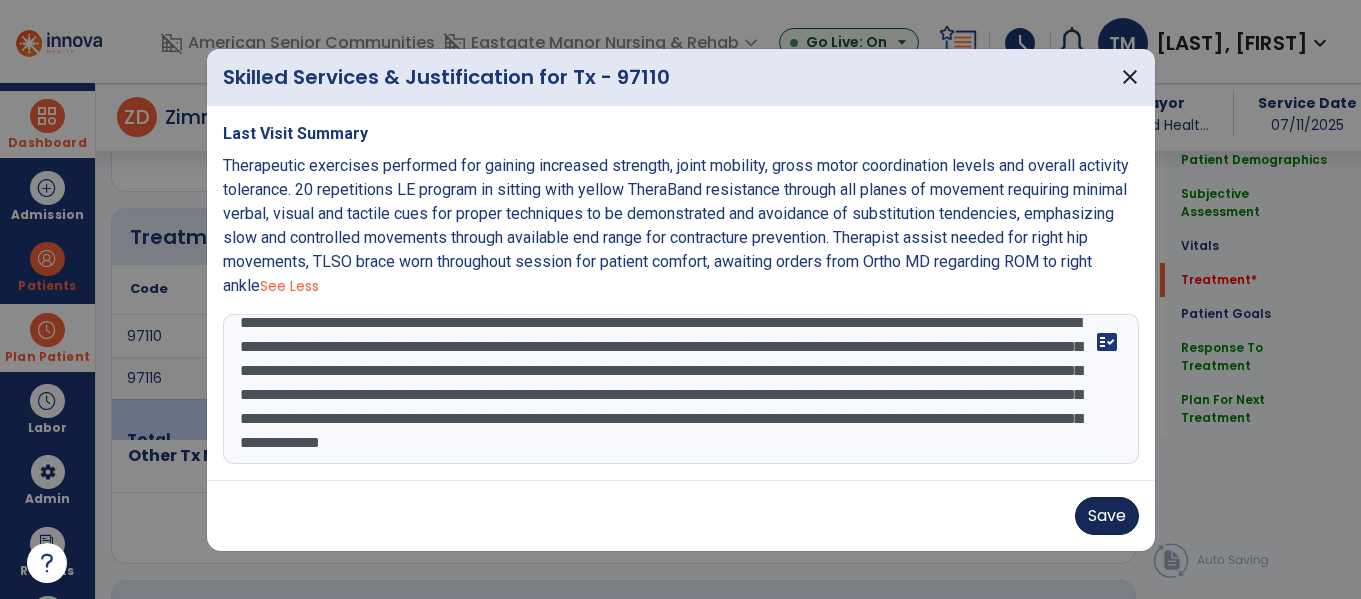 type on "**********" 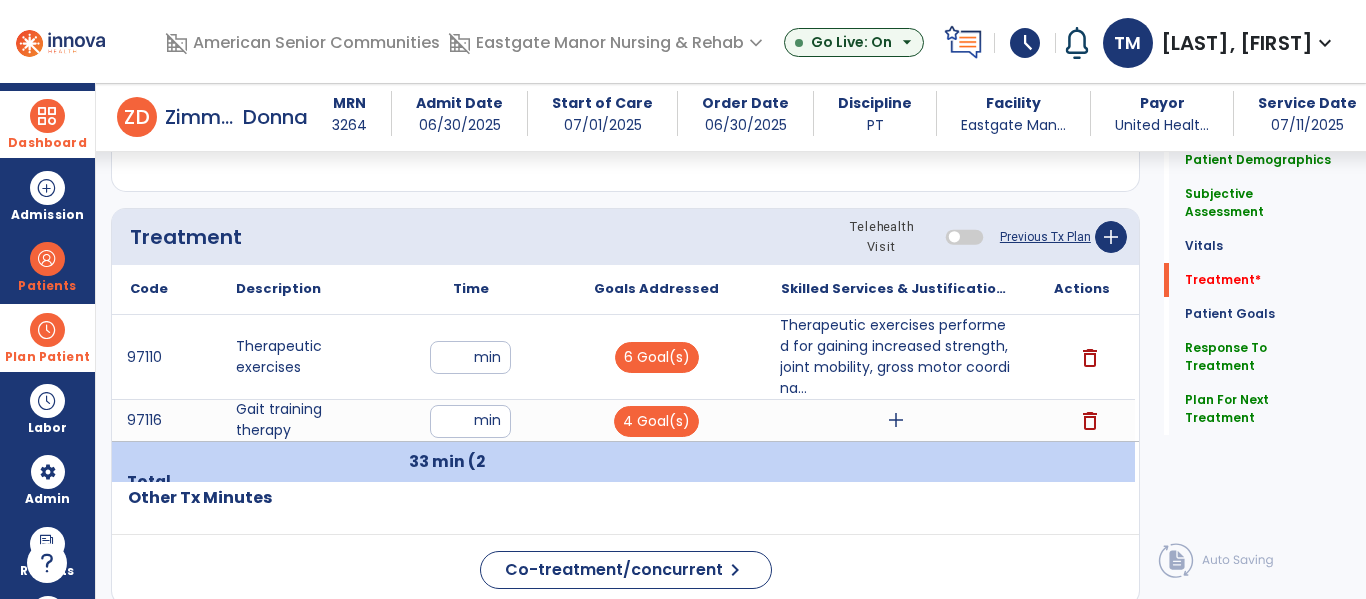 click on "add" at bounding box center (896, 420) 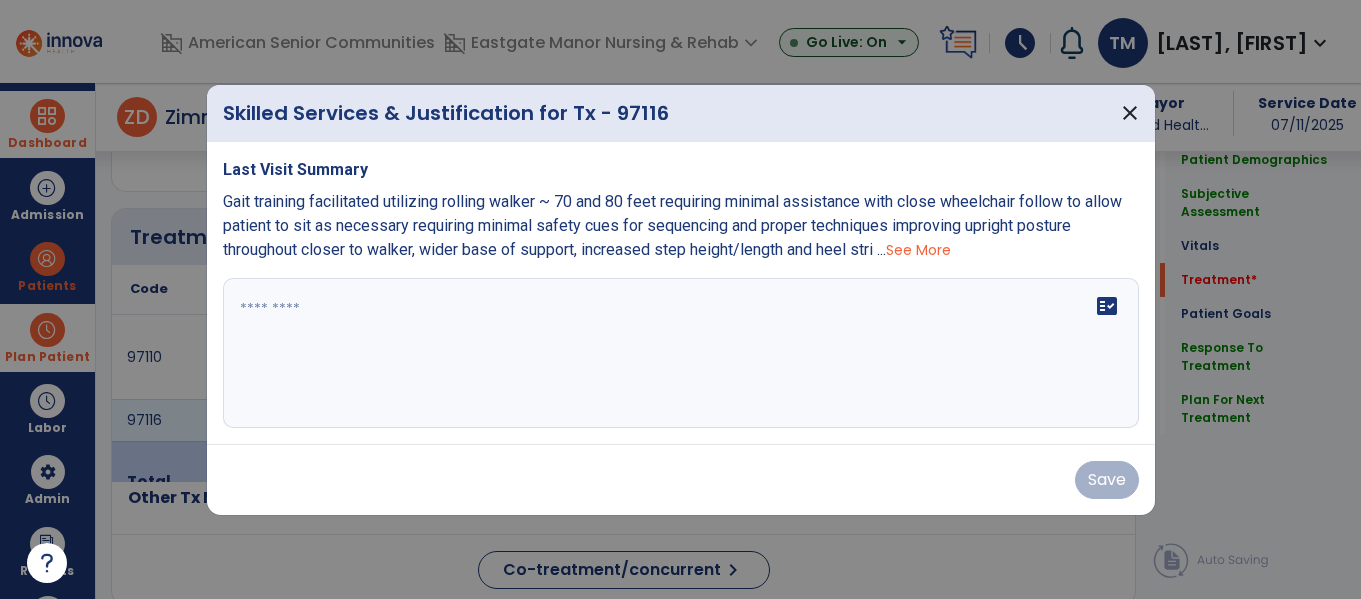 scroll, scrollTop: 1081, scrollLeft: 0, axis: vertical 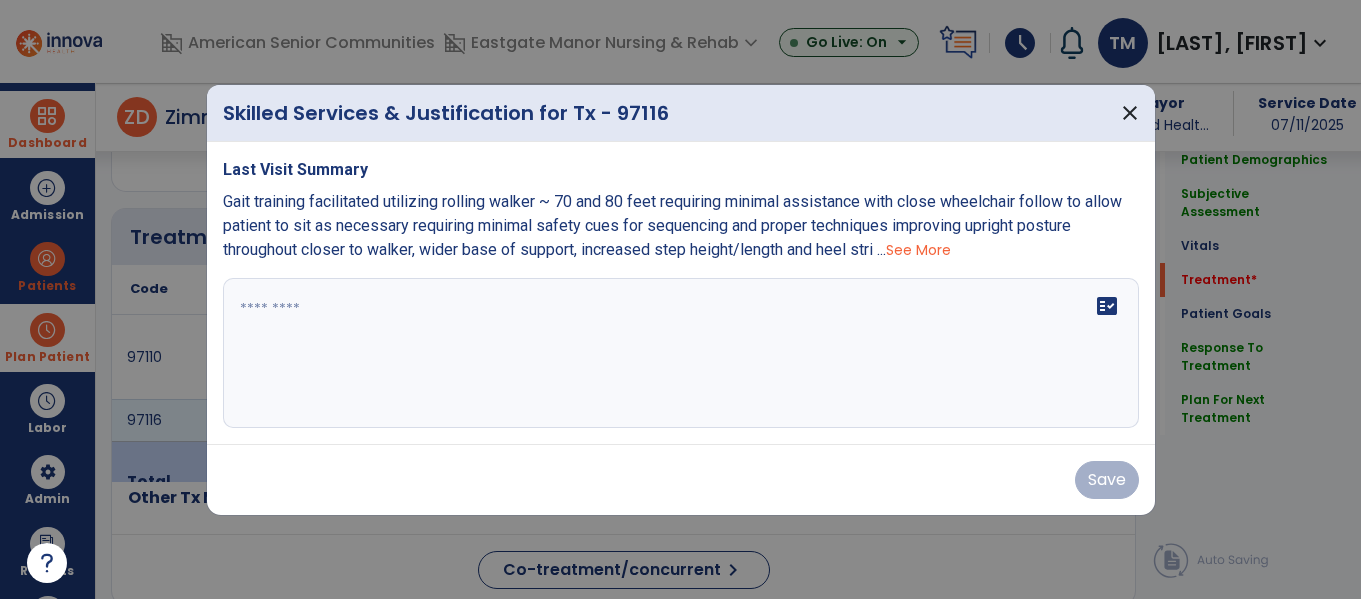 click on "See More" at bounding box center (918, 250) 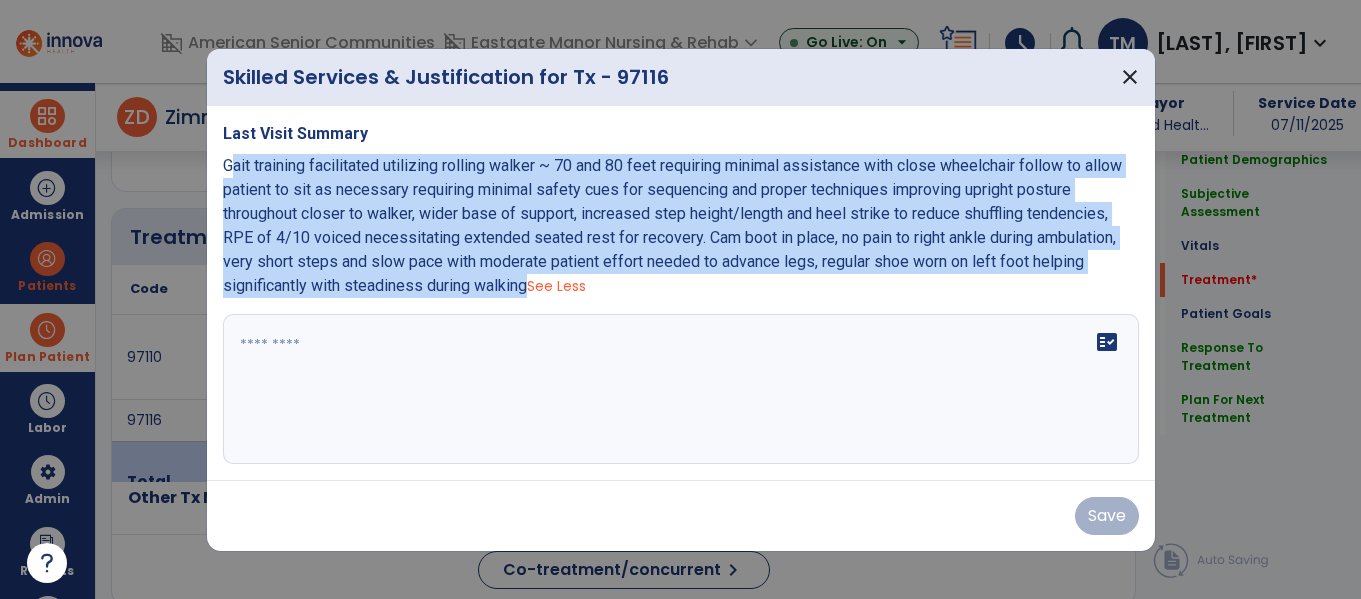 click on "fact_check" at bounding box center [681, 389] 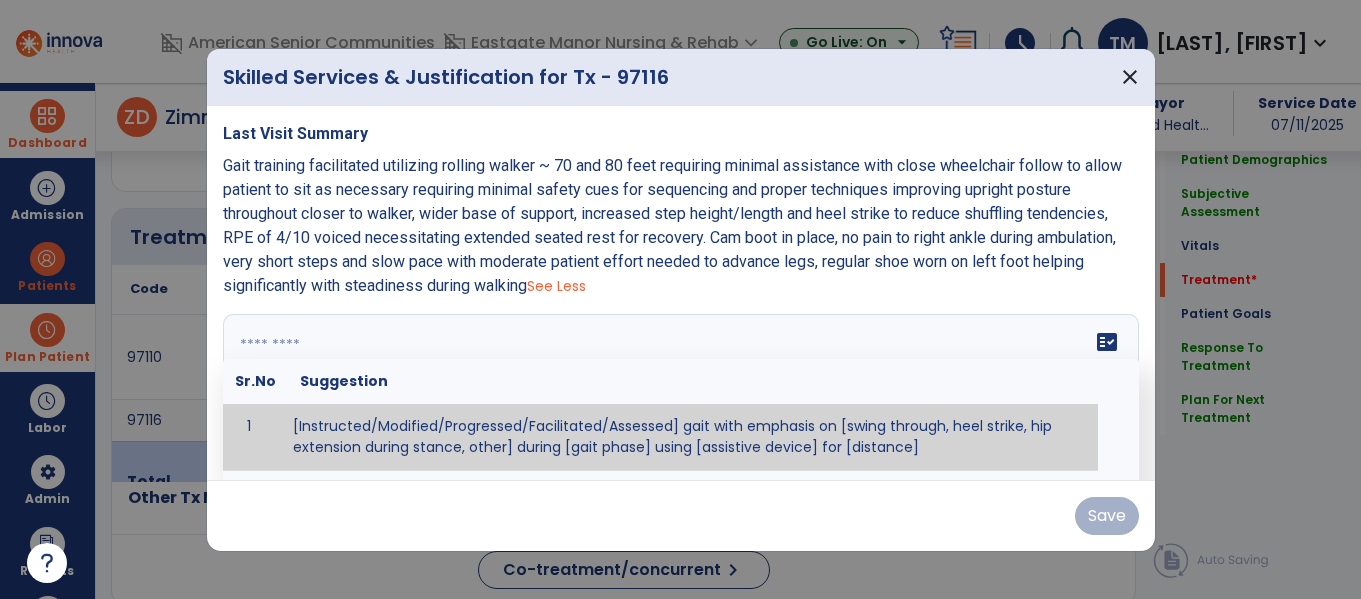 paste on "**********" 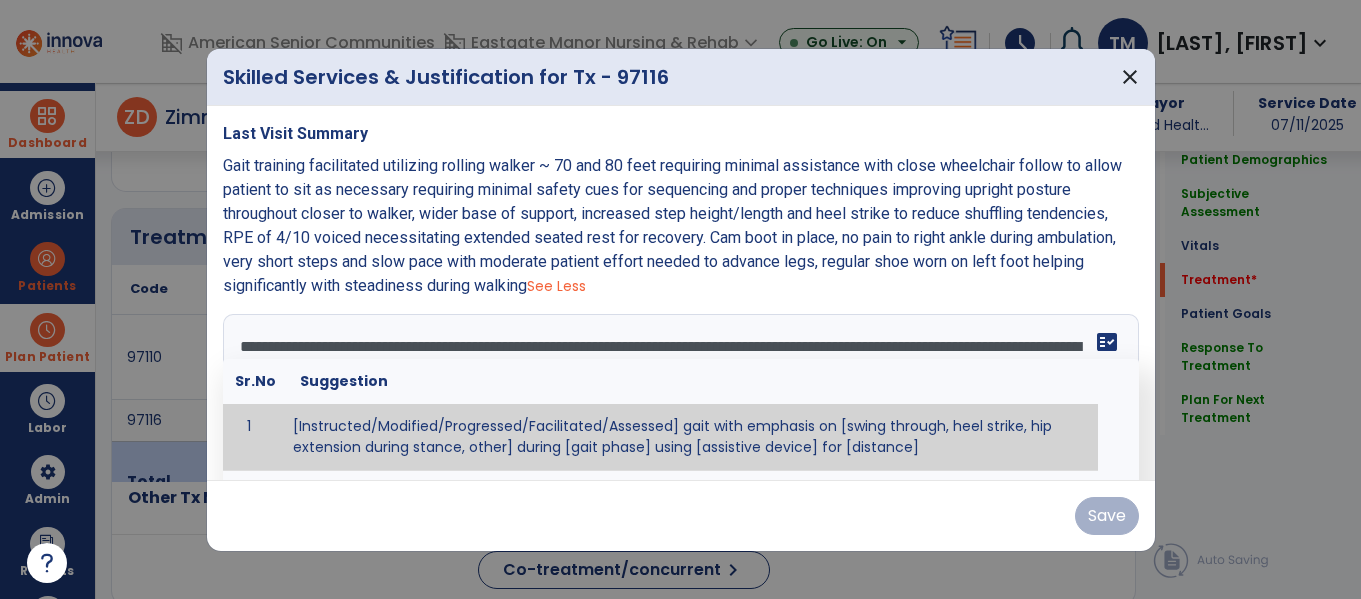 scroll, scrollTop: 40, scrollLeft: 0, axis: vertical 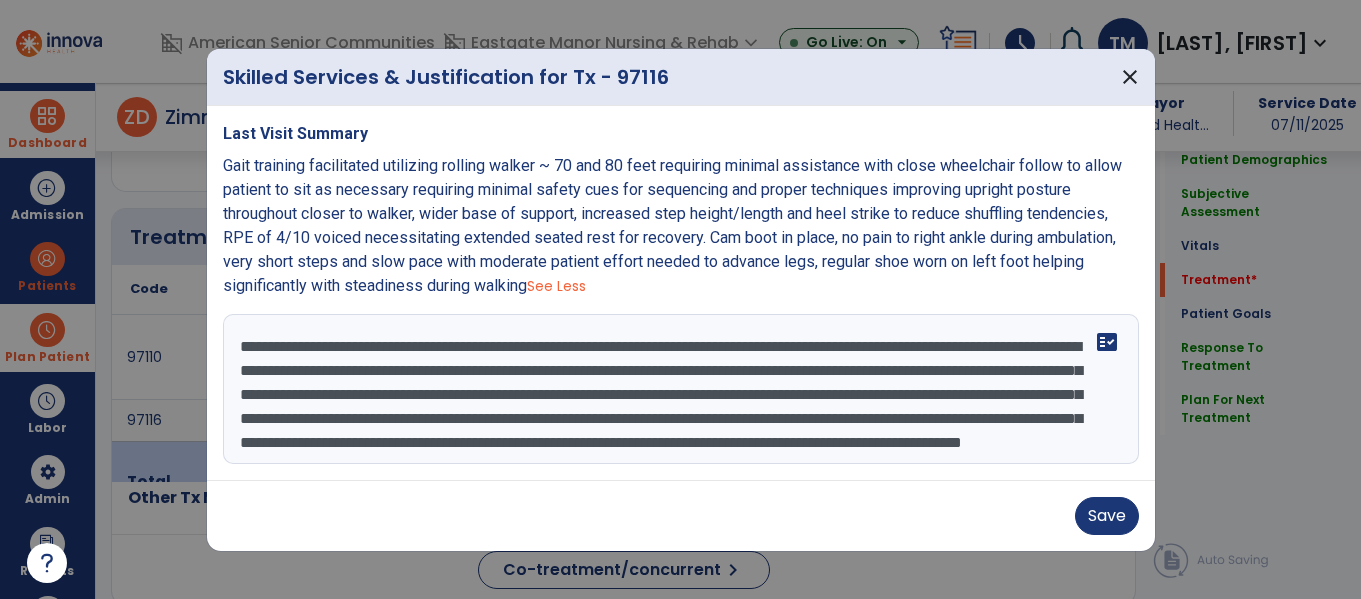 click on "**********" at bounding box center [678, 389] 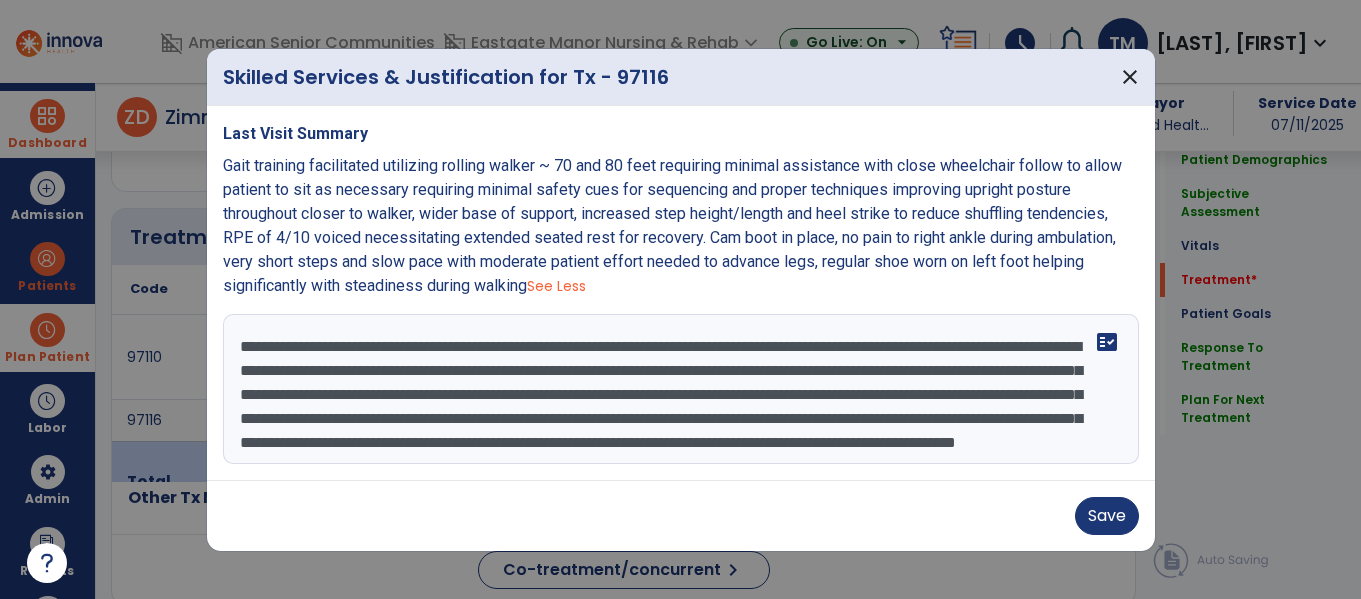 type on "**********" 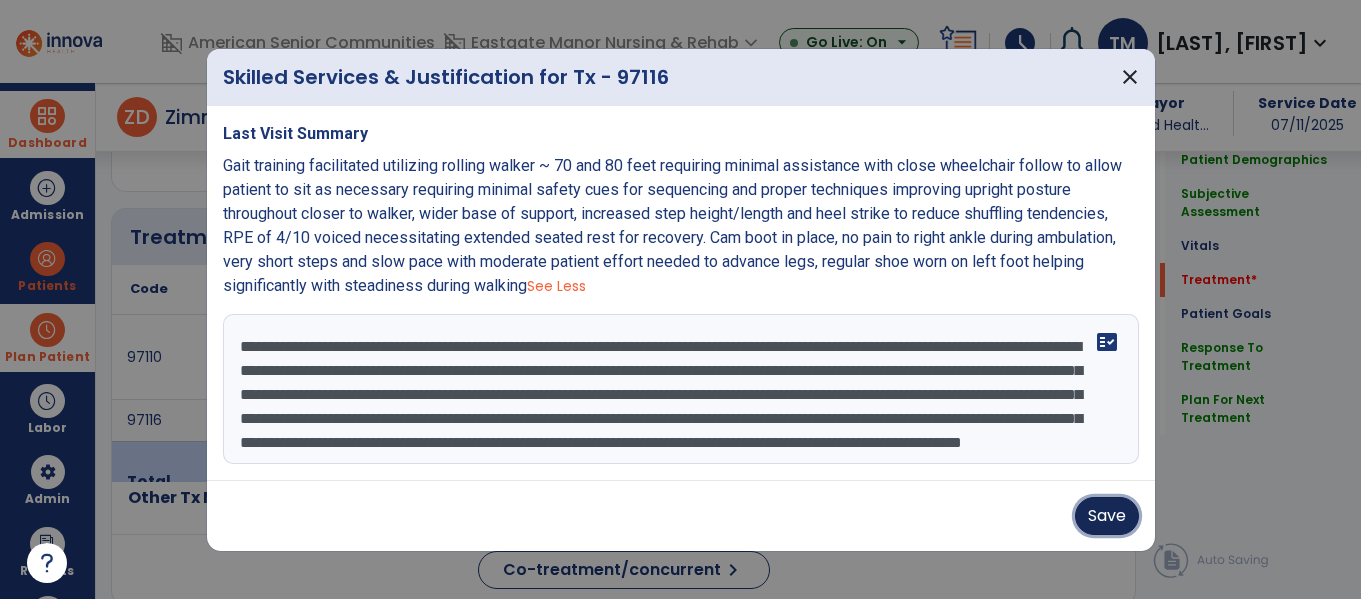 click on "Save" at bounding box center (1107, 516) 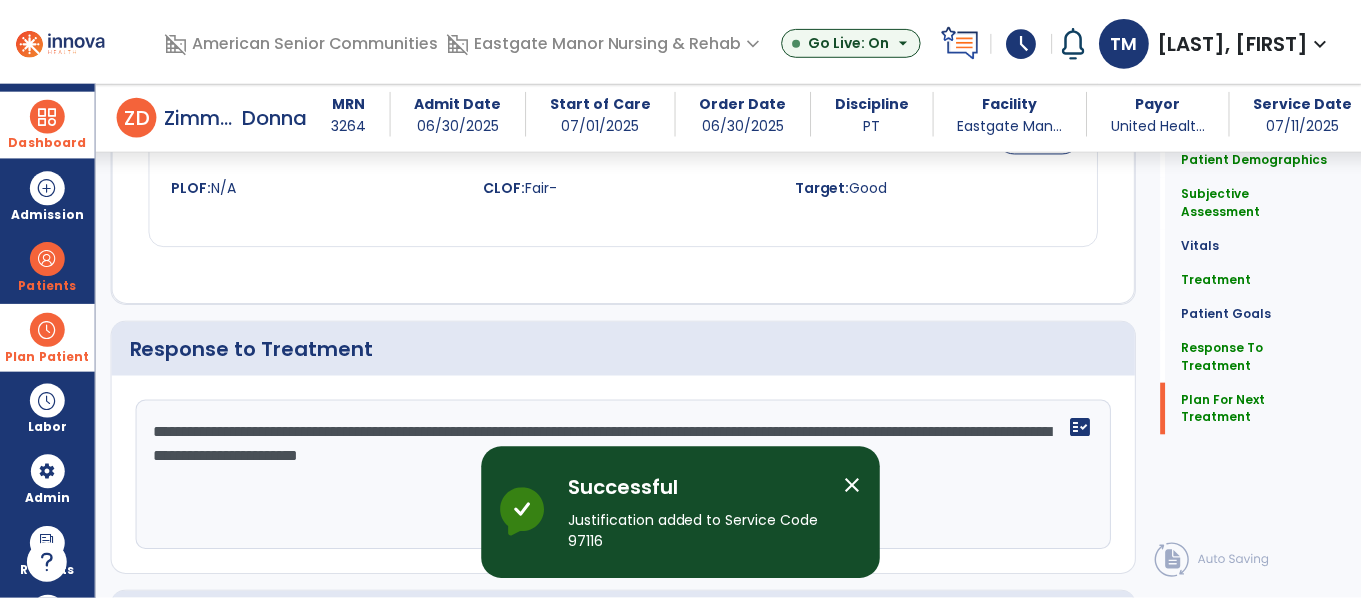 scroll, scrollTop: 2843, scrollLeft: 0, axis: vertical 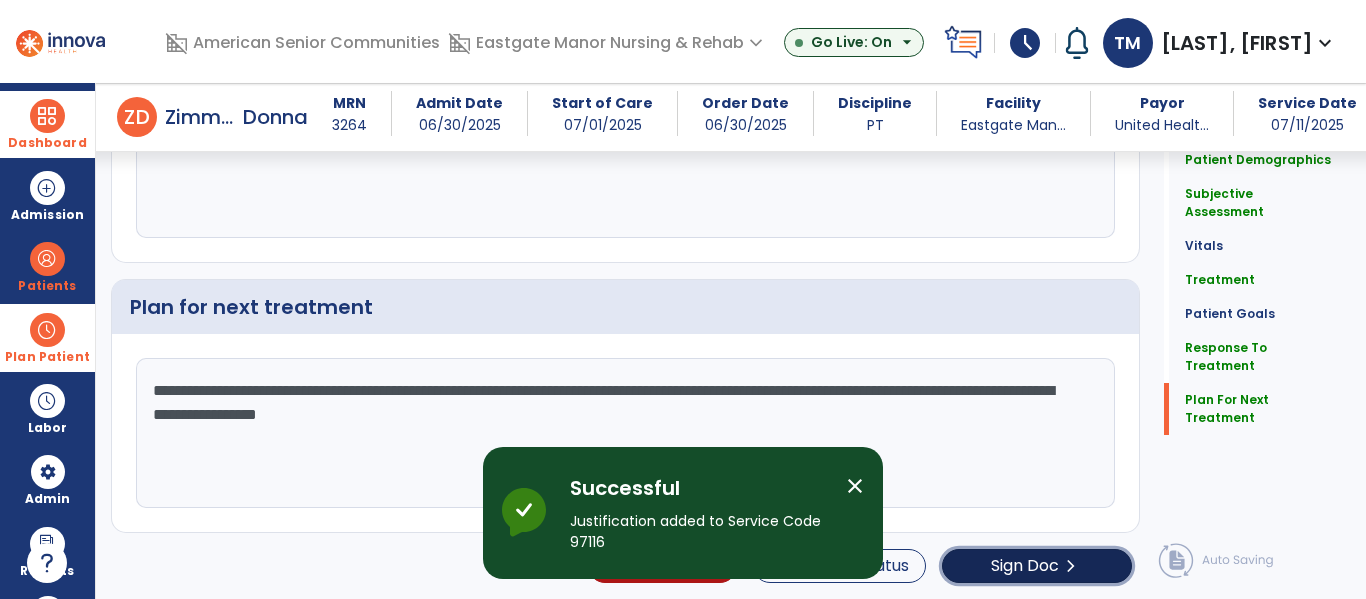 click on "Sign Doc" 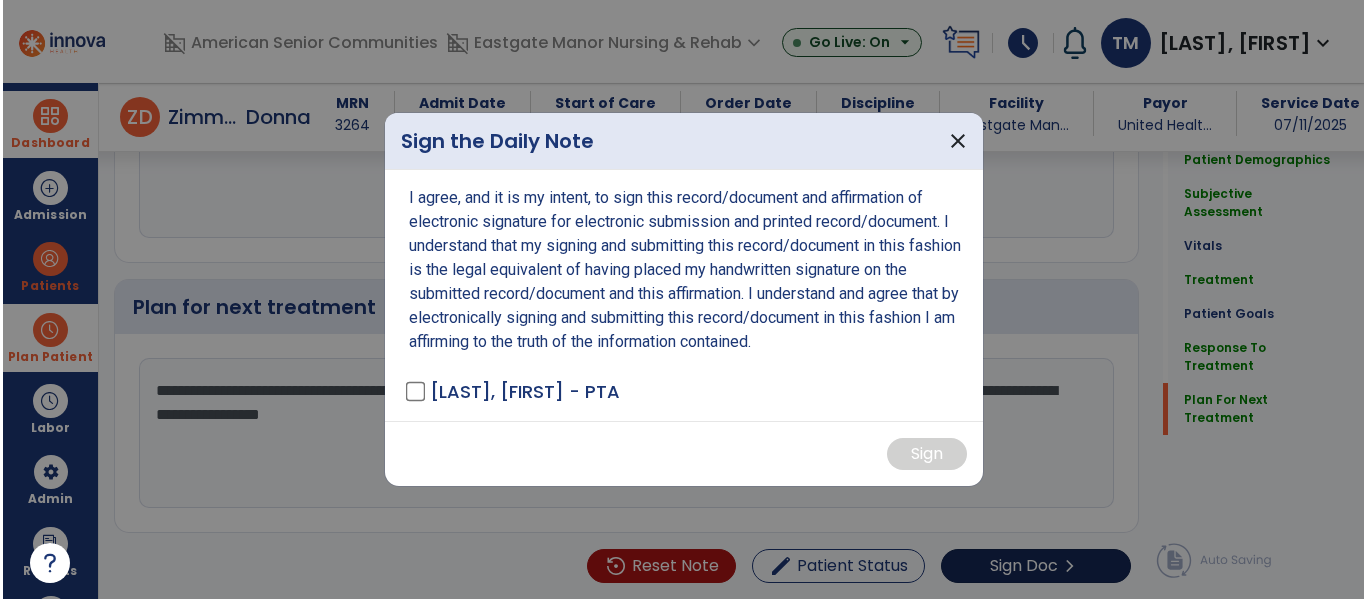 scroll, scrollTop: 2843, scrollLeft: 0, axis: vertical 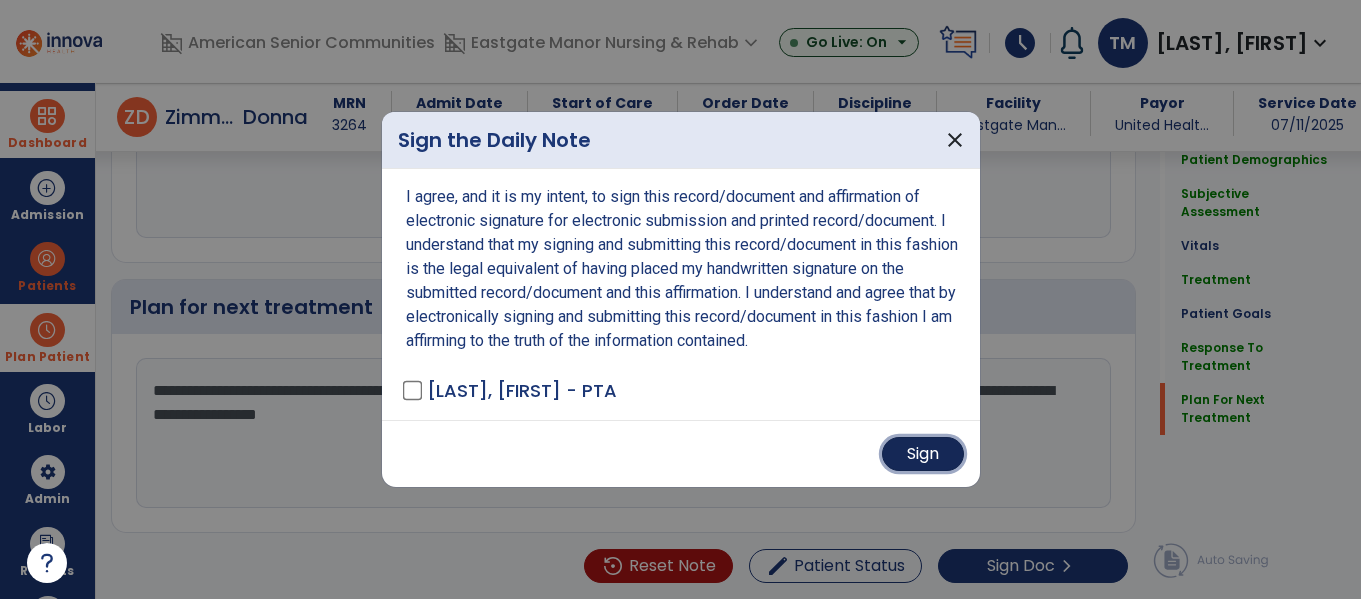 click on "Sign" at bounding box center (923, 454) 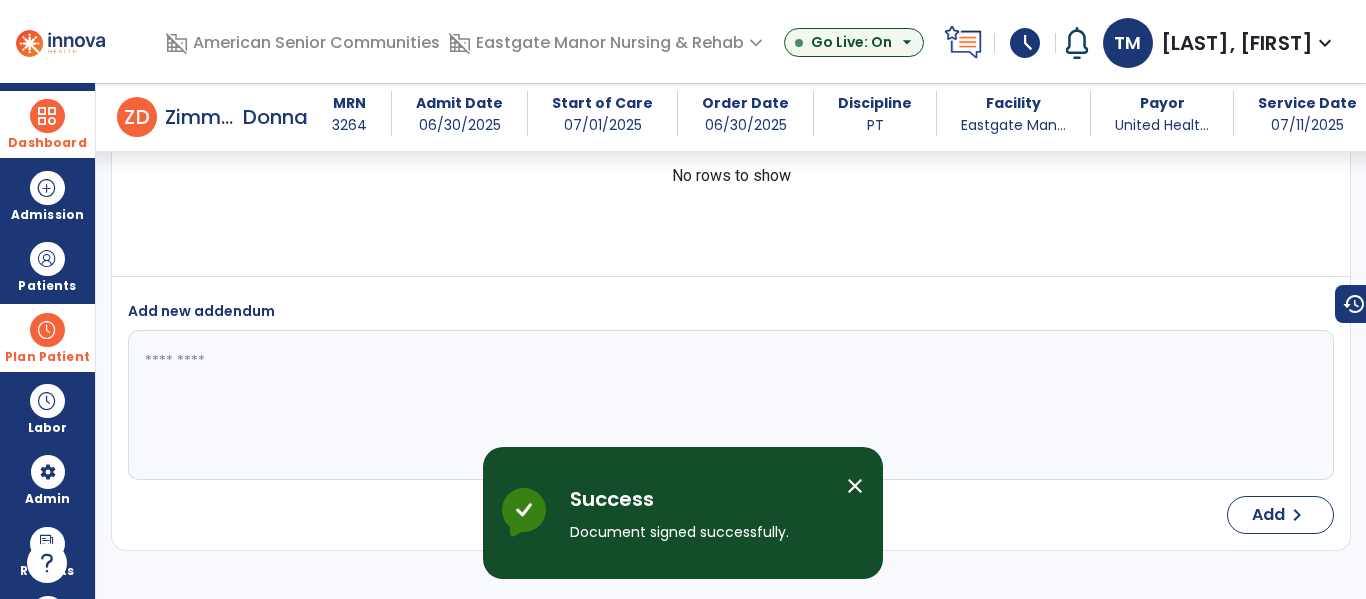 scroll, scrollTop: 4868, scrollLeft: 0, axis: vertical 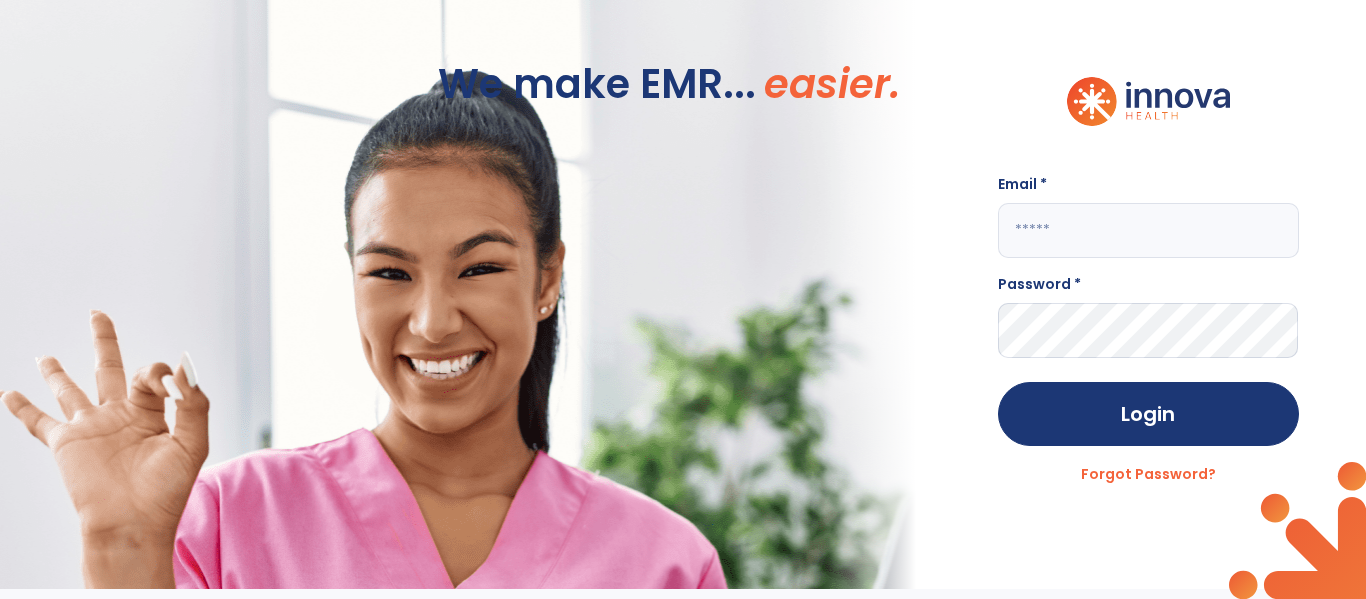 click 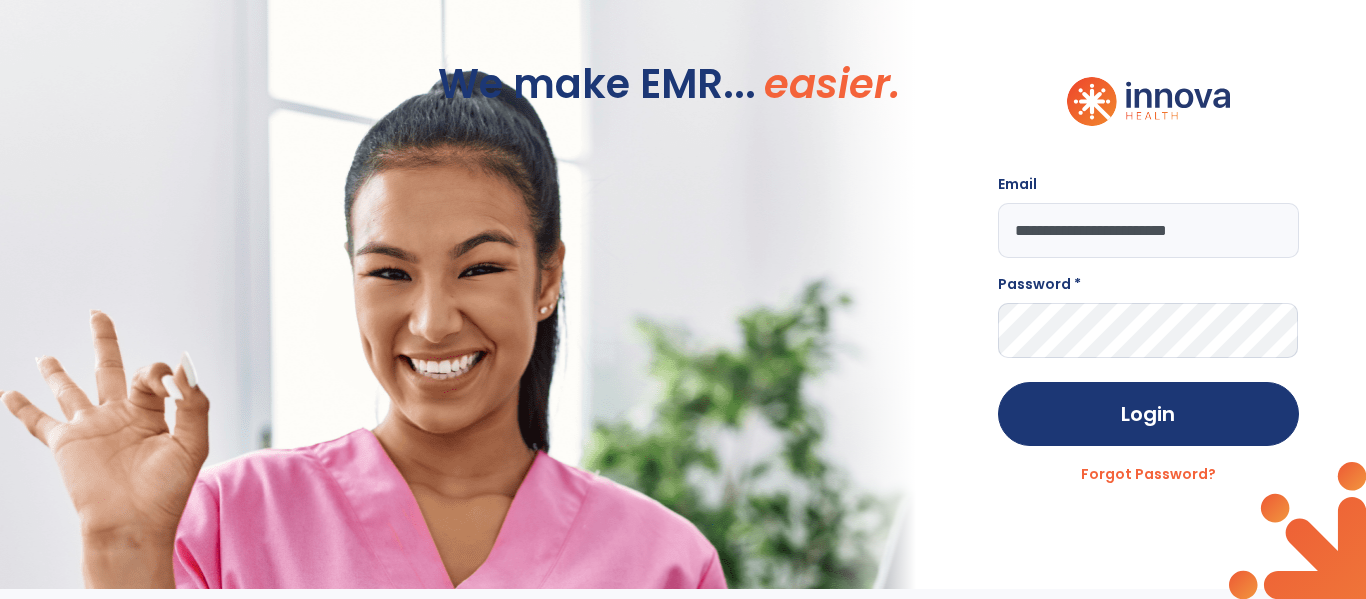 type on "**********" 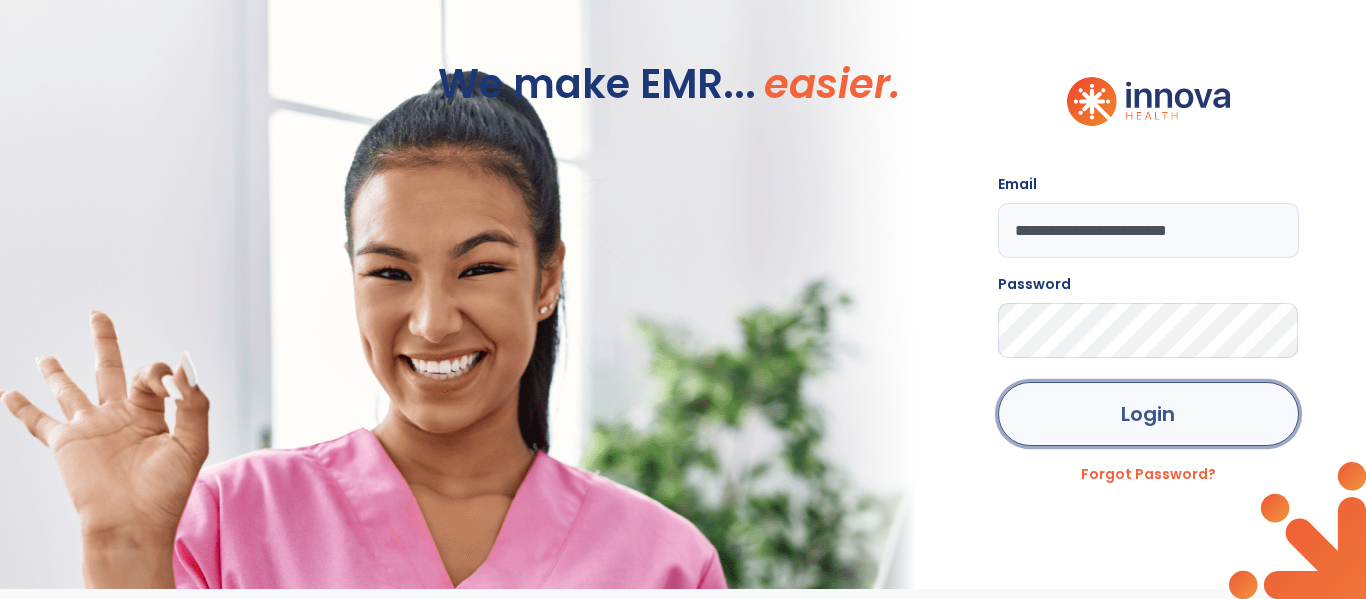 click on "Login" 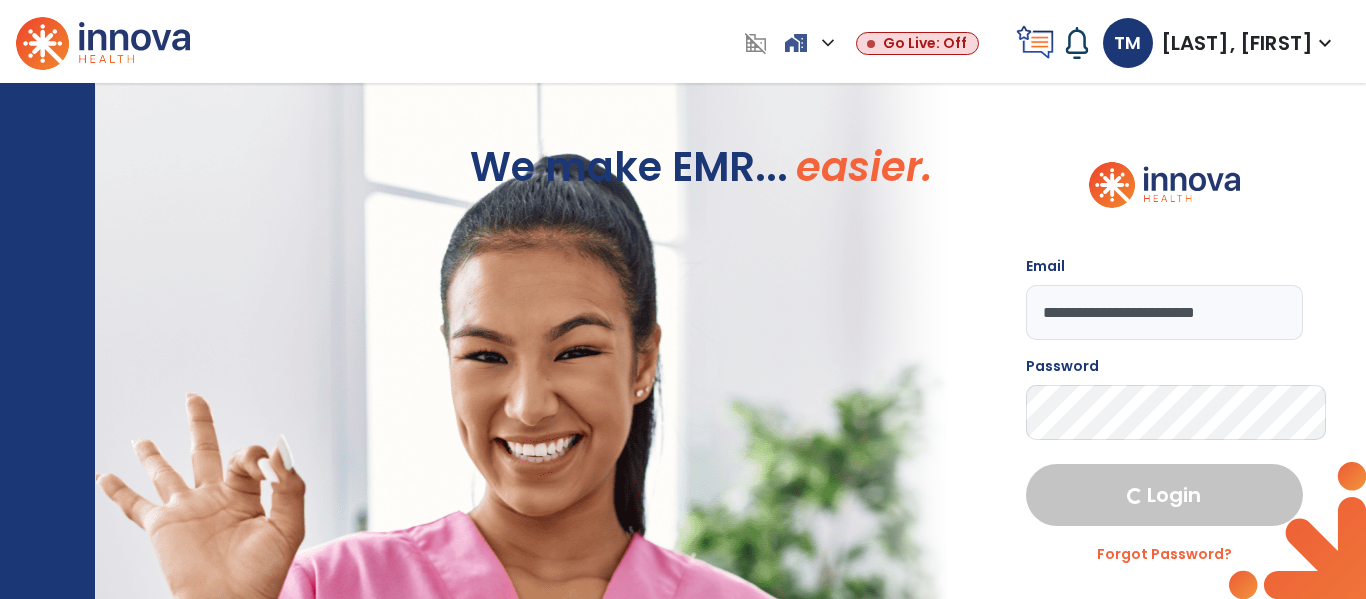 select on "***" 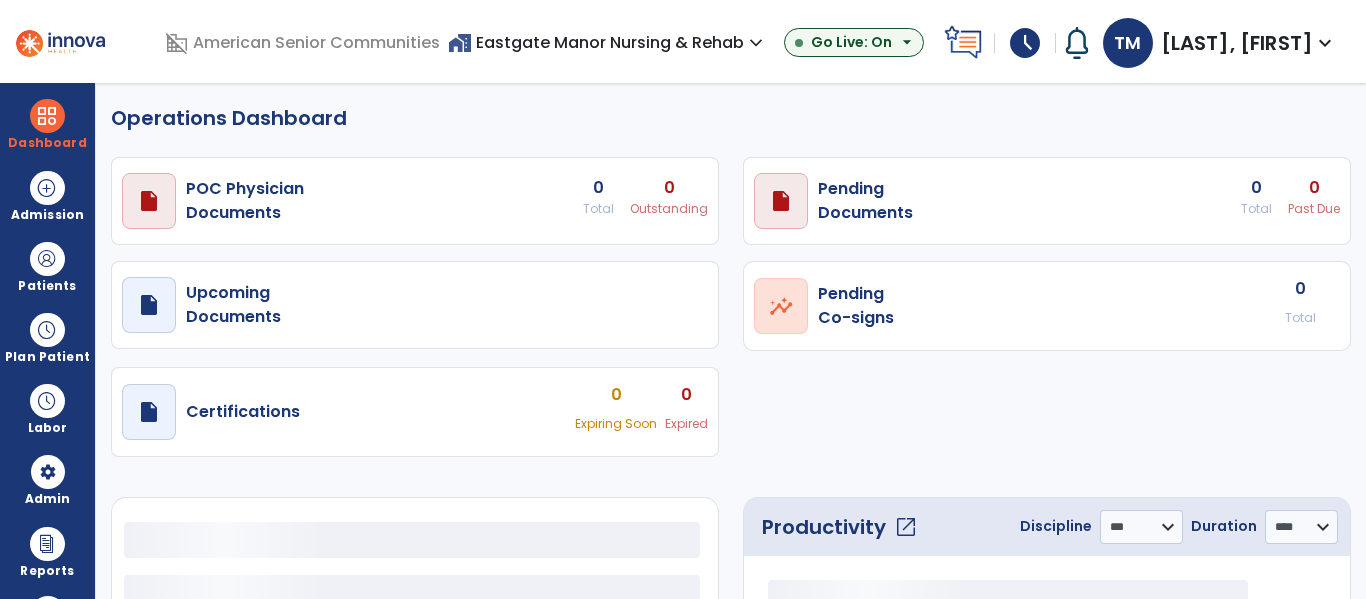 select on "***" 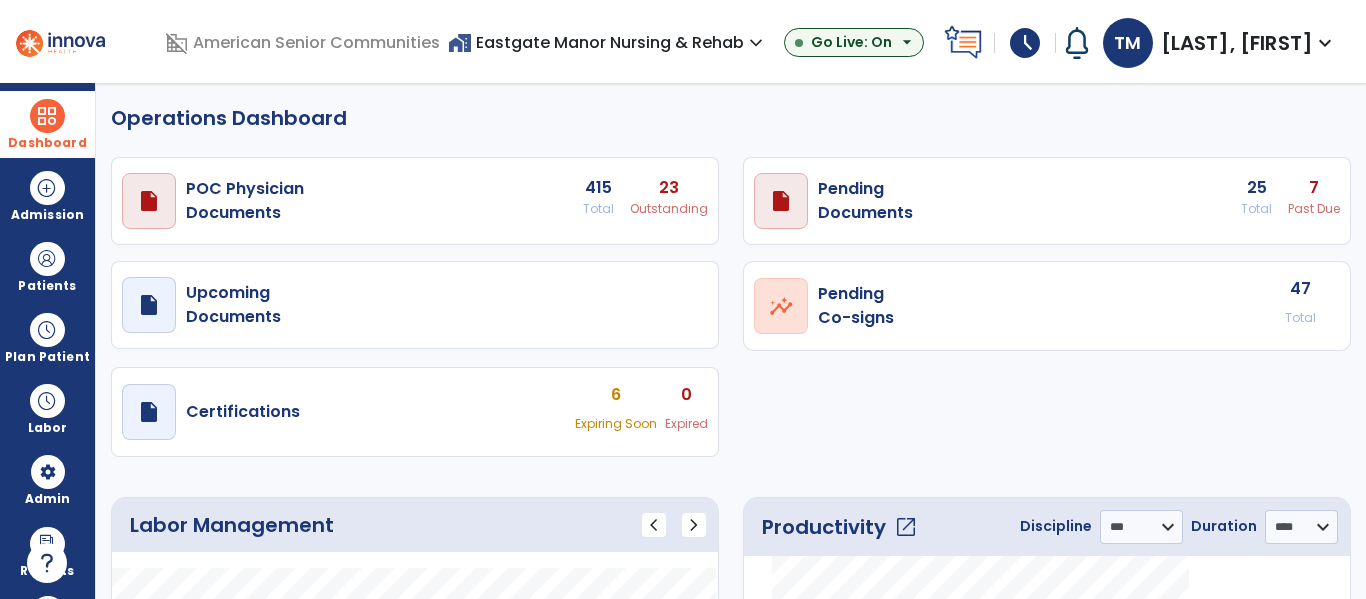 click at bounding box center [47, 116] 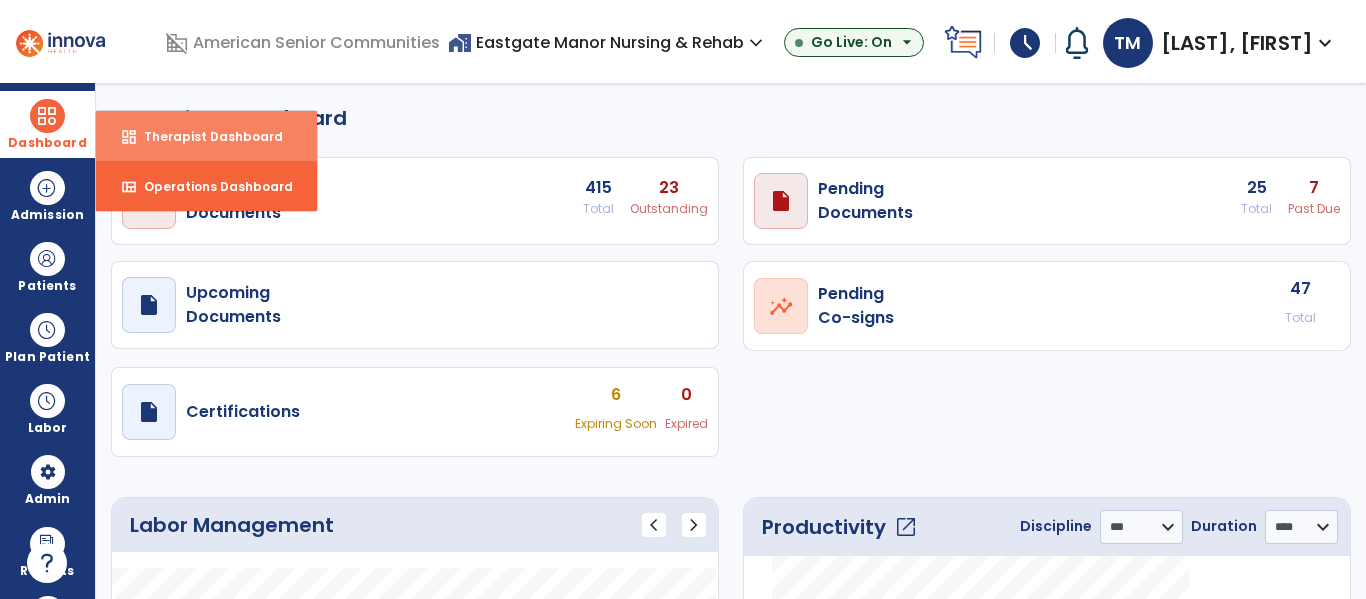 click on "Therapist Dashboard" at bounding box center [205, 136] 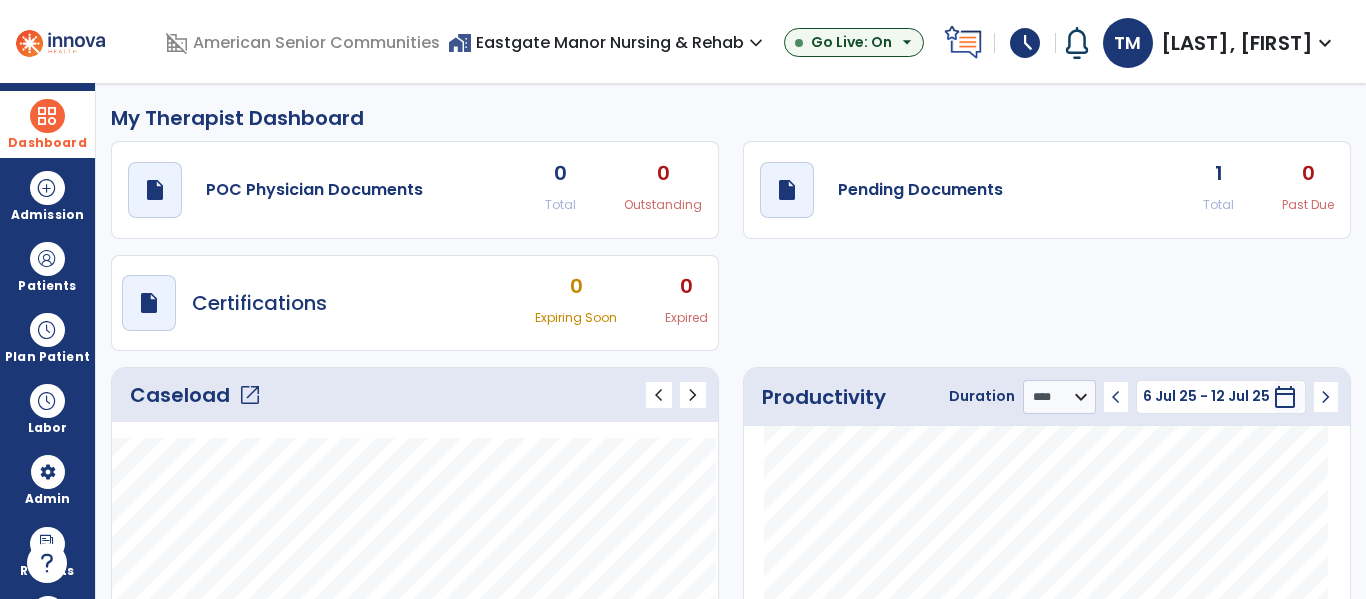 click on "open_in_new" 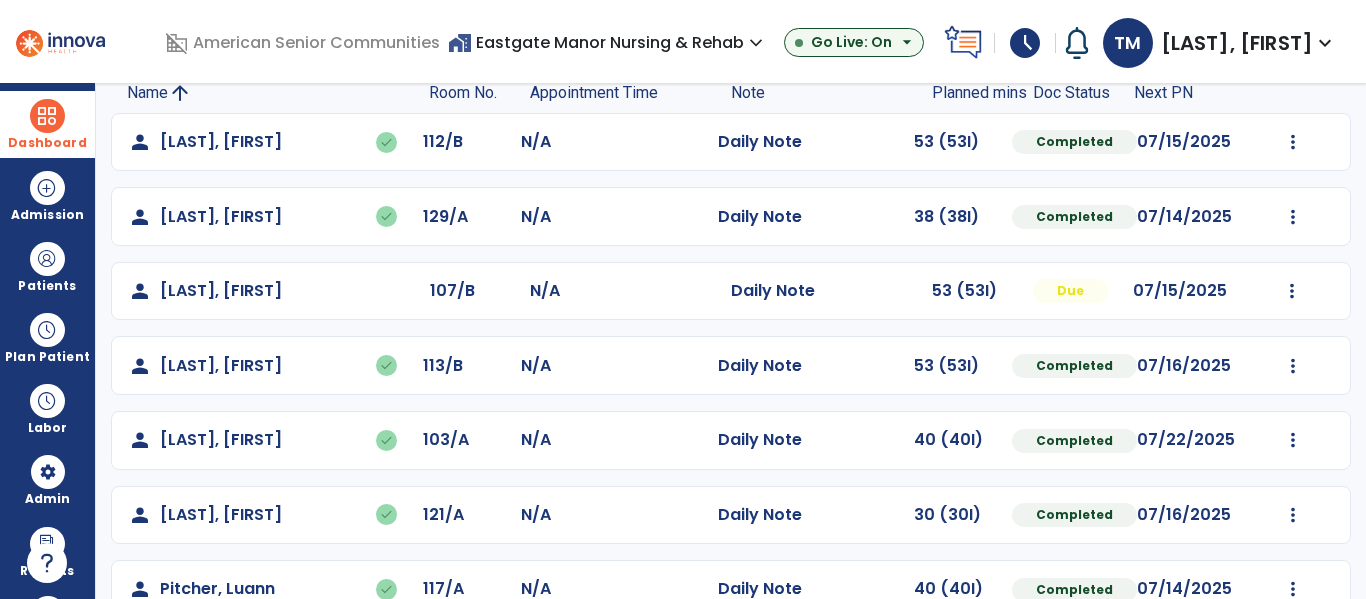 scroll, scrollTop: 135, scrollLeft: 0, axis: vertical 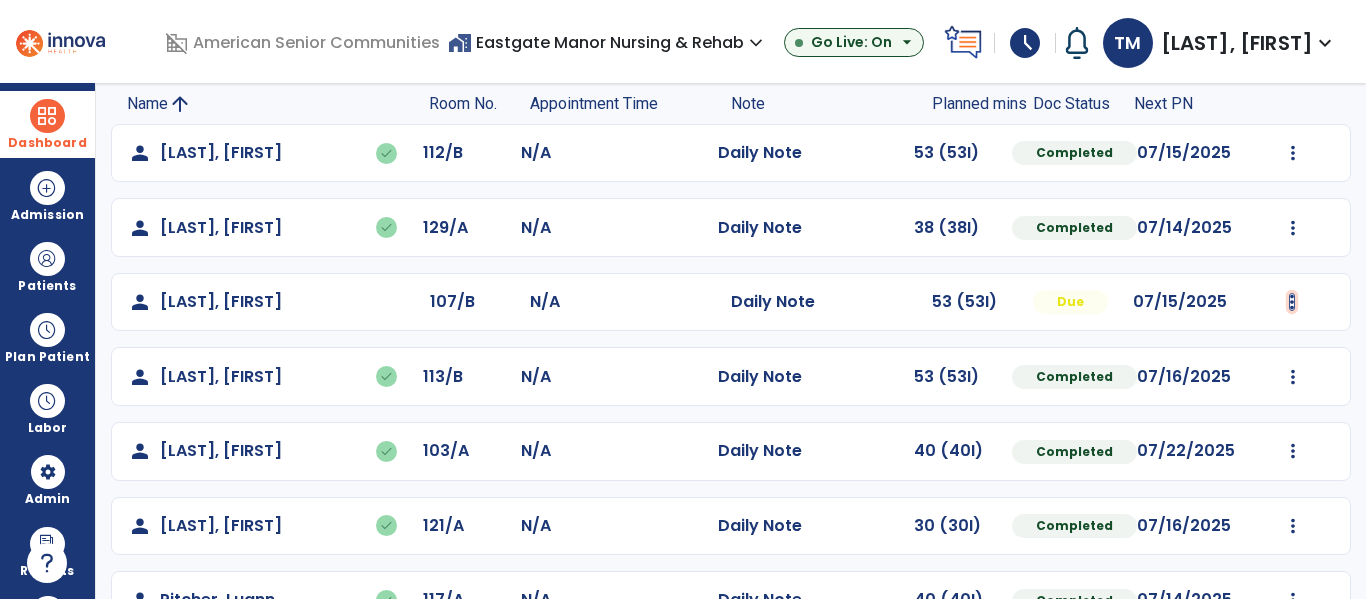 click at bounding box center [1293, 153] 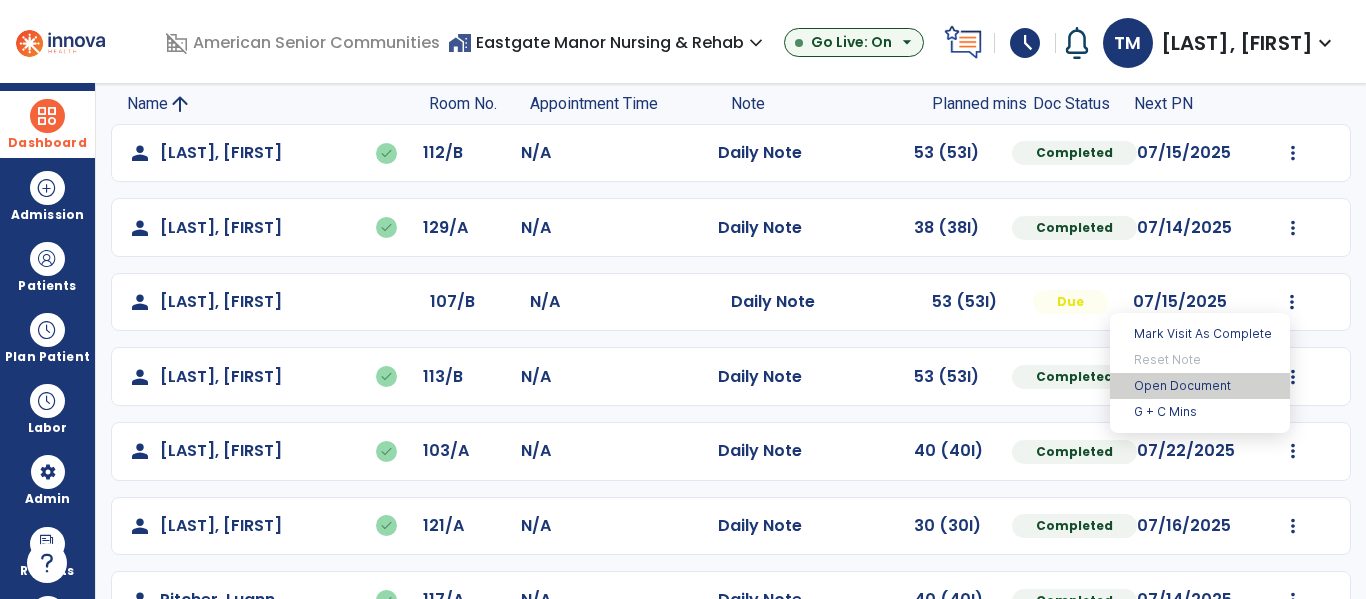 click on "Open Document" at bounding box center [1200, 386] 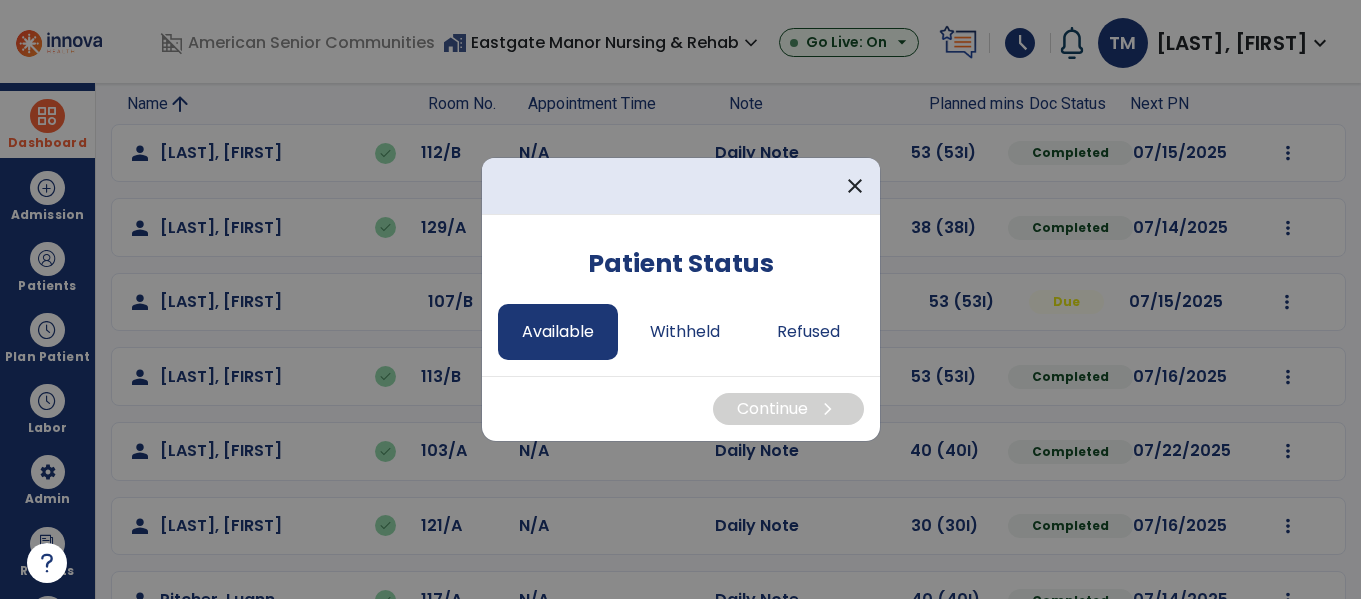click on "Available" at bounding box center [558, 332] 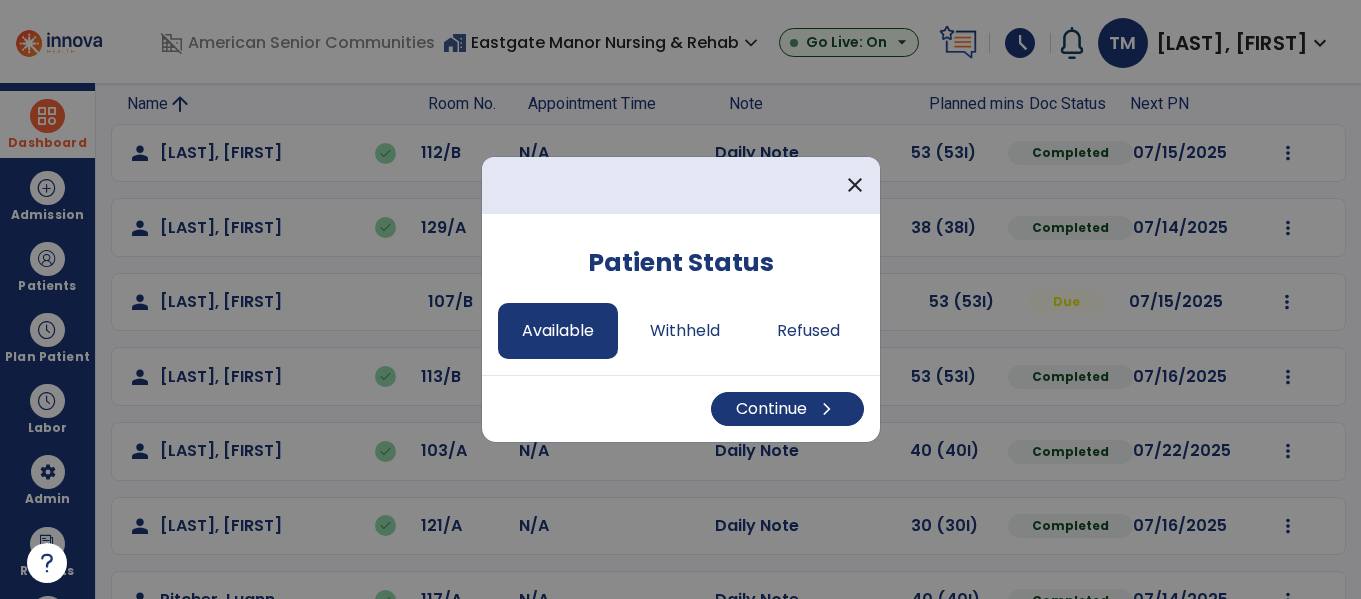 click on "Continue   chevron_right" at bounding box center [681, 408] 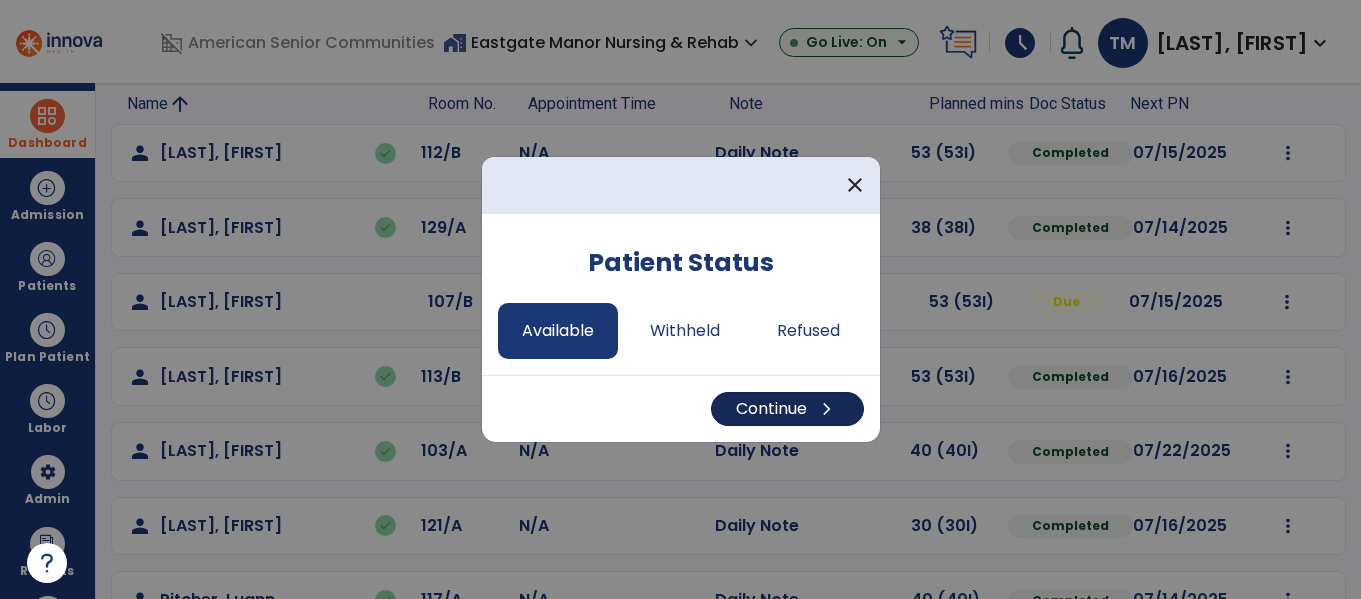 click on "Continue   chevron_right" at bounding box center [787, 409] 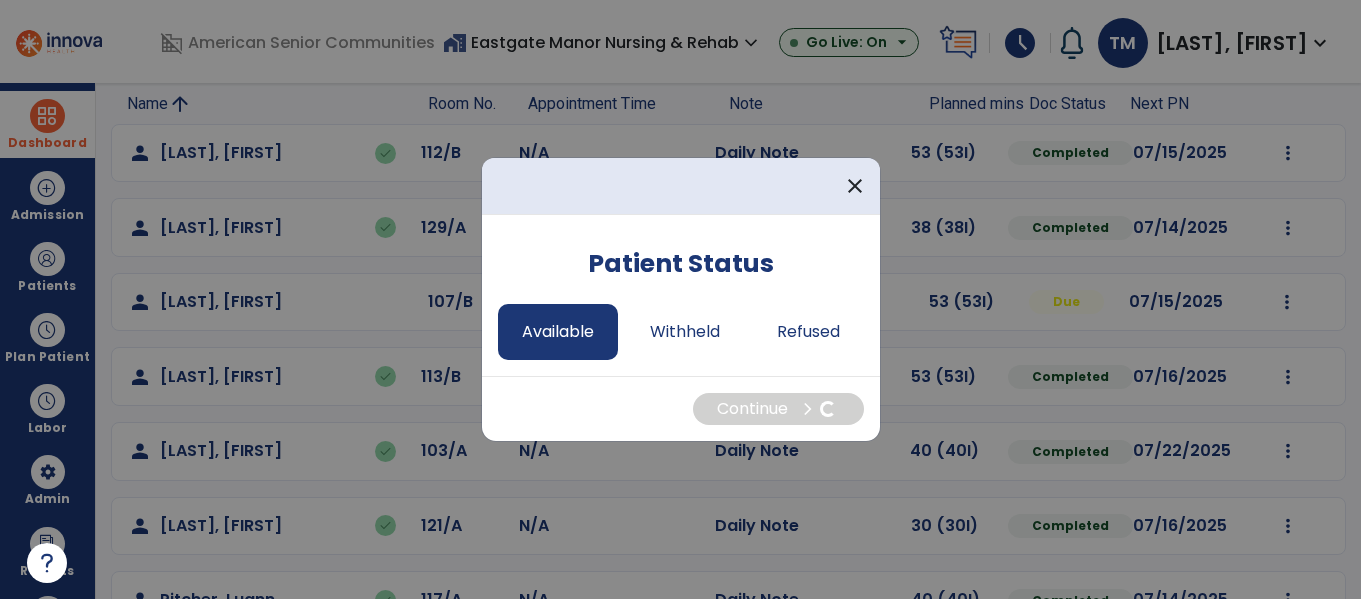 select on "*" 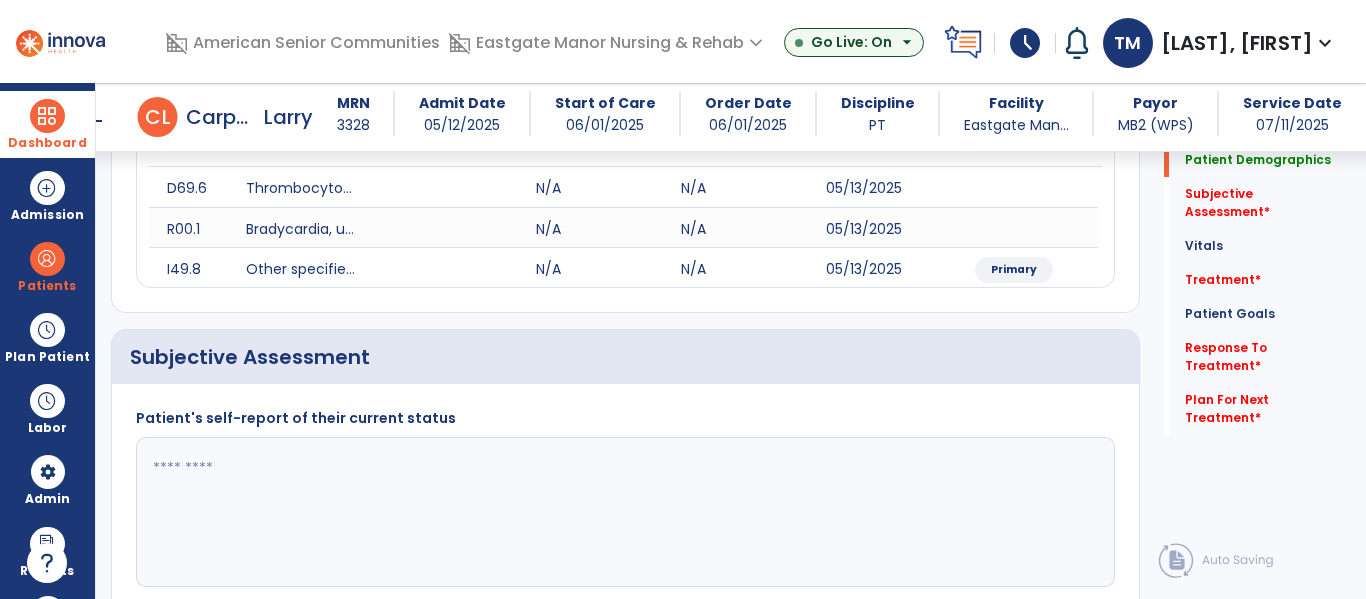 scroll, scrollTop: 284, scrollLeft: 0, axis: vertical 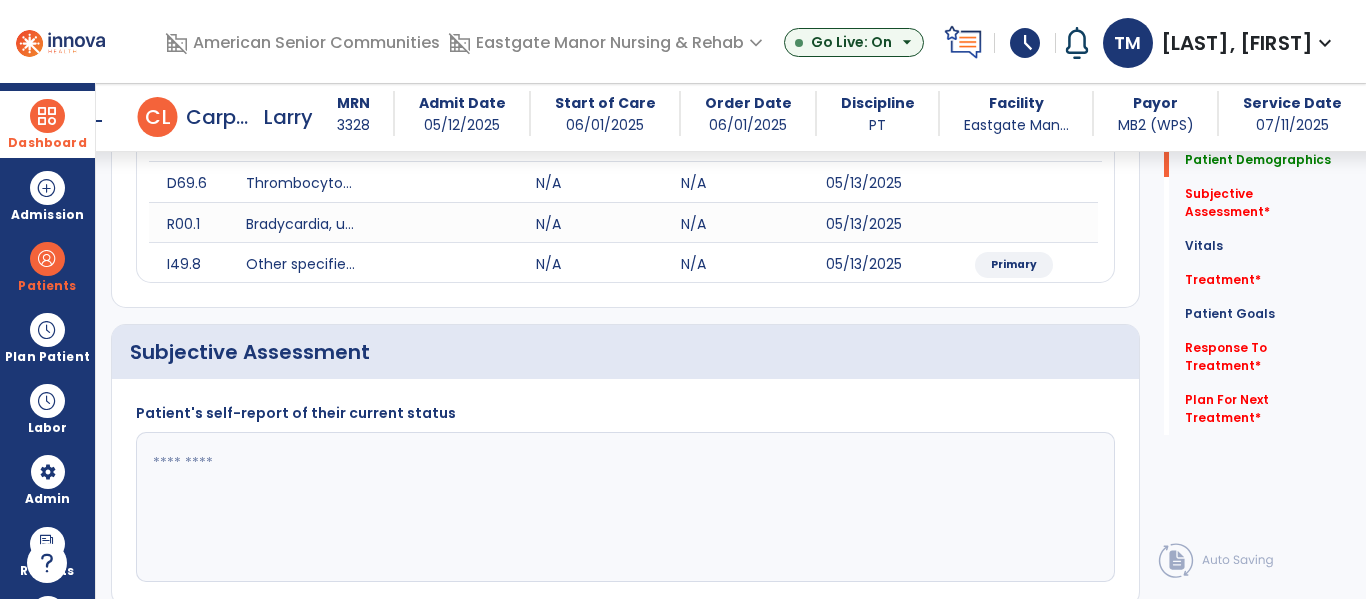 click 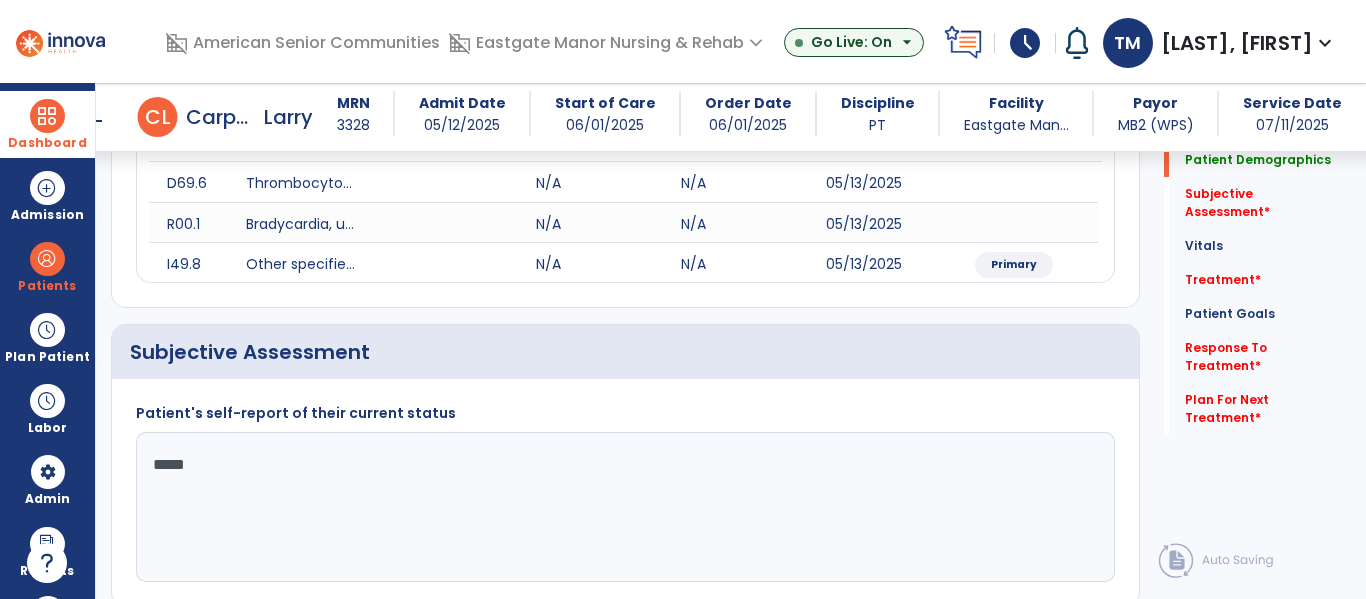 type on "******" 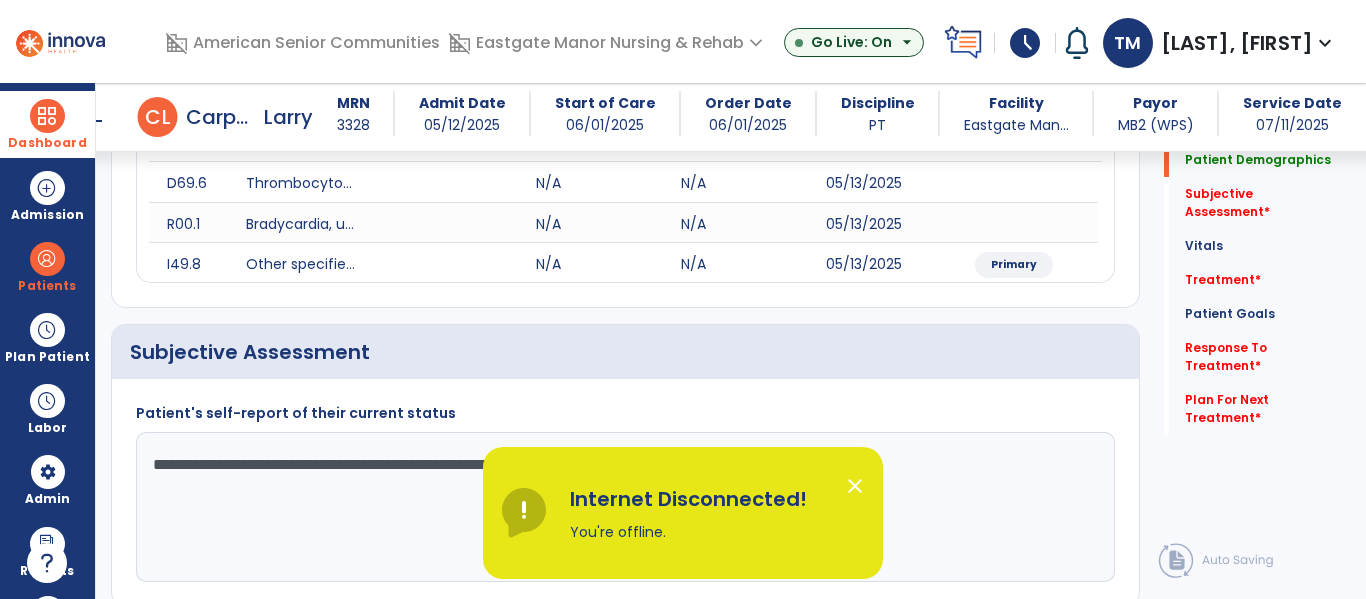 click on "close" at bounding box center (855, 486) 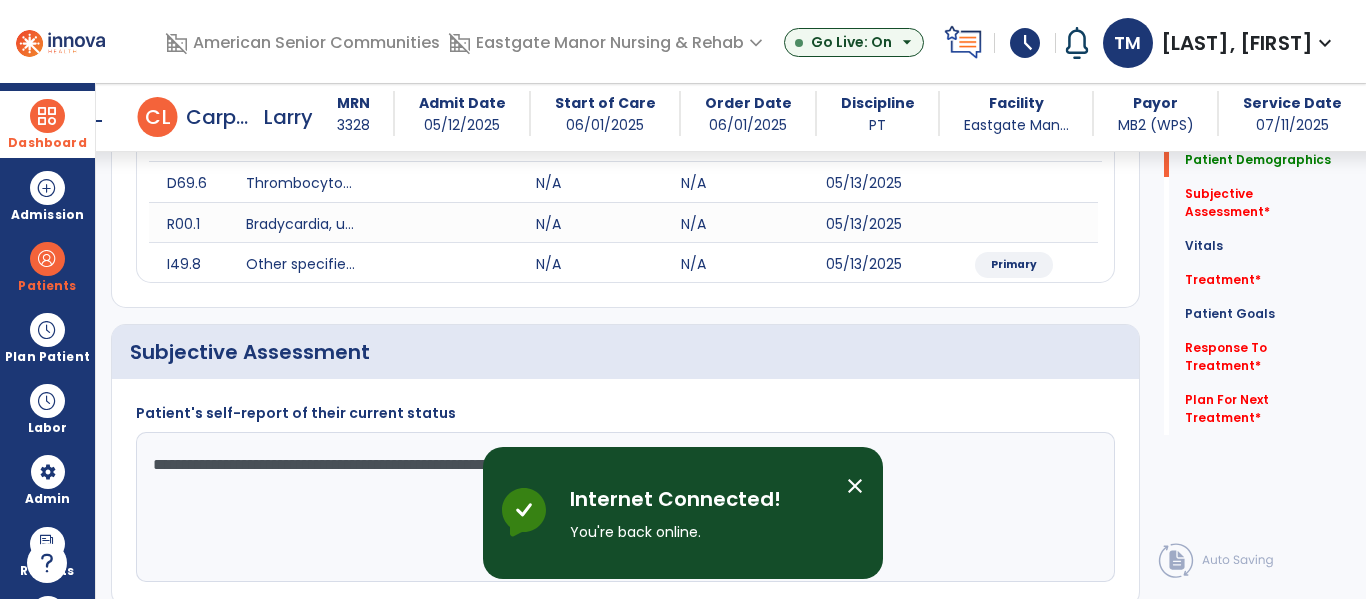 click on "Internet Connected! You're back online." at bounding box center [700, 521] 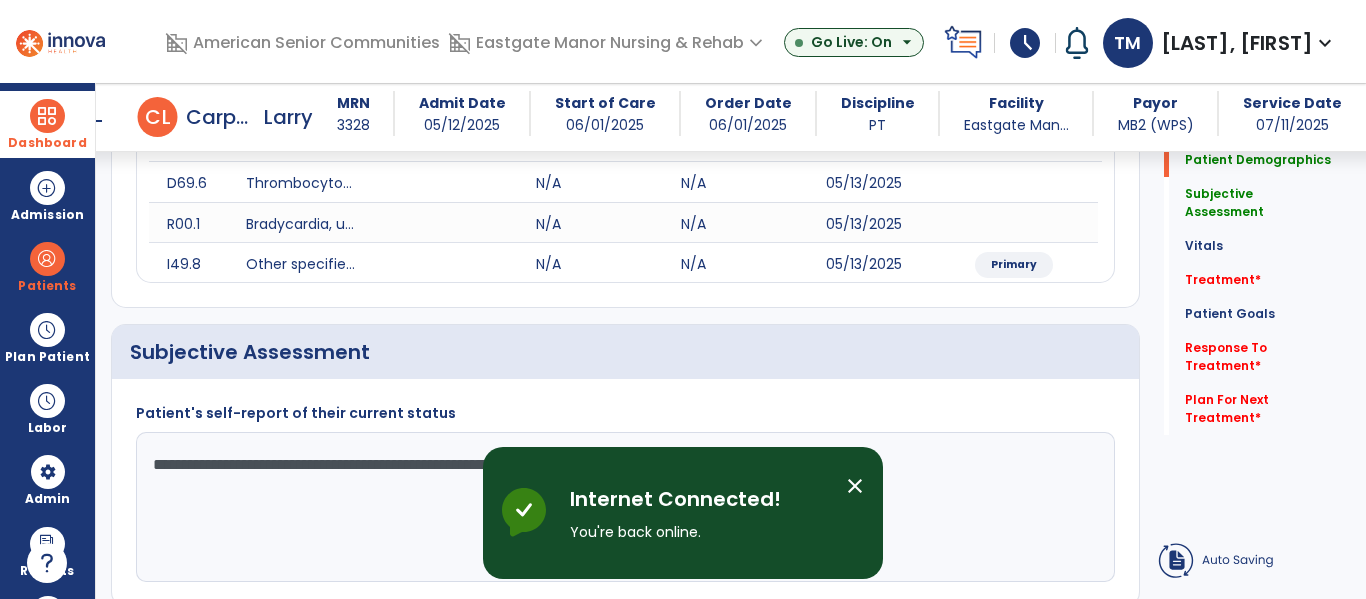 click on "close" at bounding box center (855, 486) 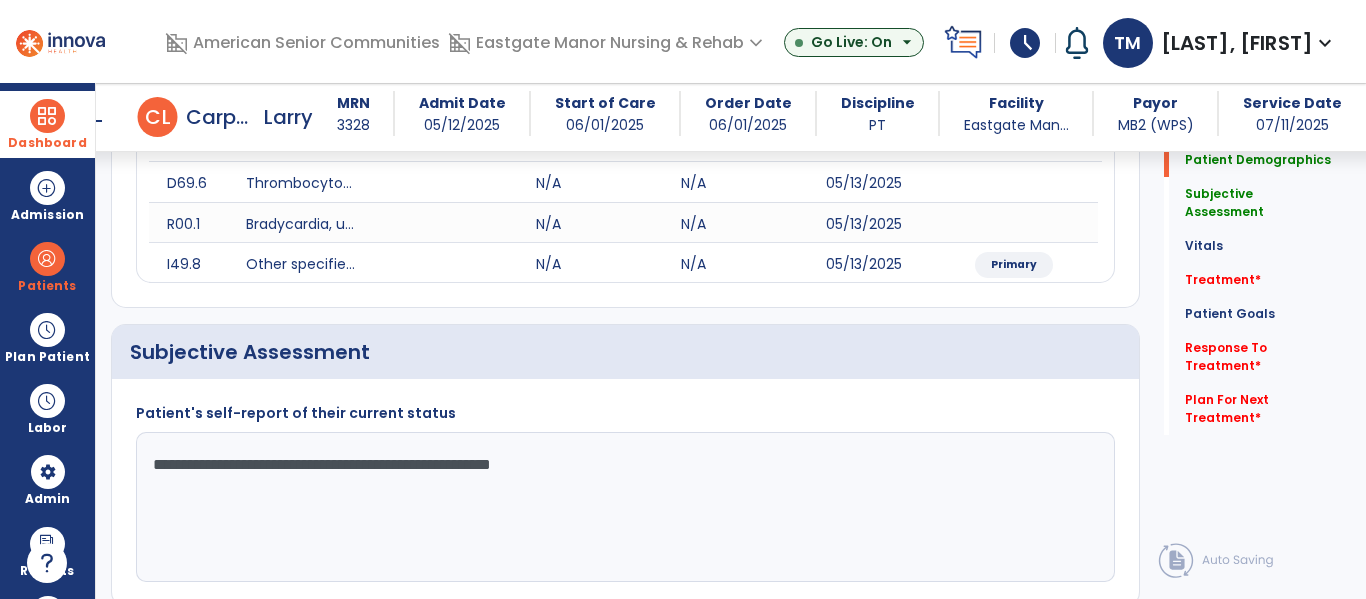 click on "**********" 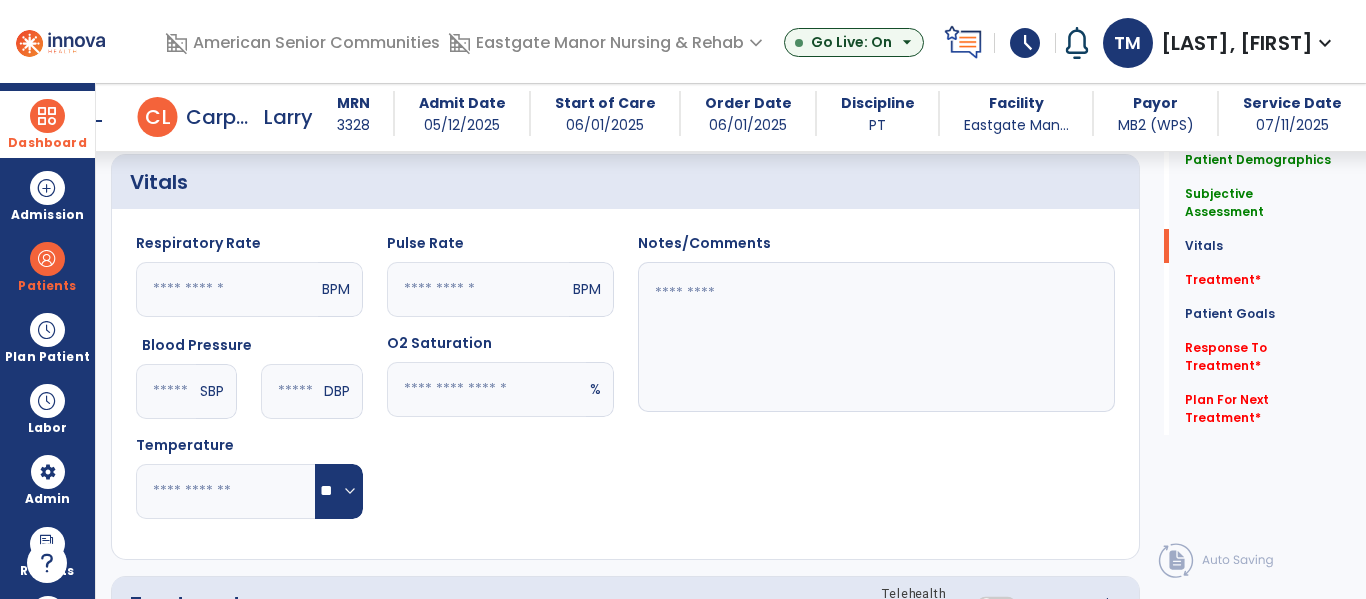 scroll, scrollTop: 811, scrollLeft: 0, axis: vertical 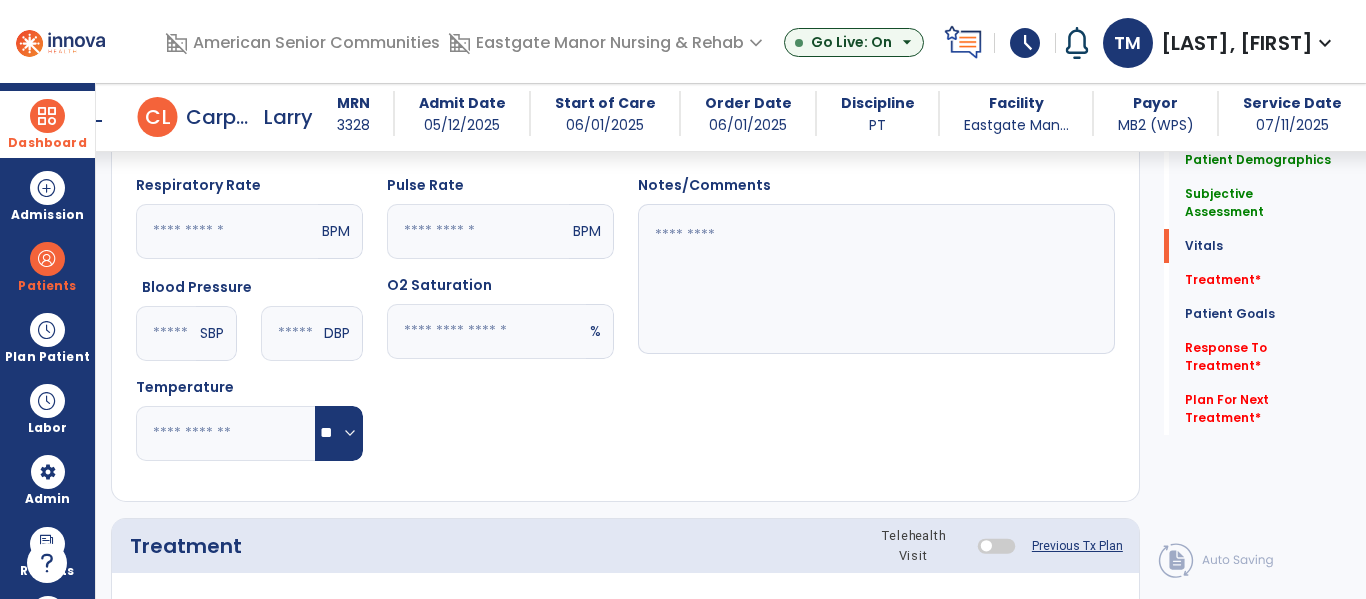 type on "**********" 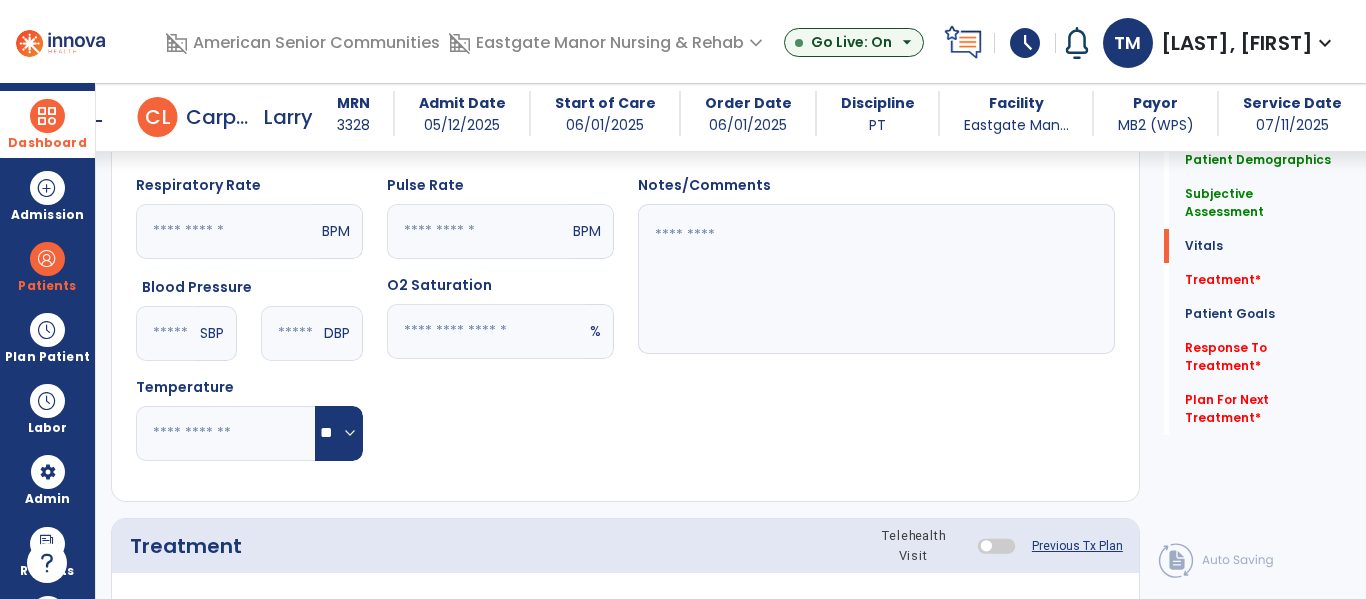 paste on "**********" 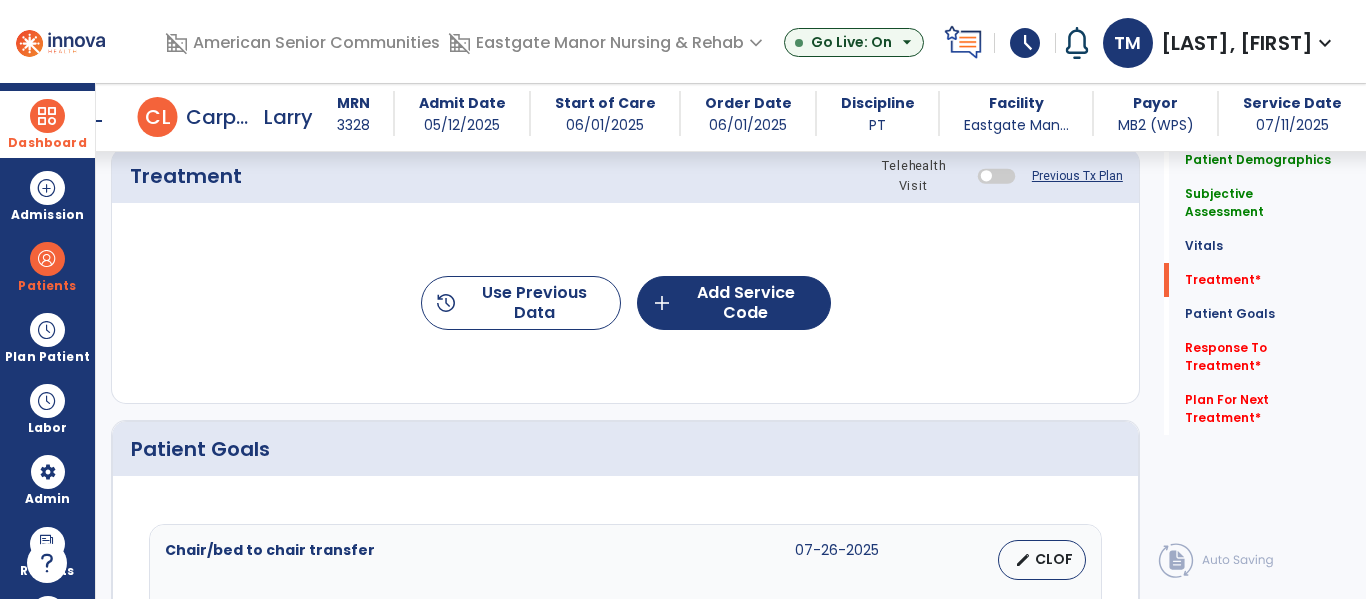 scroll, scrollTop: 1223, scrollLeft: 0, axis: vertical 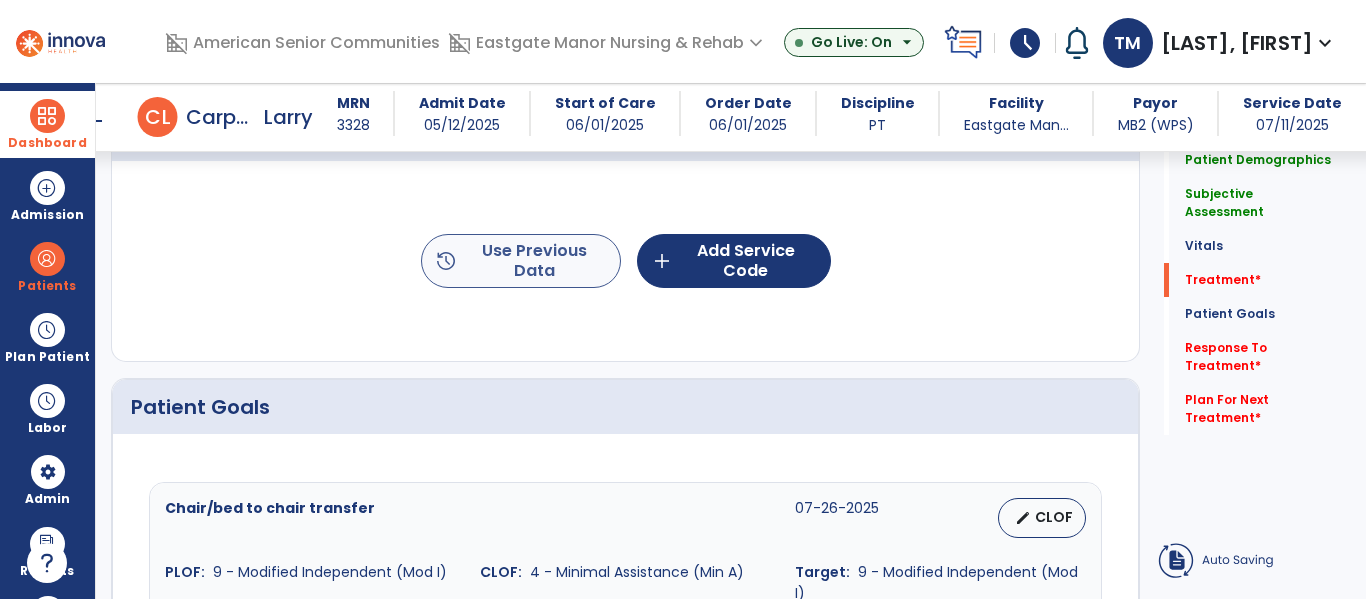 type on "**********" 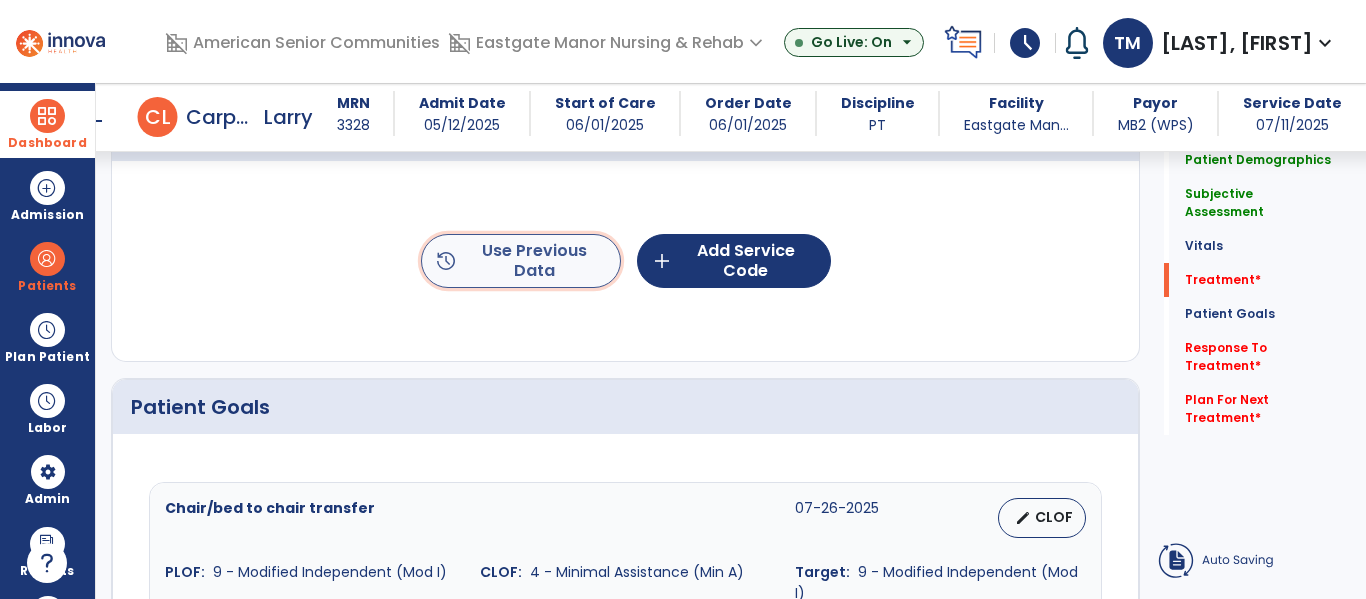 click on "history  Use Previous Data" 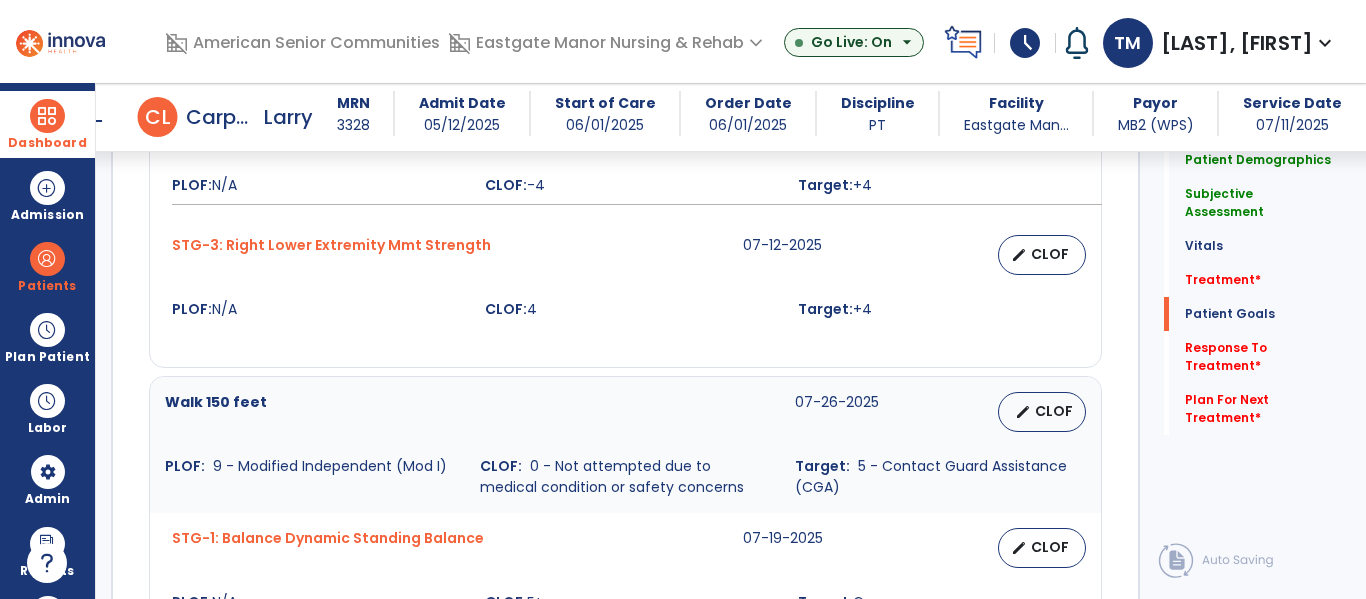 scroll, scrollTop: 2738, scrollLeft: 0, axis: vertical 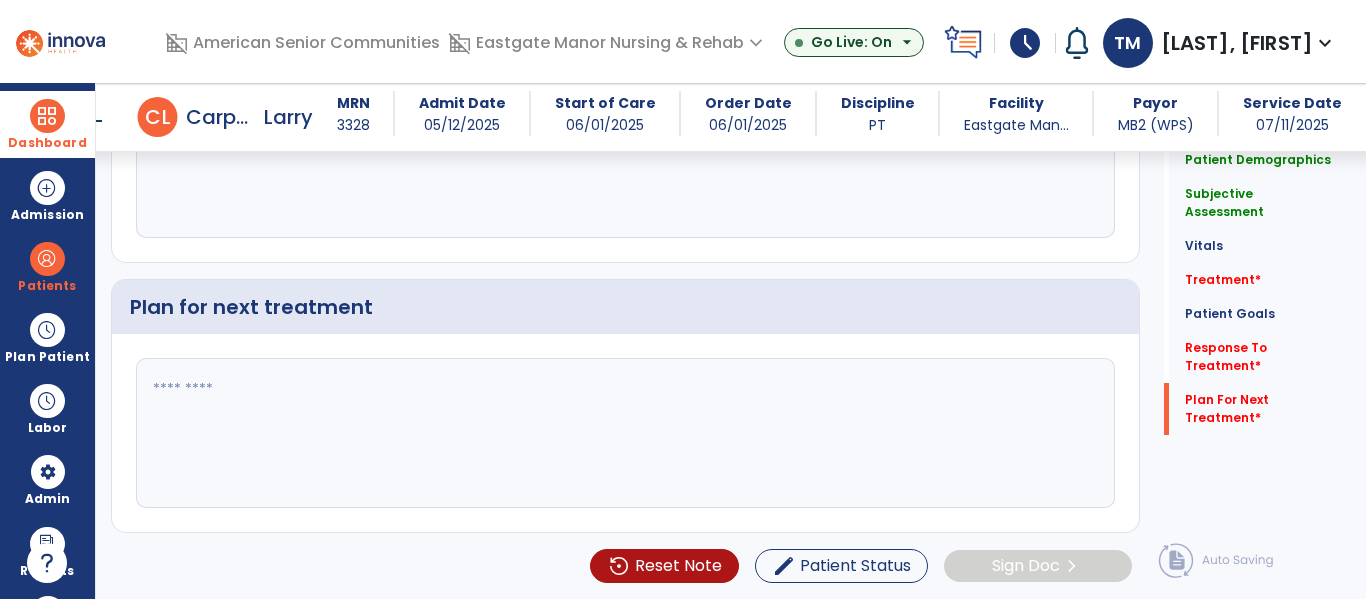 click 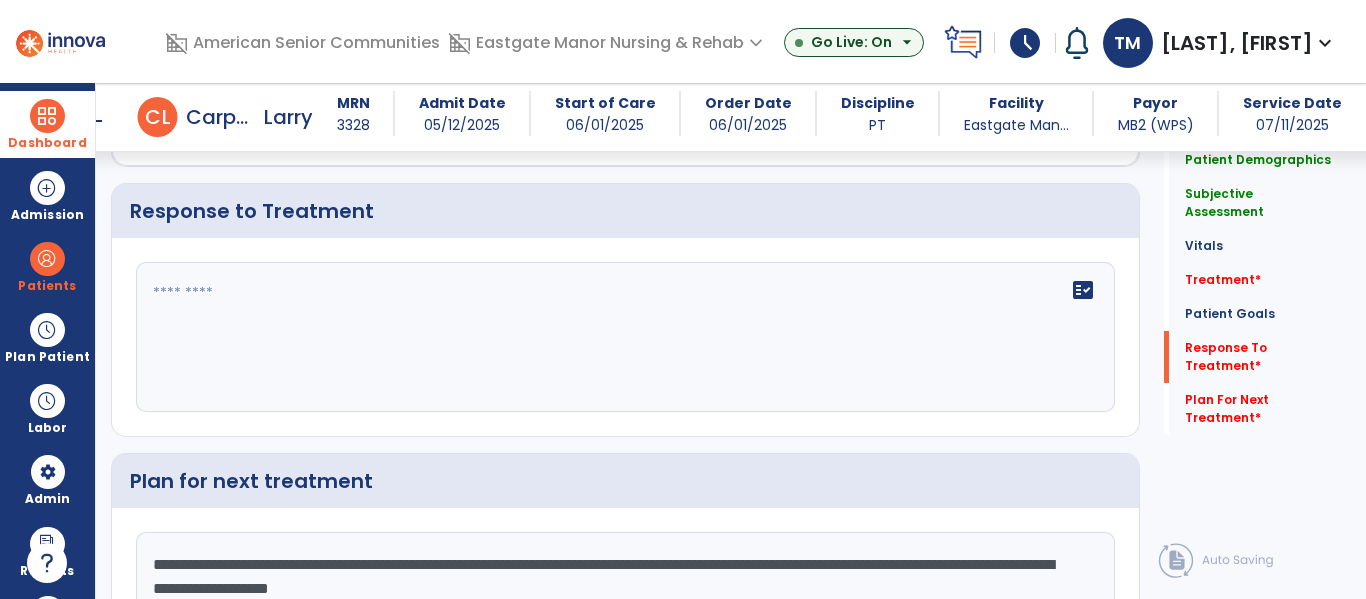 scroll, scrollTop: 2563, scrollLeft: 0, axis: vertical 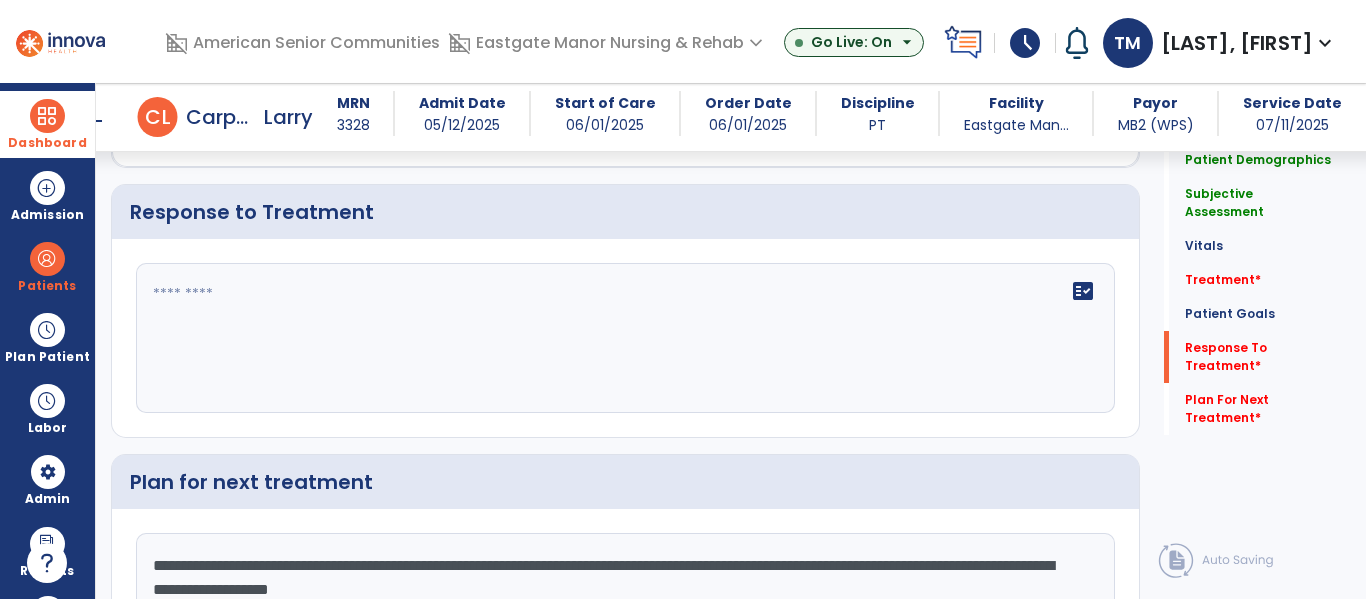 type on "**********" 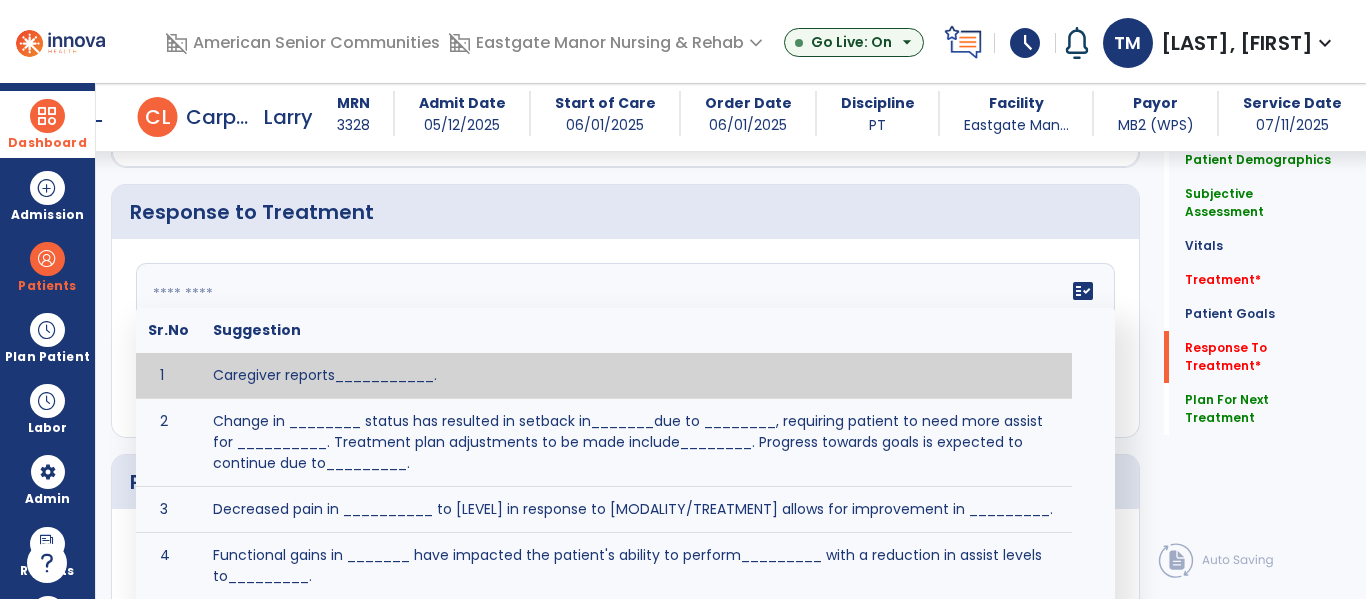 click 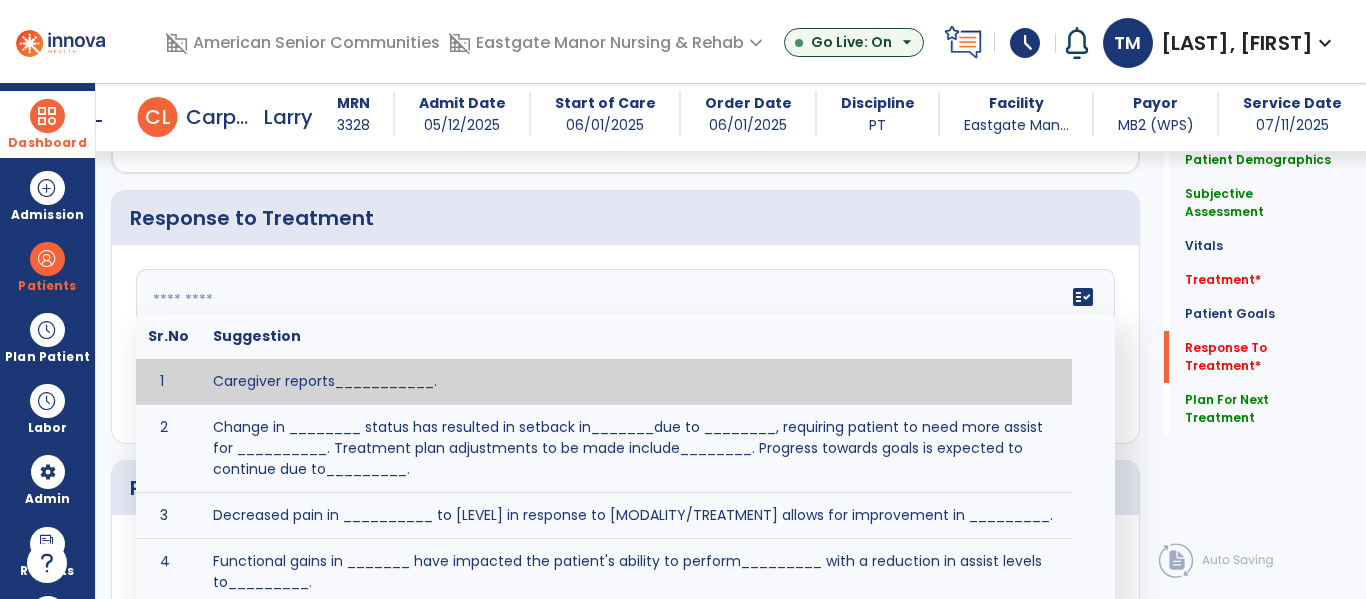 scroll, scrollTop: 2563, scrollLeft: 0, axis: vertical 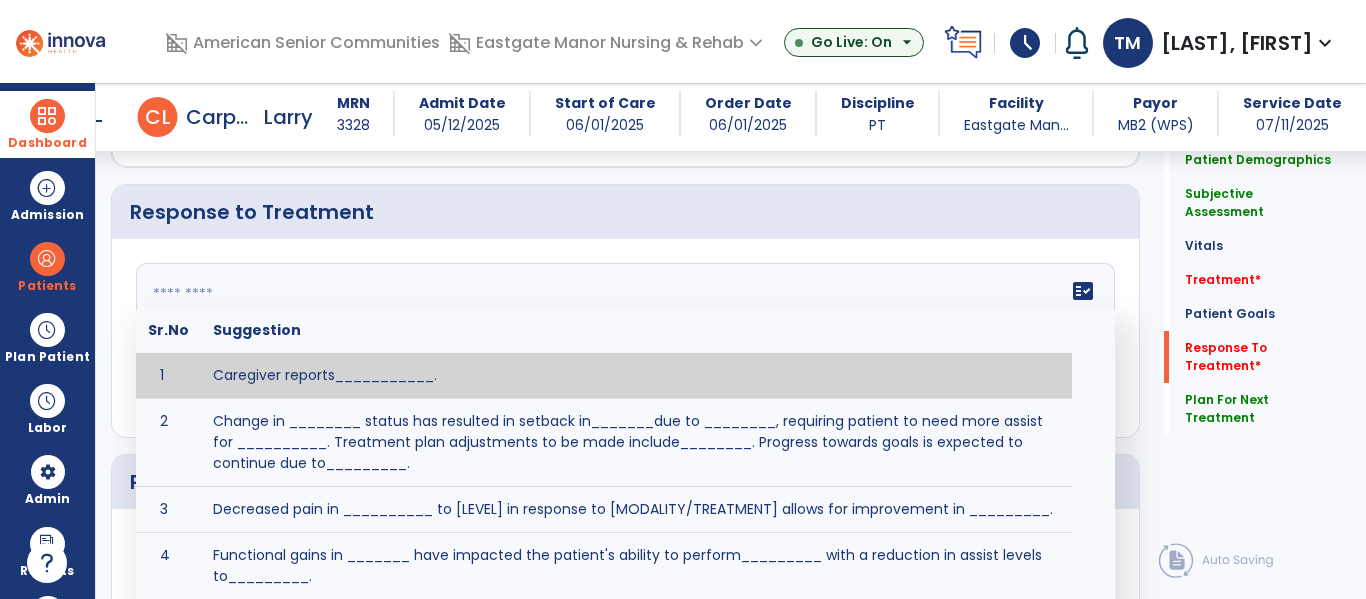 paste on "**********" 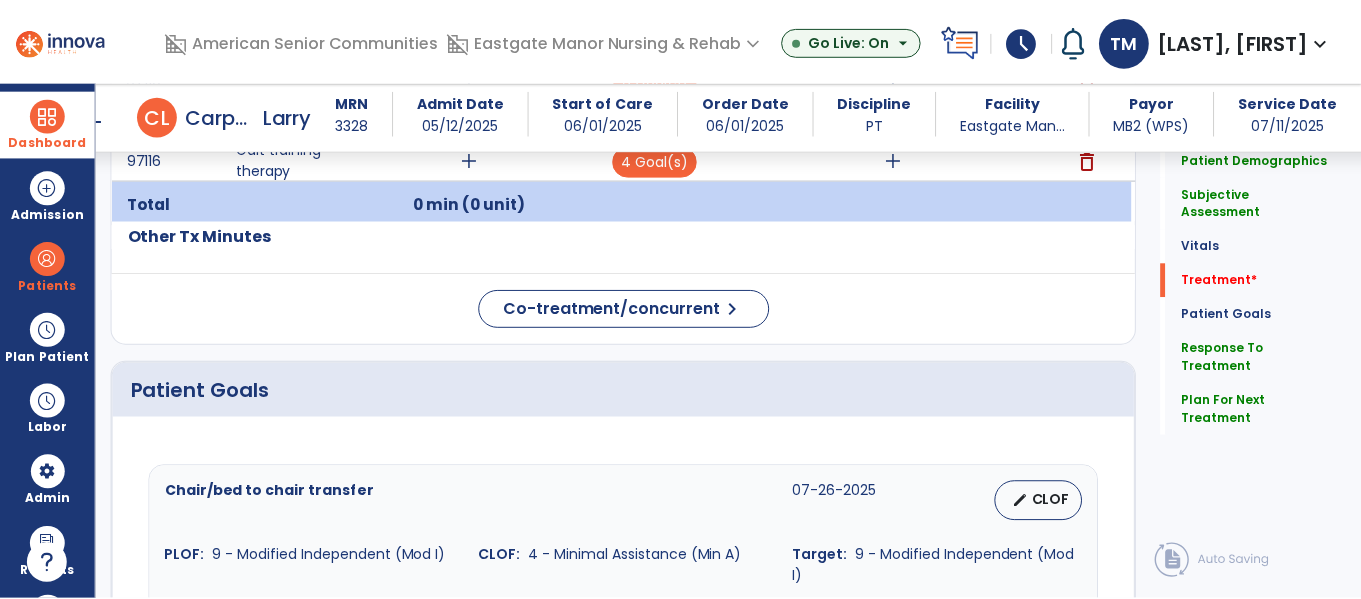 scroll, scrollTop: 1233, scrollLeft: 0, axis: vertical 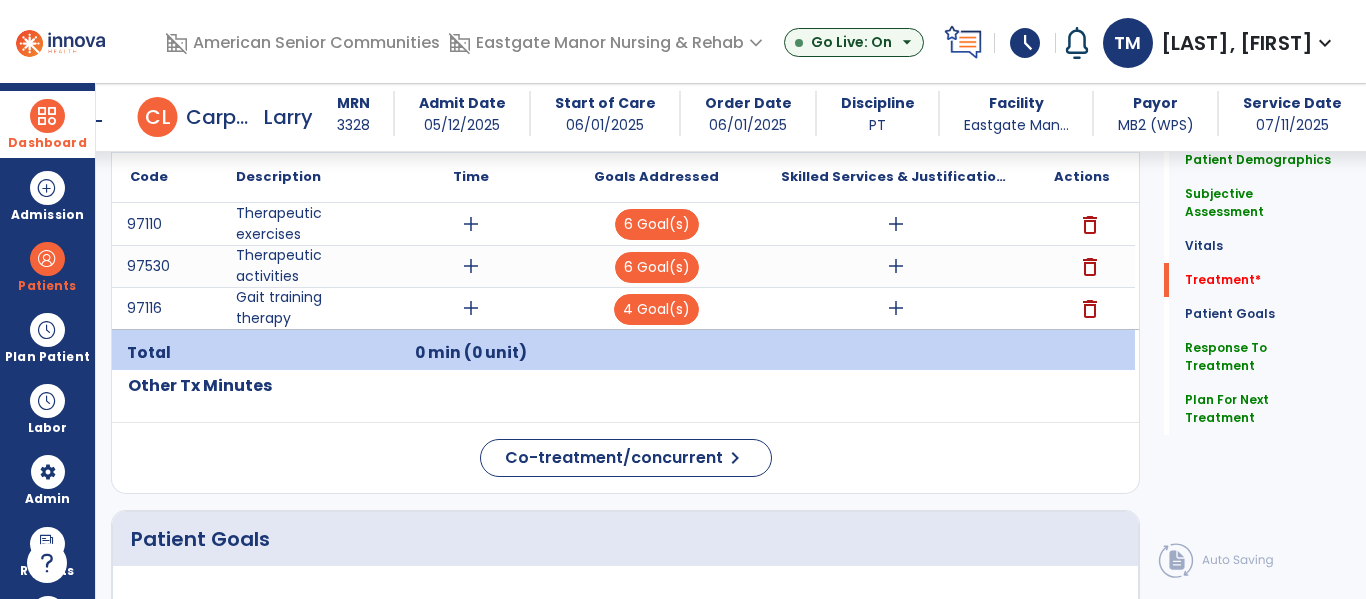 type on "**********" 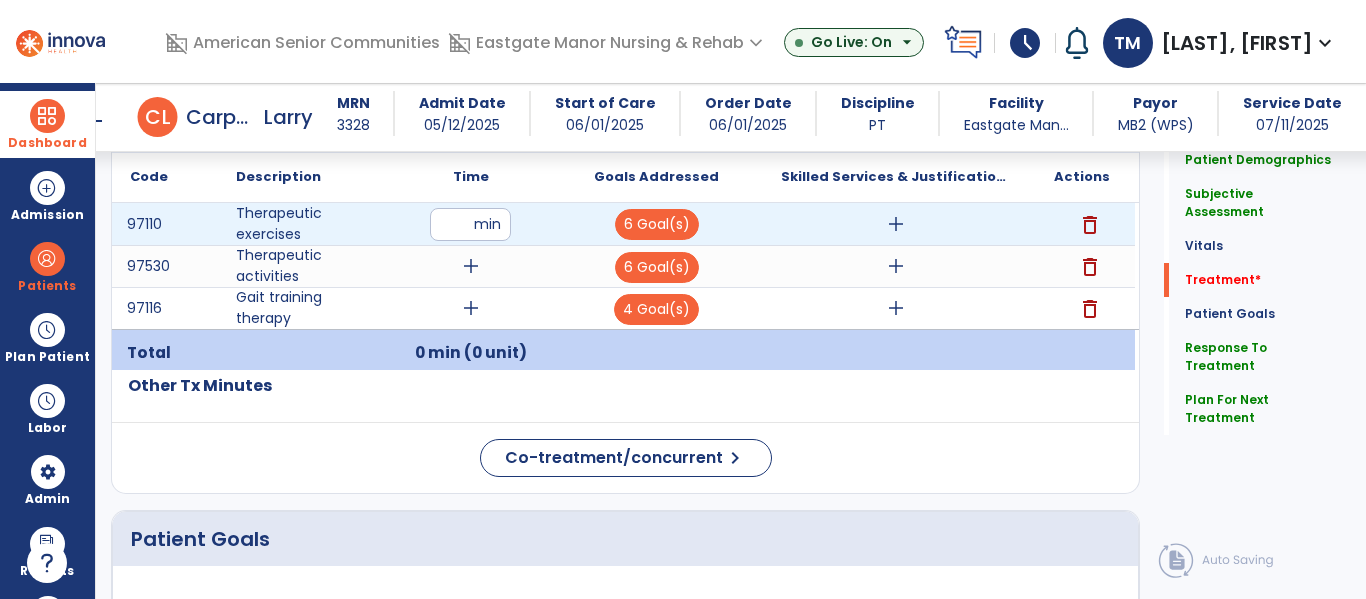 type on "**" 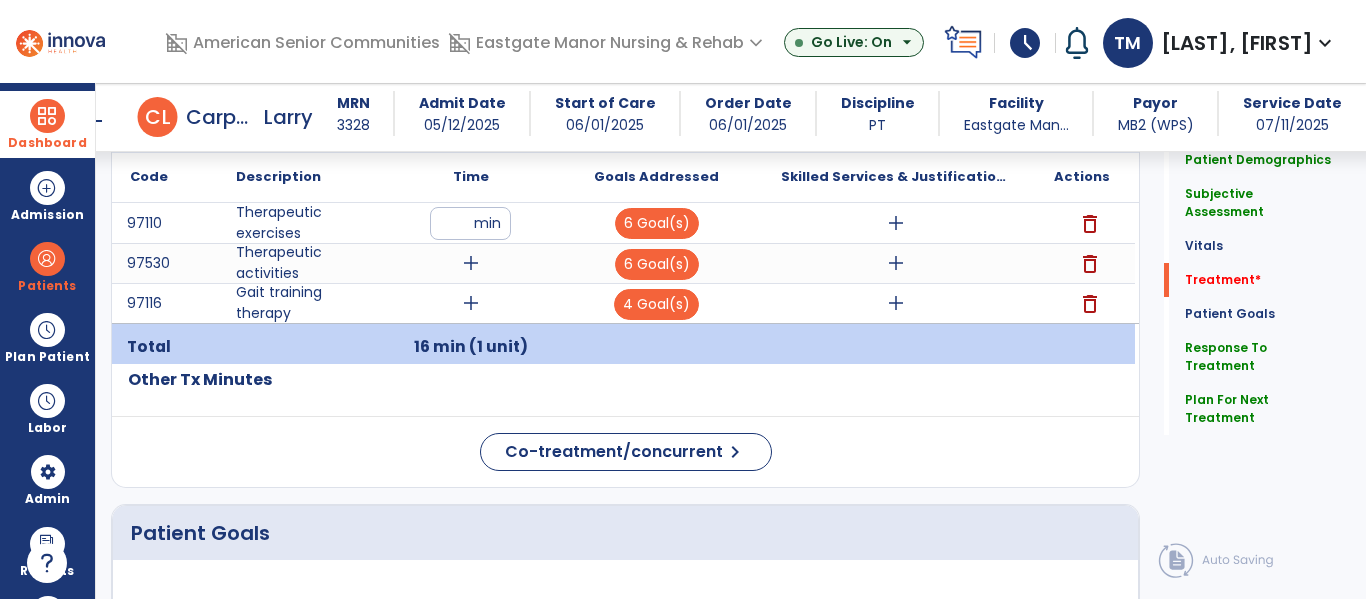 click on "add" at bounding box center [471, 303] 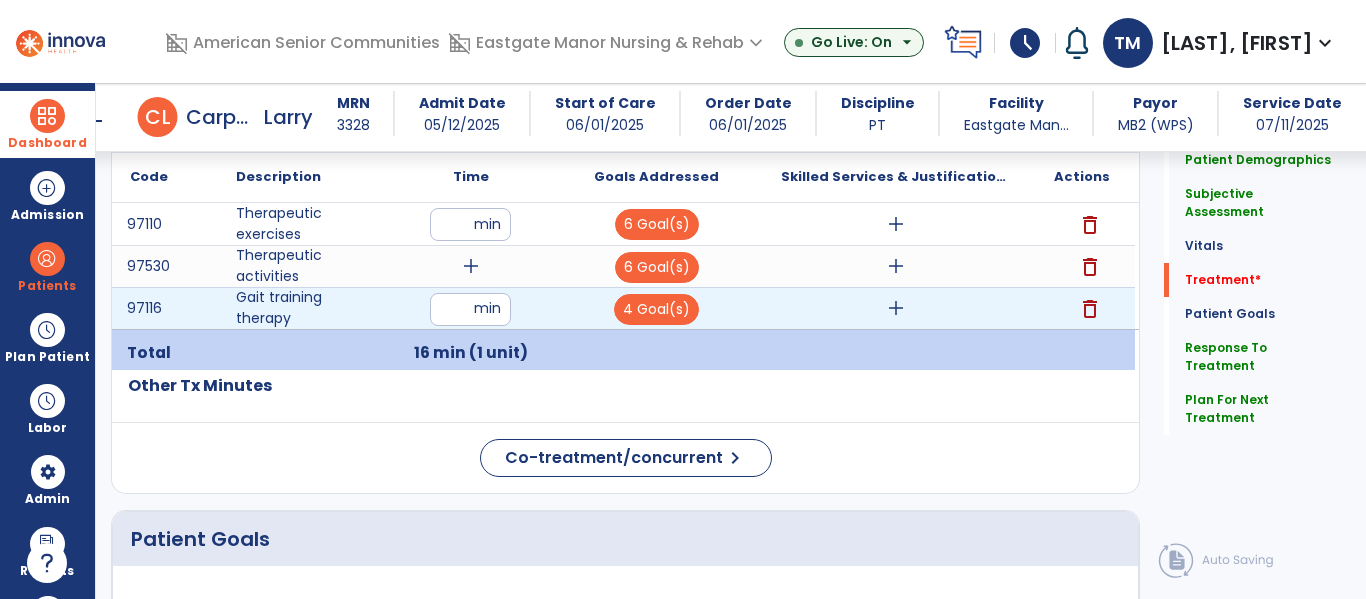 type on "**" 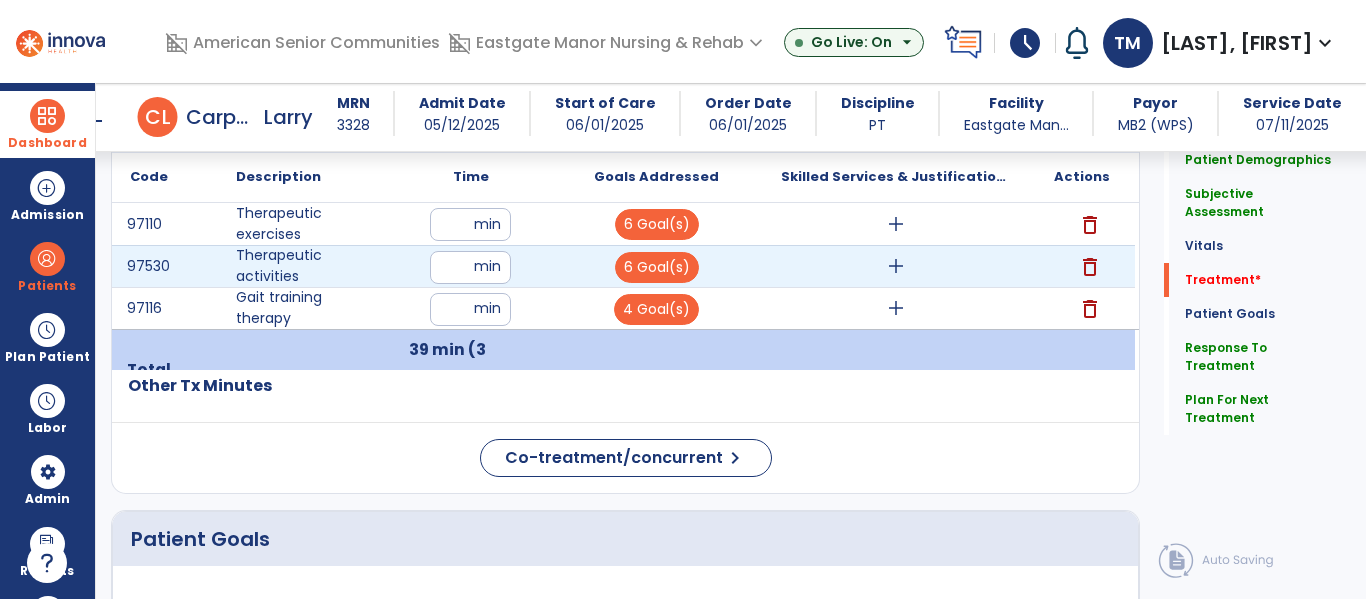 type on "**" 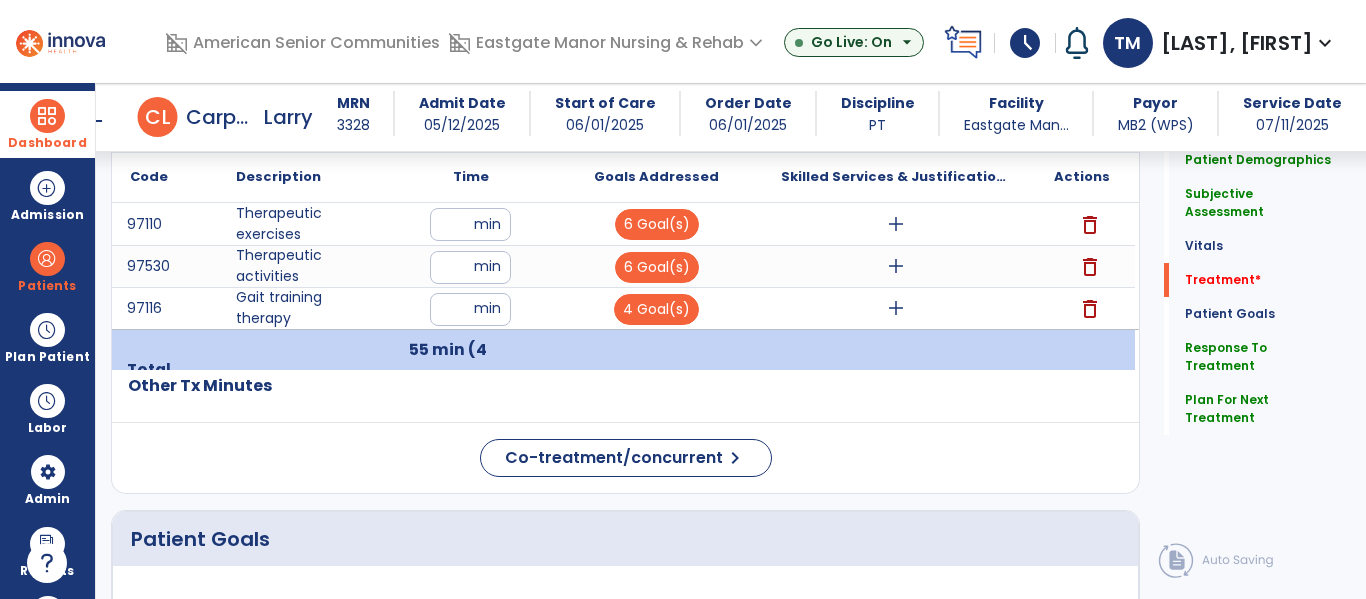 click on "add" at bounding box center [896, 224] 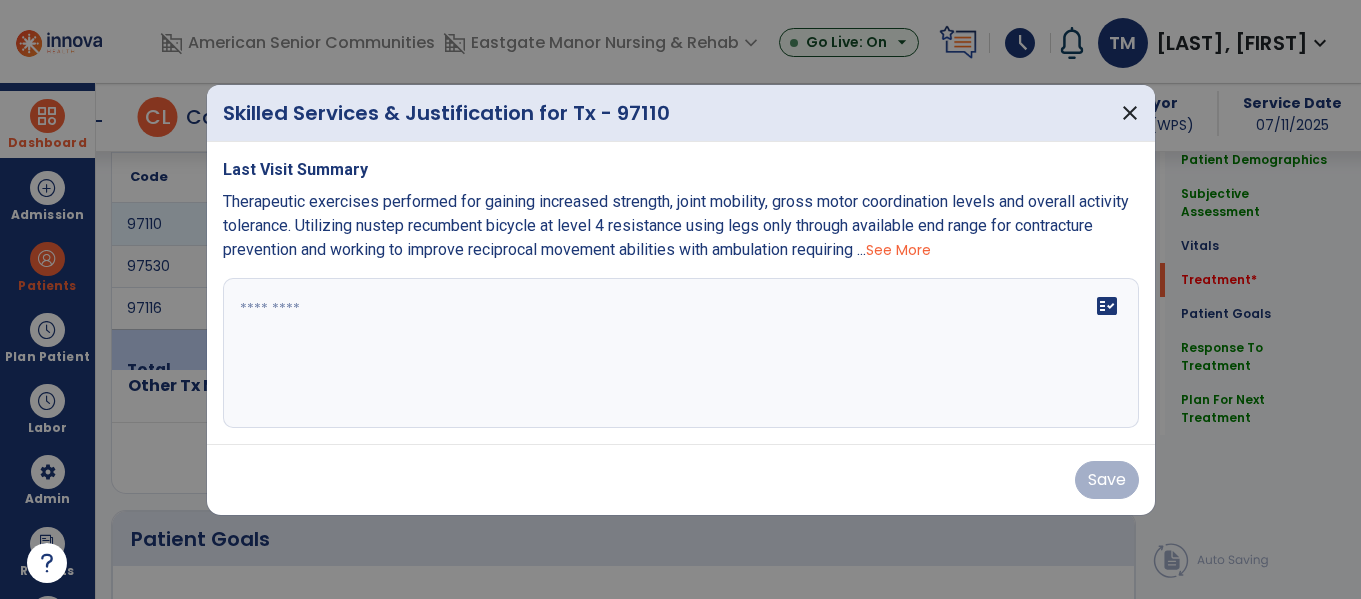 click on "Therapeutic exercises performed for gaining increased strength, joint mobility, gross motor coordination levels and overall activity tolerance. Utilizing nustep recumbent bicycle at level 4 resistance using legs only through available end range for contracture prevention and working to improve reciprocal movement abilities with ambulation requiring ..." at bounding box center [676, 225] 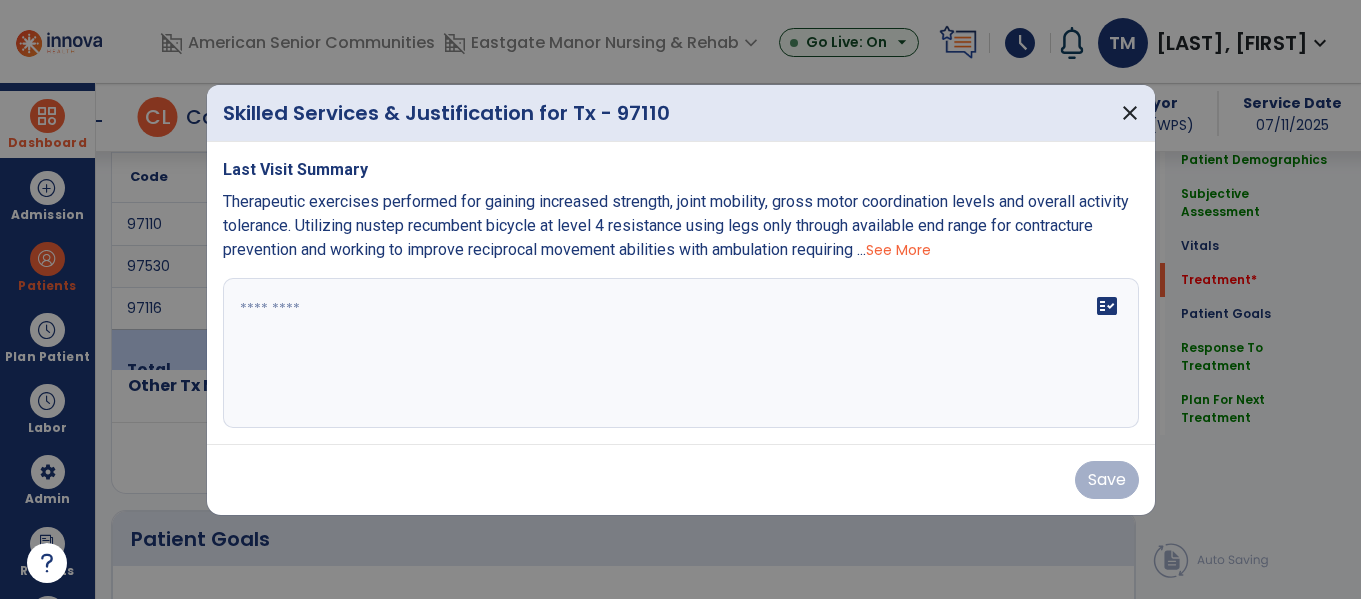 scroll, scrollTop: 1233, scrollLeft: 0, axis: vertical 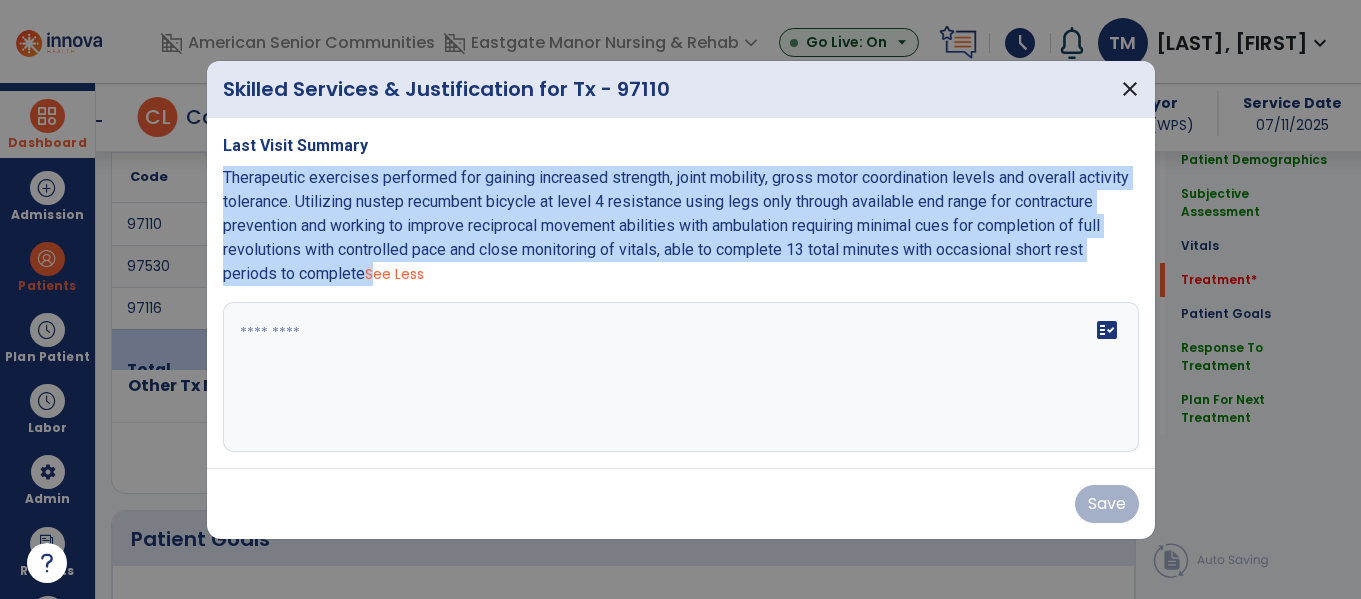 click on "fact_check" at bounding box center (681, 377) 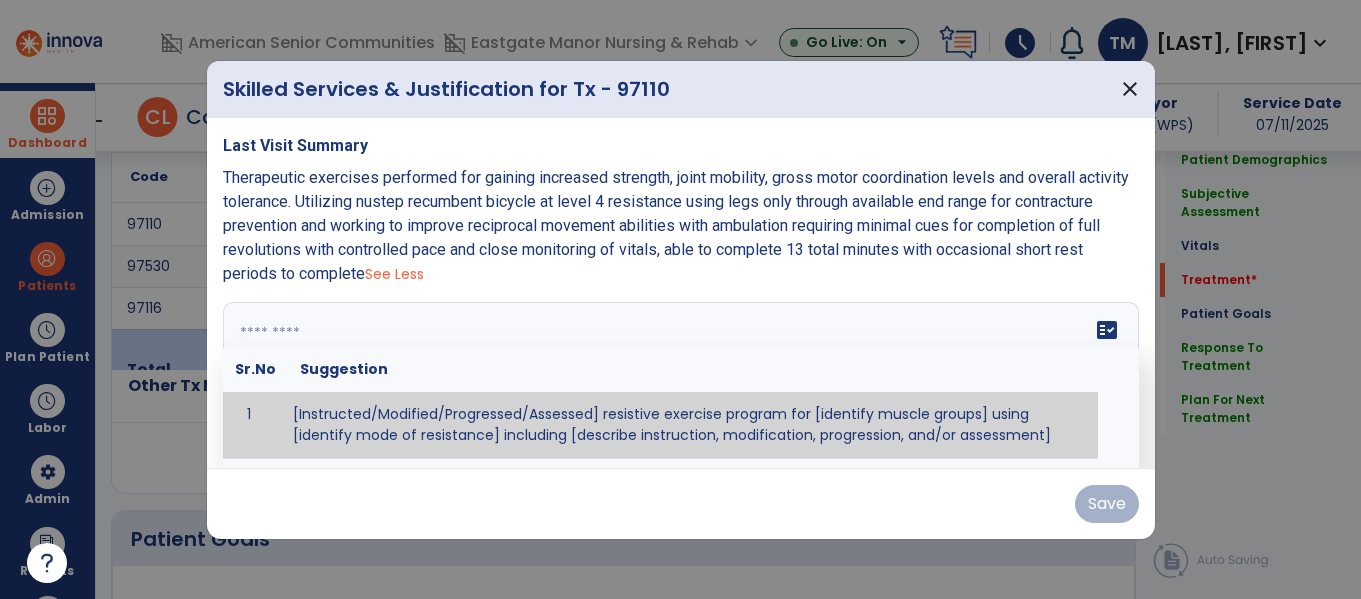 paste on "**********" 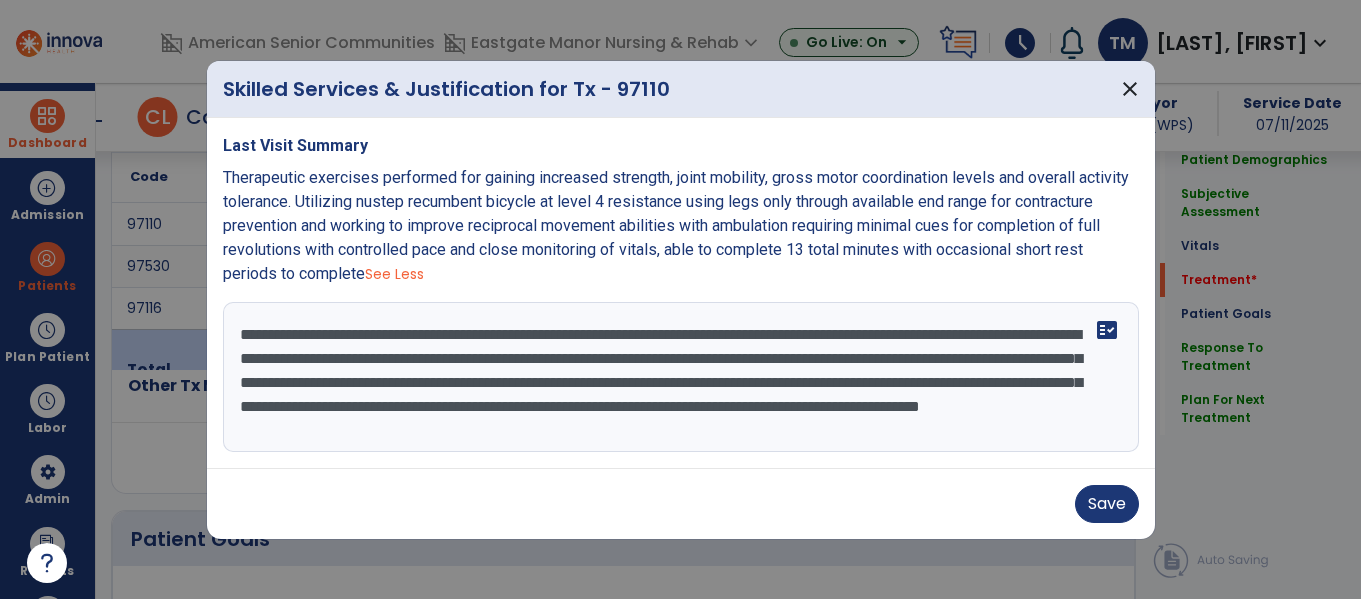 scroll, scrollTop: 16, scrollLeft: 0, axis: vertical 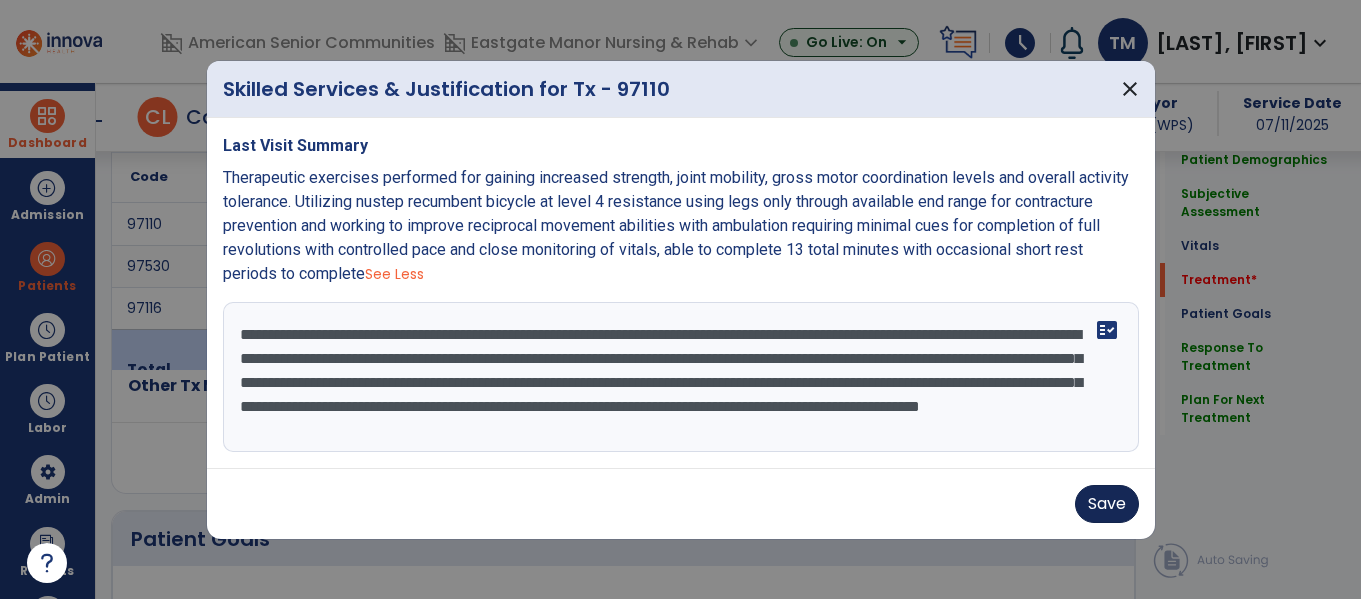 type on "**********" 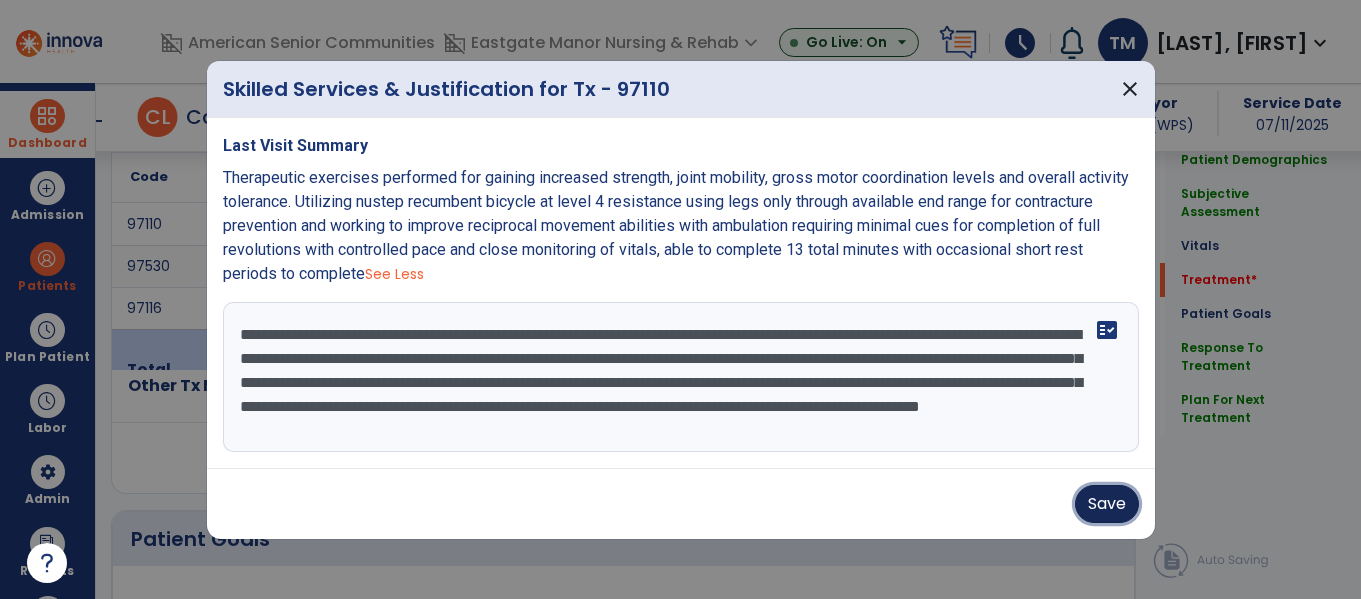 click on "Save" at bounding box center [1107, 504] 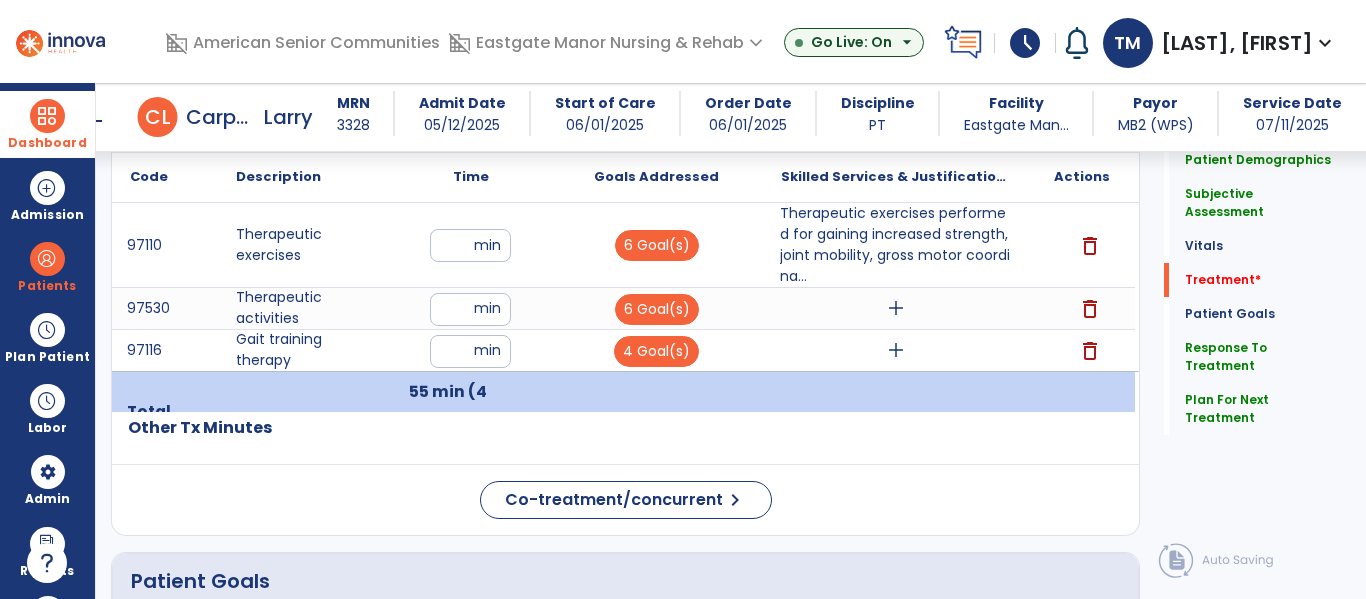 click on "add" at bounding box center (896, 308) 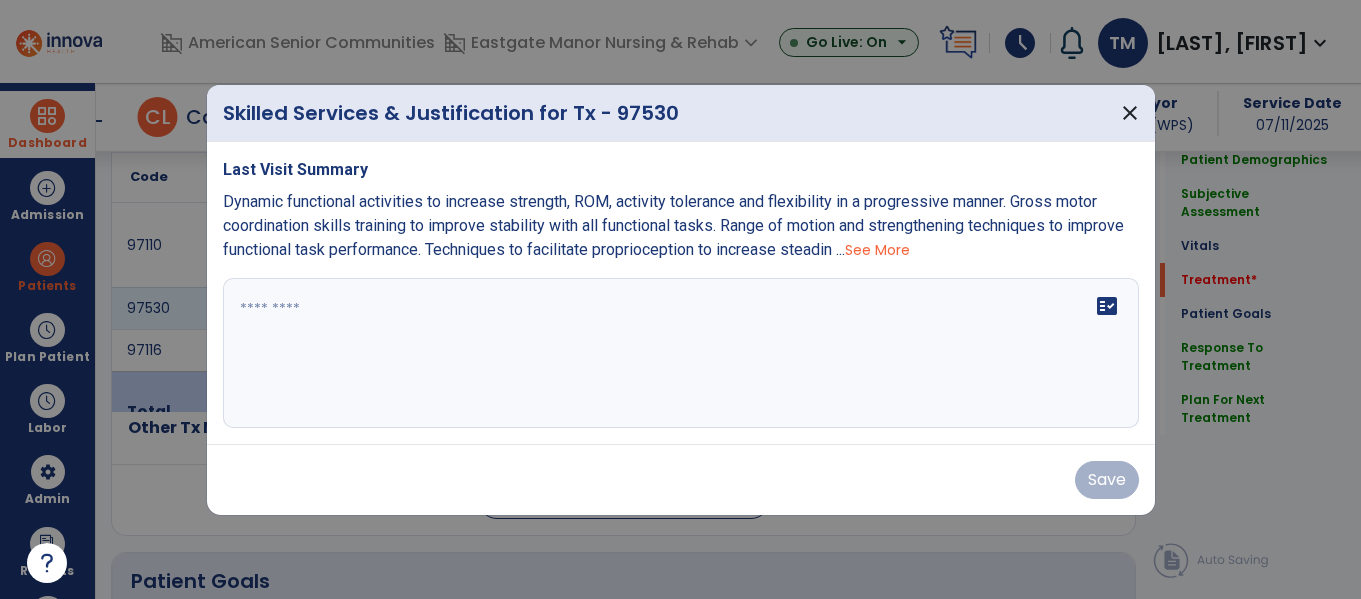 scroll, scrollTop: 1233, scrollLeft: 0, axis: vertical 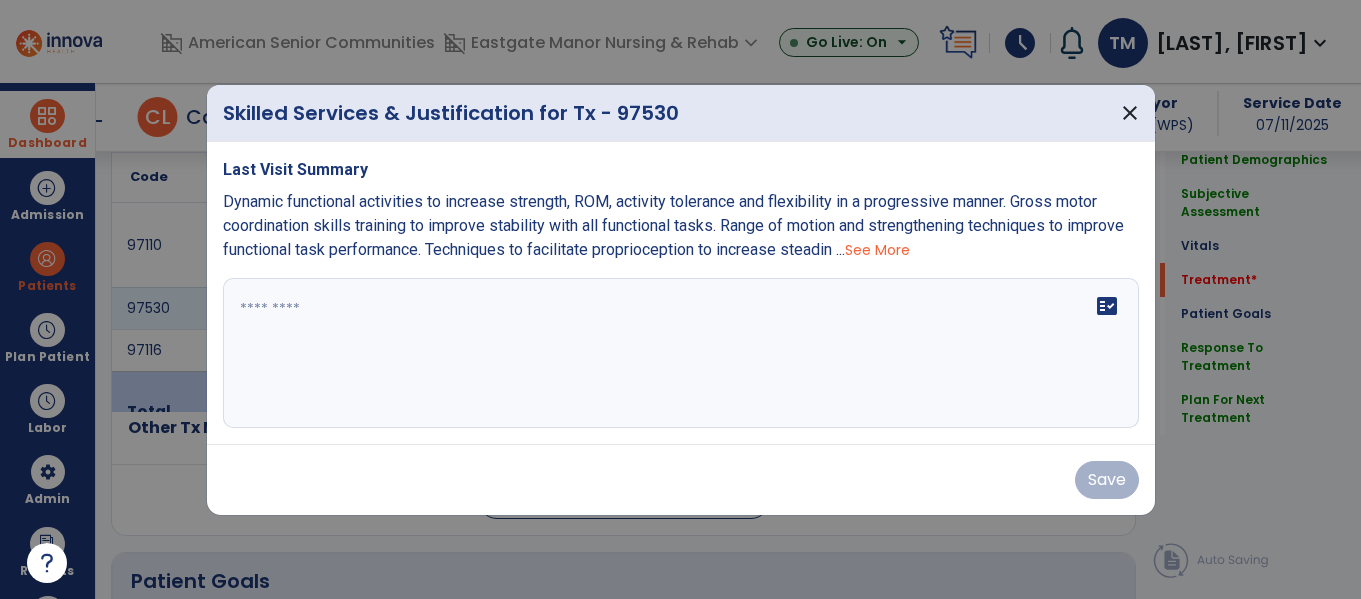 click on "See More" at bounding box center [877, 250] 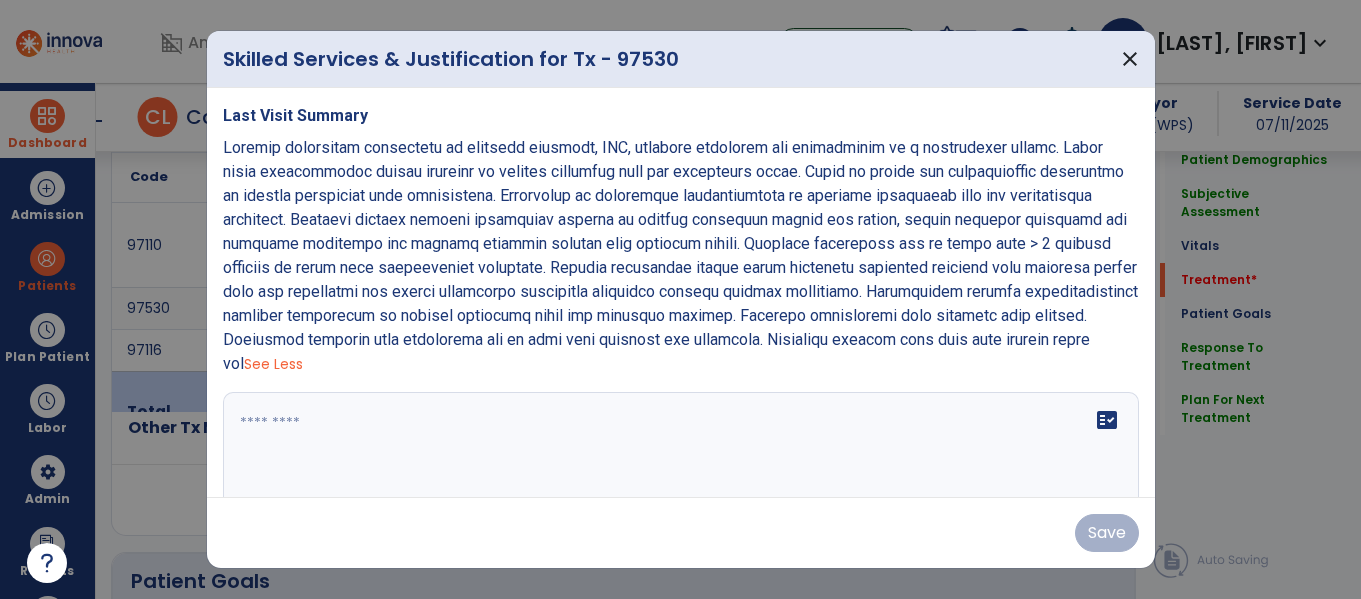 click at bounding box center (680, 255) 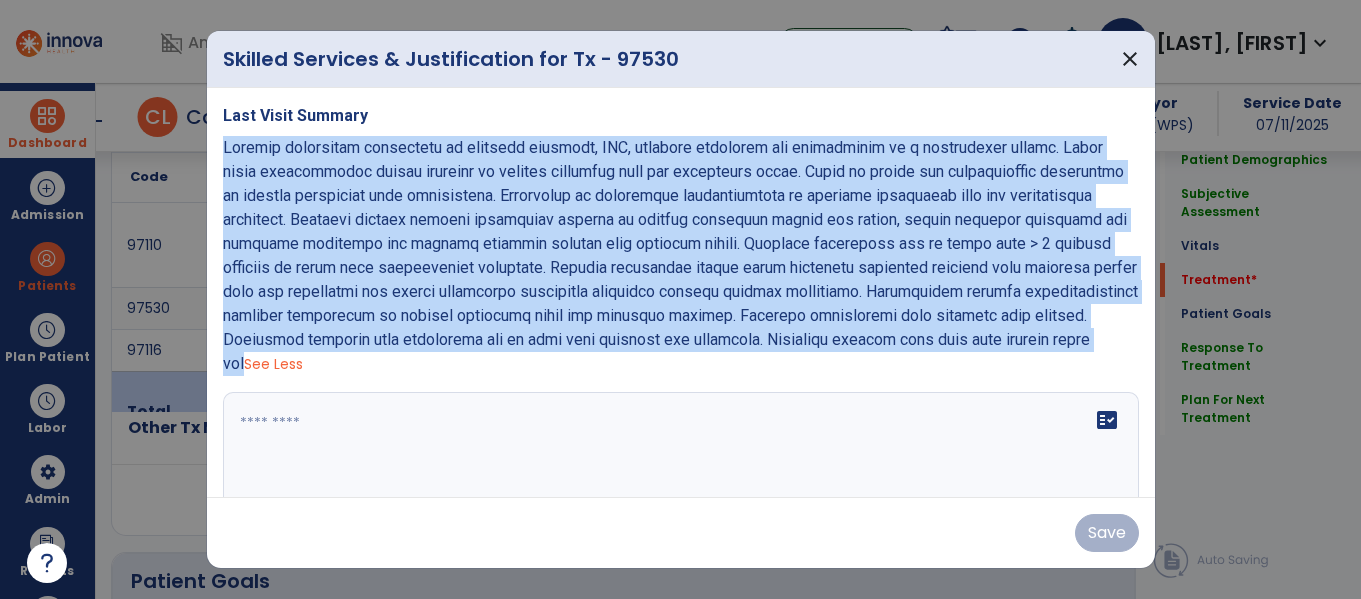 copy on "Dynamic functional activities to increase strength, ROM, activity tolerance and flexibility in a progressive manner. Gross motor coordination skills training to improve stability with all functional tasks. Range of motion and strengthening techniques to improve functional task performance. Techniques to facilitate proprioception to increase steadiness with all transitional movements. Standing dynamic balance activities working to promote increased single leg stance, weight shifting abilities and righting reactions for gaining improved overall fall recovery skills. Moderate assistance sit to stand with > 1 attempt required at times with transitional movements. Minimal assistance during pivot transfers multiples surfaces with moderate safety cues for sequencing and proper techniques especially improving upright posture throughout. Unsupported sitting multidirectional reaching activities to promote increased trunk and postural control. Extended performance time required this session. Toileting sequence with d..." 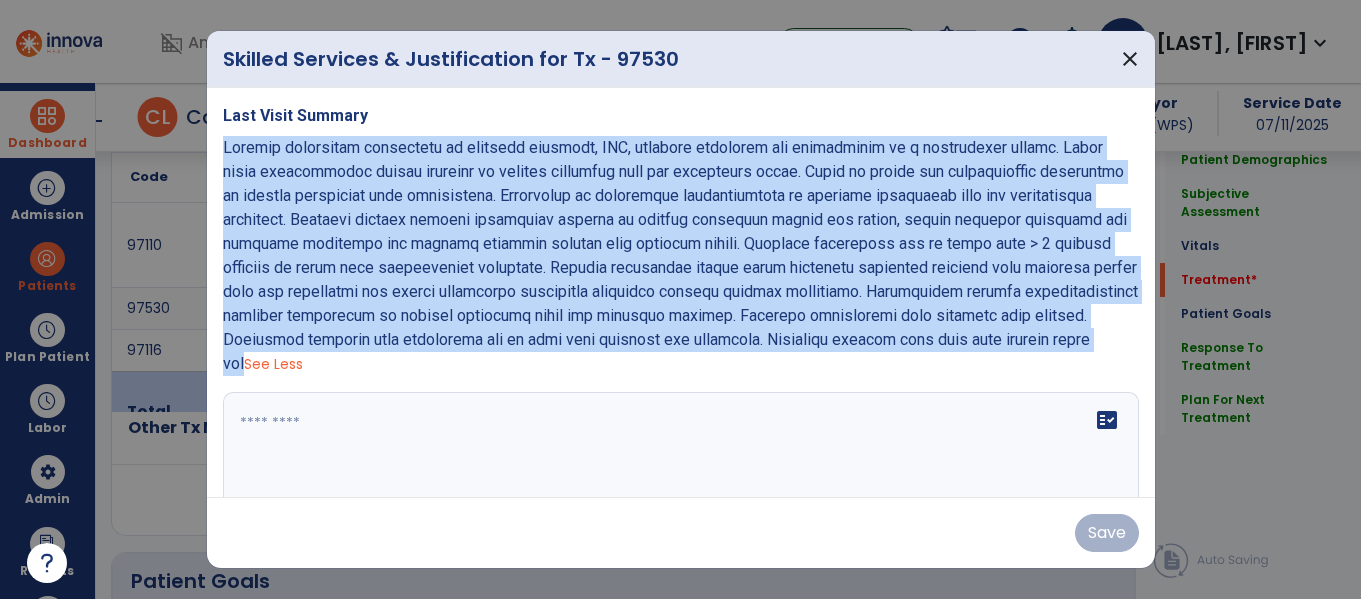 click on "fact_check" at bounding box center (681, 467) 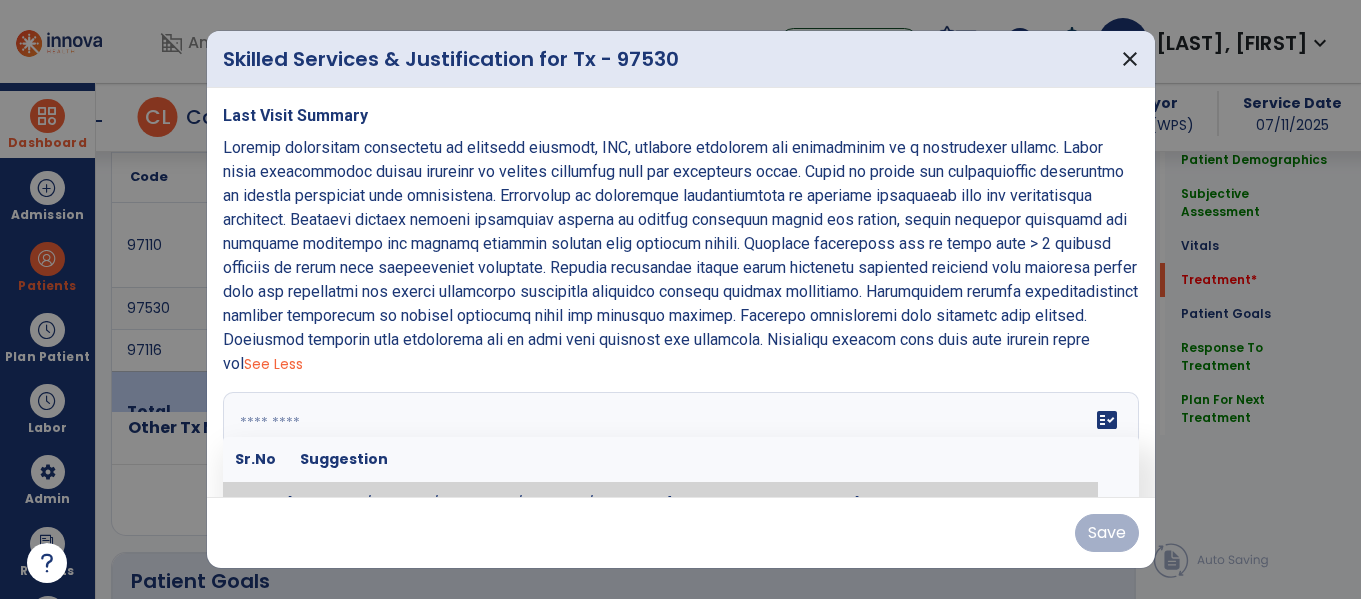 scroll, scrollTop: 27, scrollLeft: 0, axis: vertical 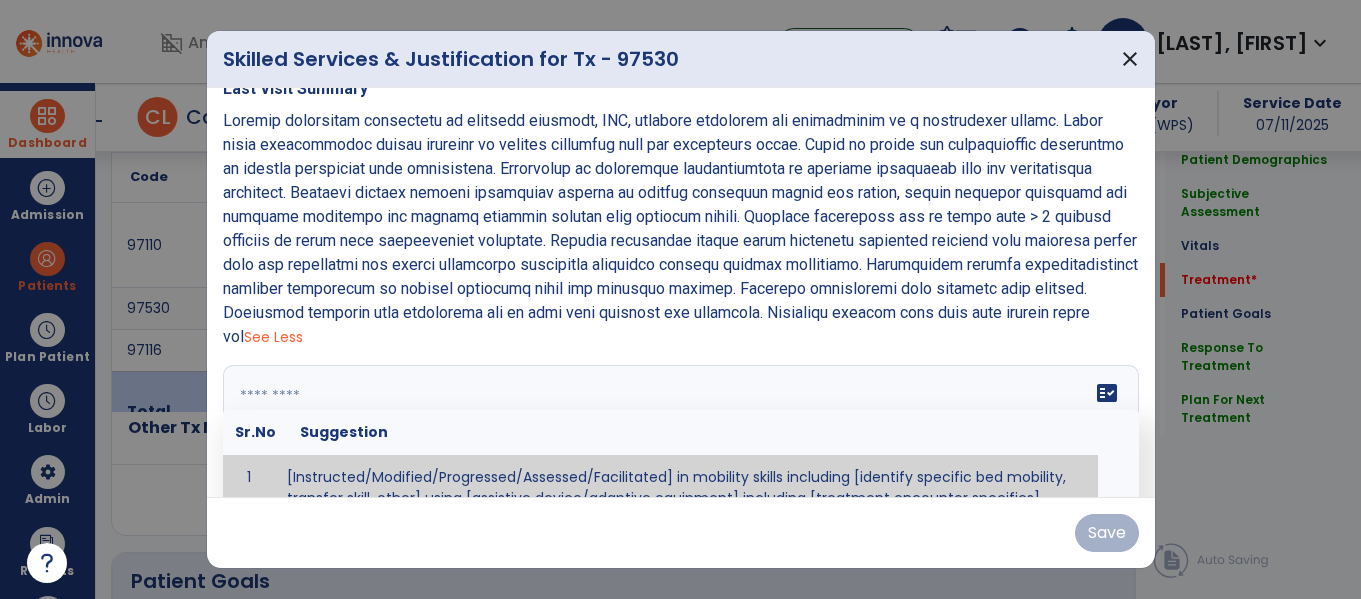 paste on "**********" 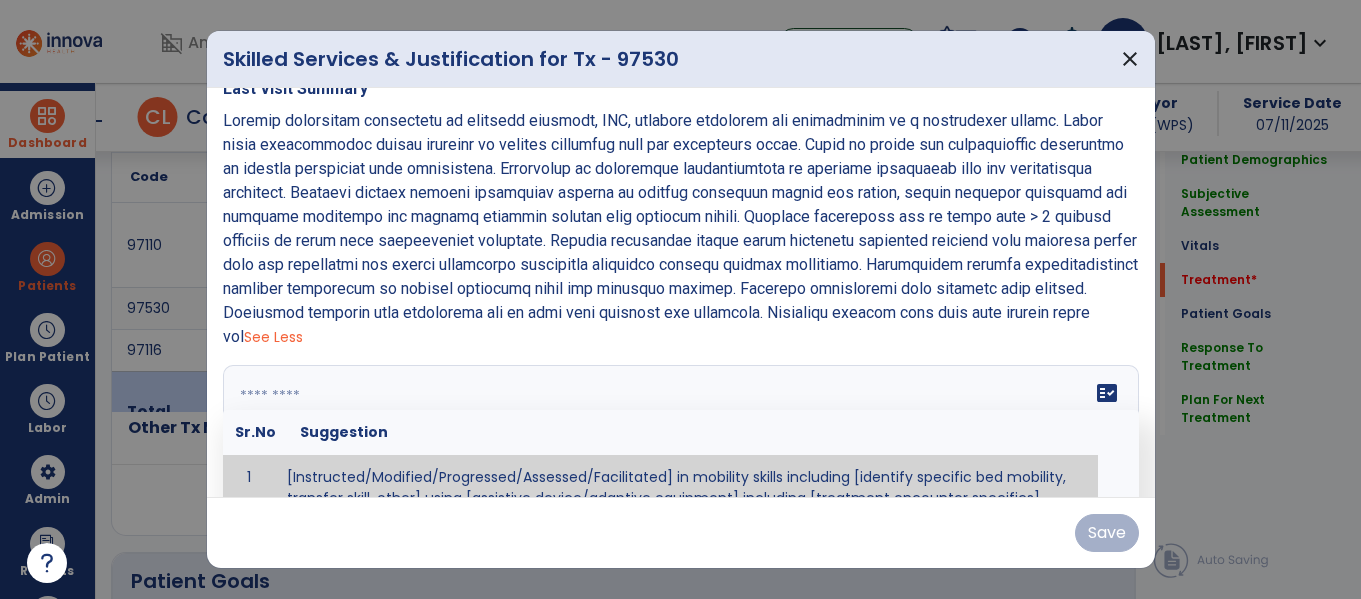 type on "**********" 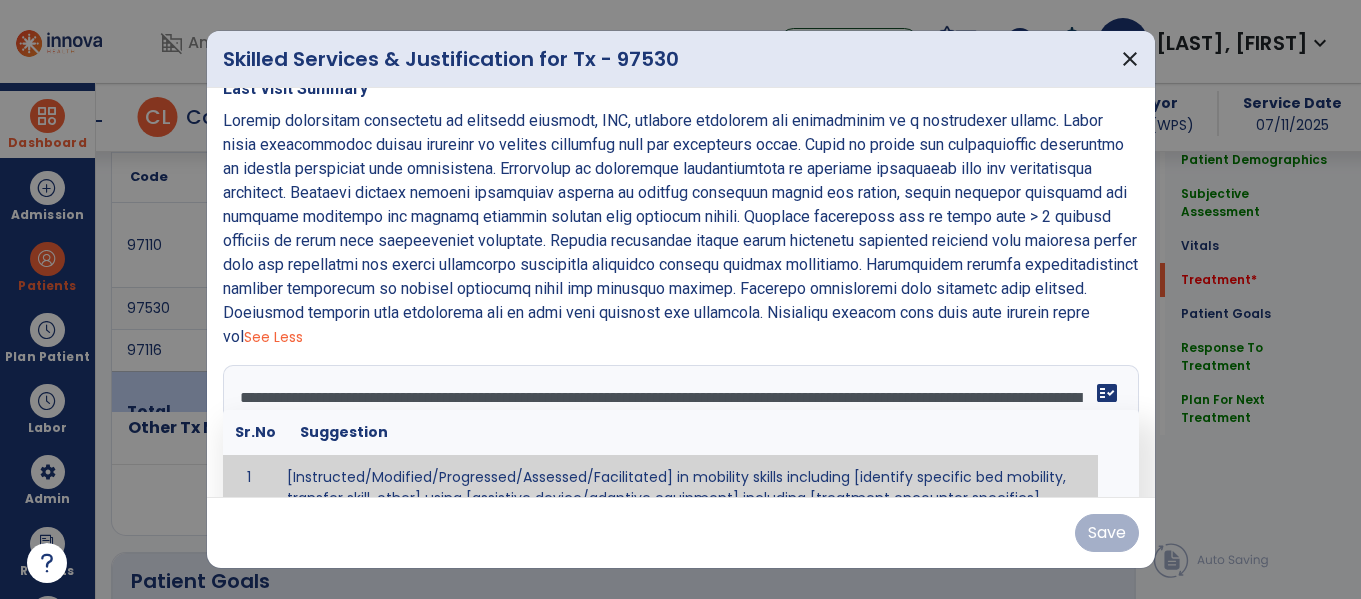 scroll, scrollTop: 135, scrollLeft: 0, axis: vertical 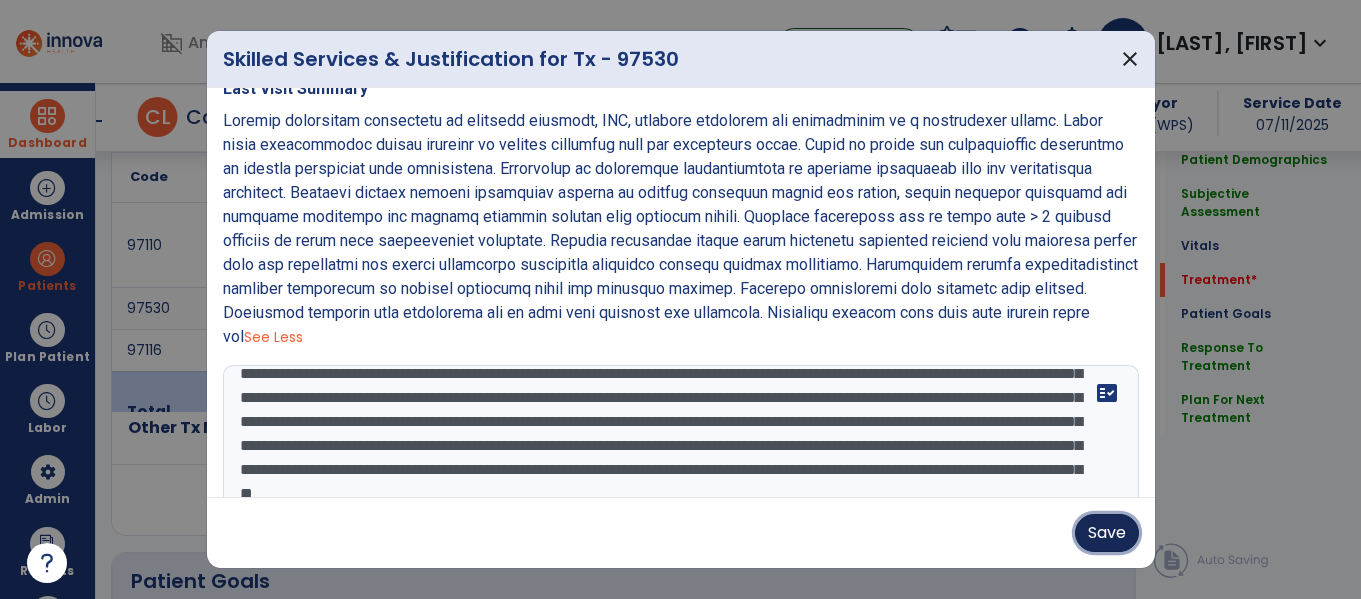 click on "Save" at bounding box center [1107, 533] 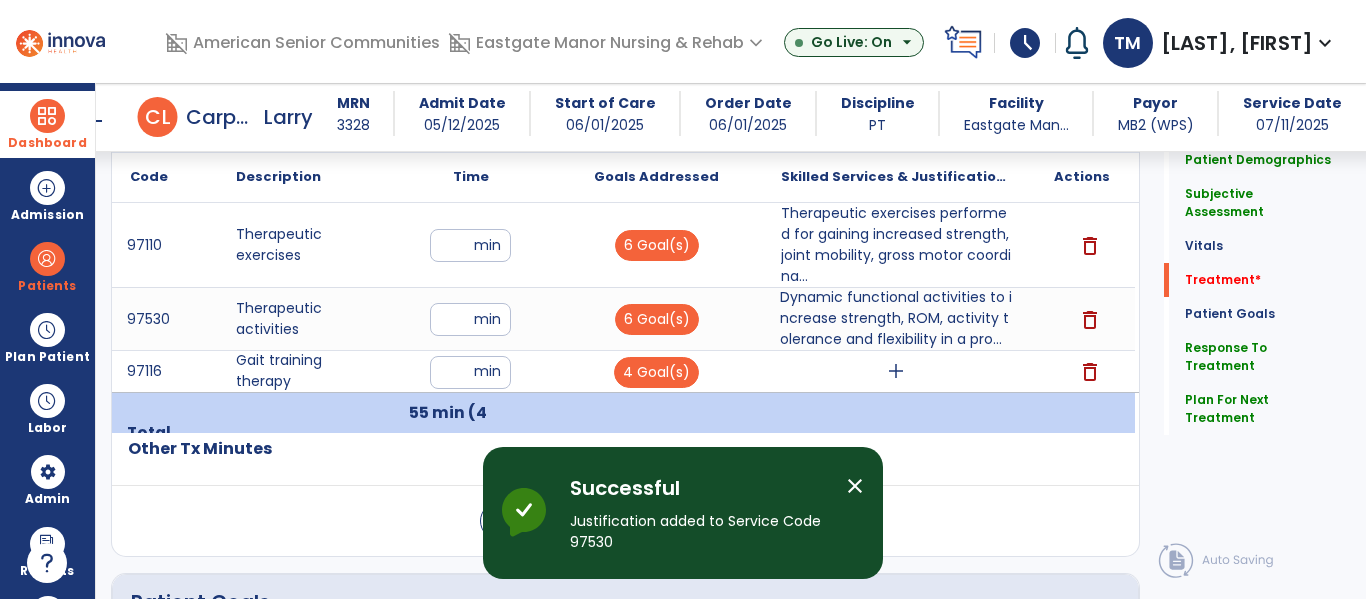 click on "add" at bounding box center [896, 371] 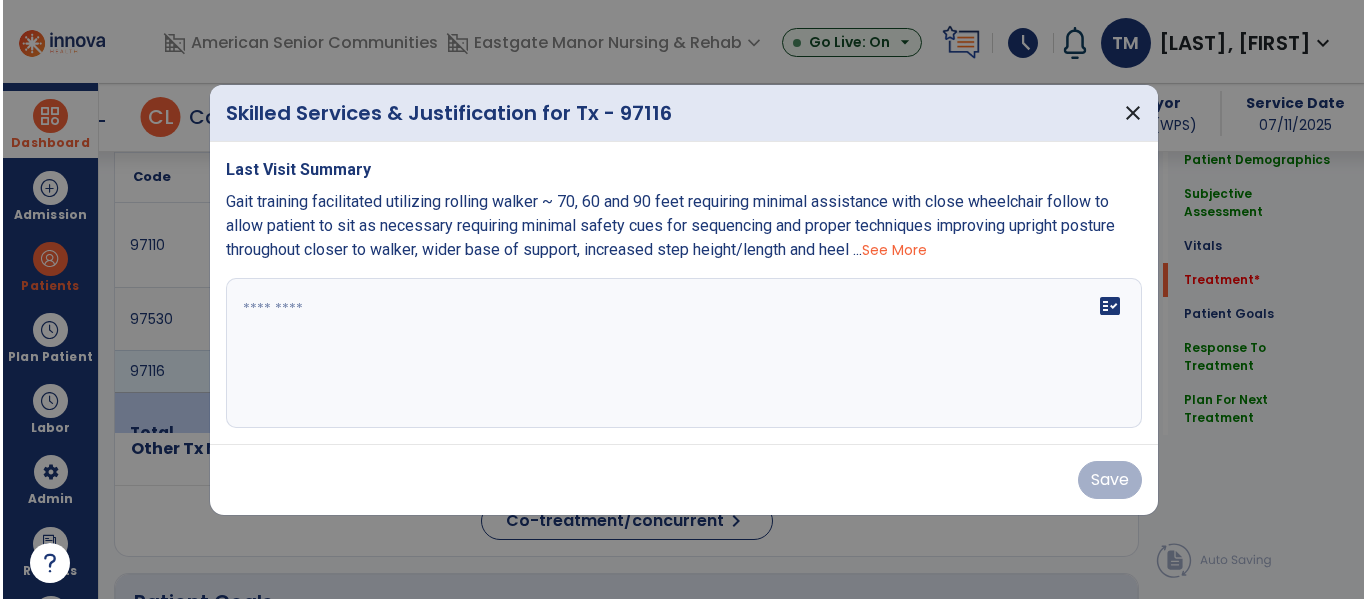scroll, scrollTop: 1233, scrollLeft: 0, axis: vertical 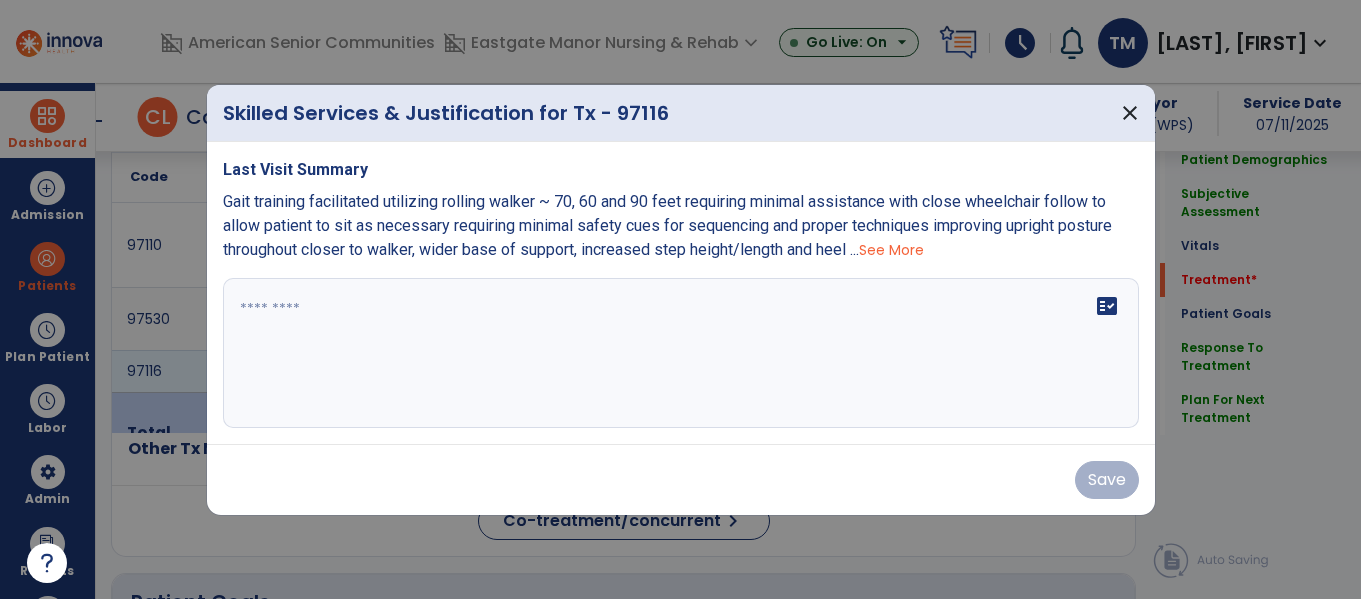 click on "See More" at bounding box center (891, 250) 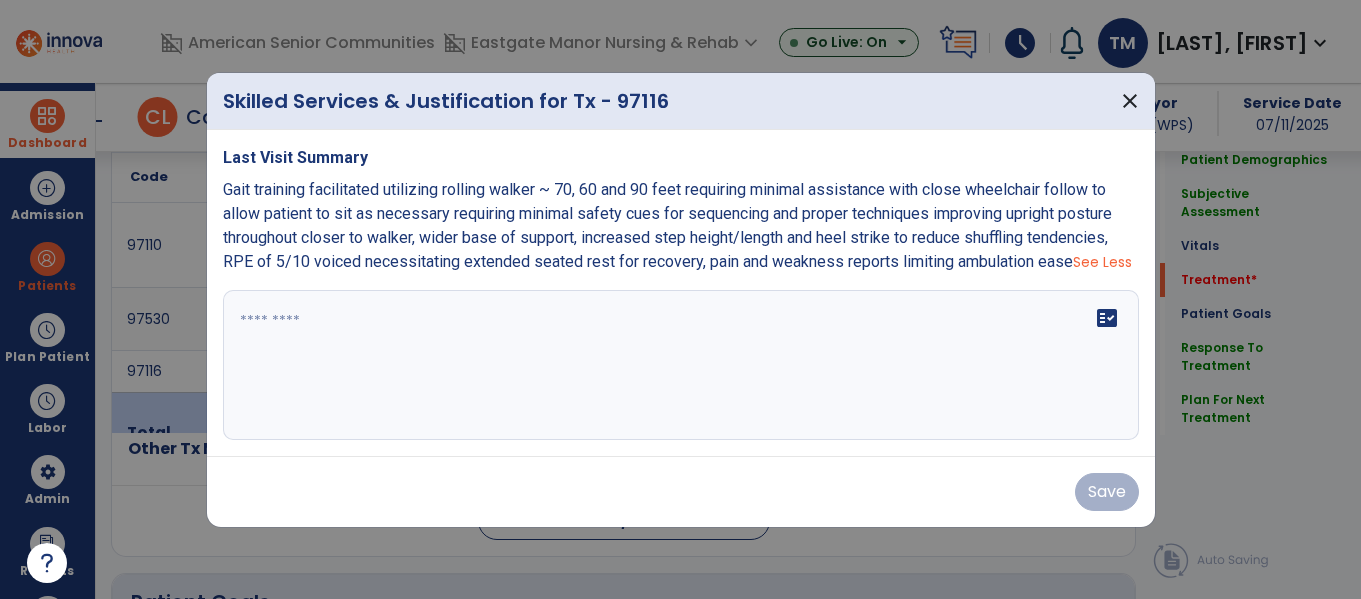 click on "Gait training facilitated utilizing rolling walker ~ 70, 60 and 90 feet requiring minimal assistance with close wheelchair follow to allow patient to sit as necessary requiring minimal safety cues for sequencing and proper techniques improving upright posture throughout closer to walker, wider base of support, increased step height/length and heel strike to reduce shuffling tendencies, RPE of 5/10 voiced necessitating extended seated rest for recovery, pain and weakness reports limiting ambulation ease" at bounding box center (667, 225) 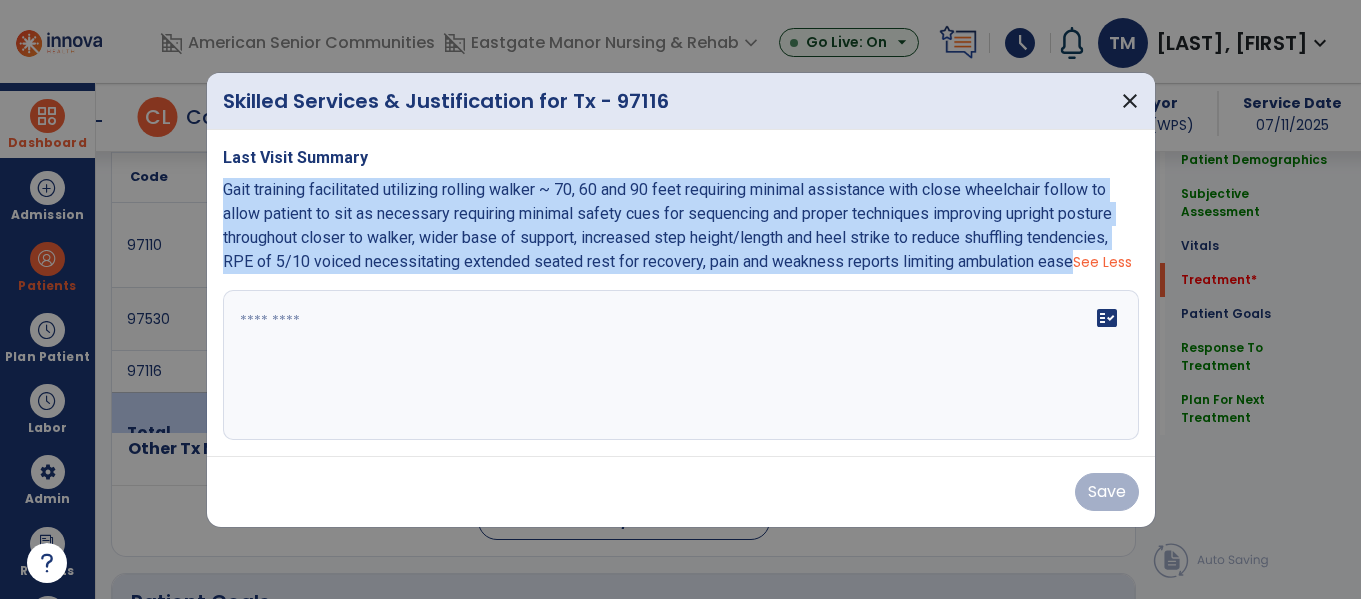 copy on "Gait training facilitated utilizing rolling walker ~ 70, 60 and 90 feet requiring minimal assistance with close wheelchair follow to allow patient to sit as necessary requiring minimal safety cues for sequencing and proper techniques improving upright posture throughout closer to walker, wider base of support, increased step height/length and heel strike to reduce shuffling tendencies, RPE of 5/10 voiced necessitating extended seated rest for recovery, pain and weakness reports limiting ambulation ease" 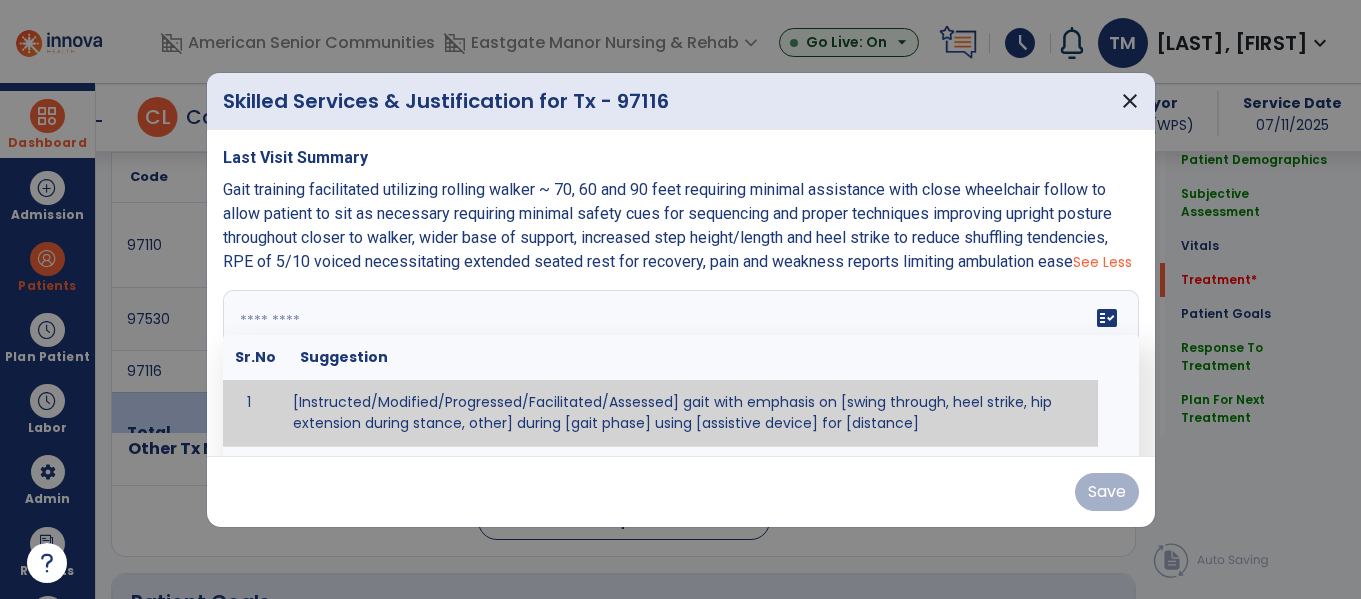 paste on "**********" 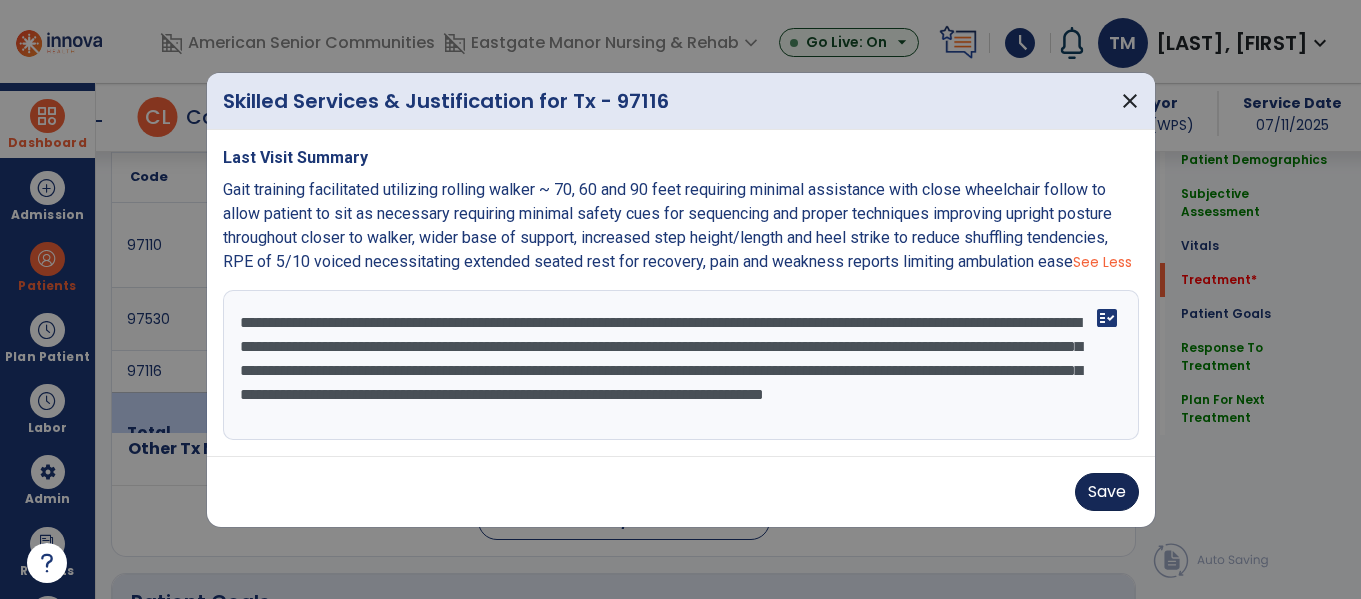 type on "**********" 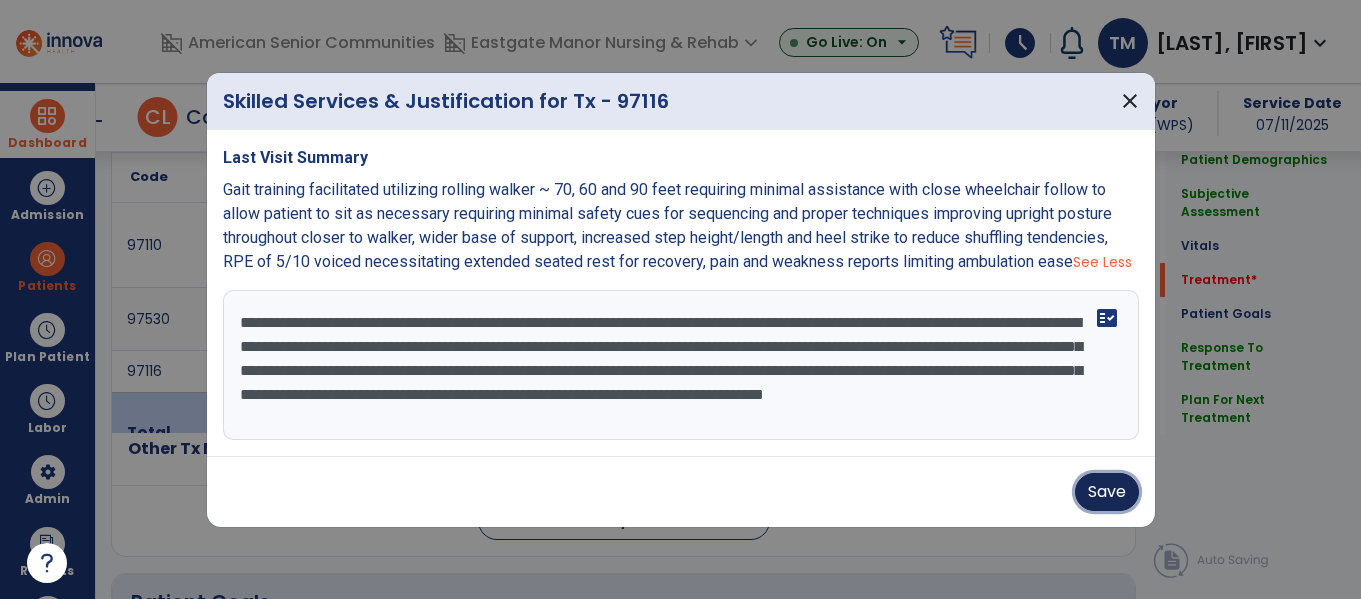 click on "Save" at bounding box center [1107, 492] 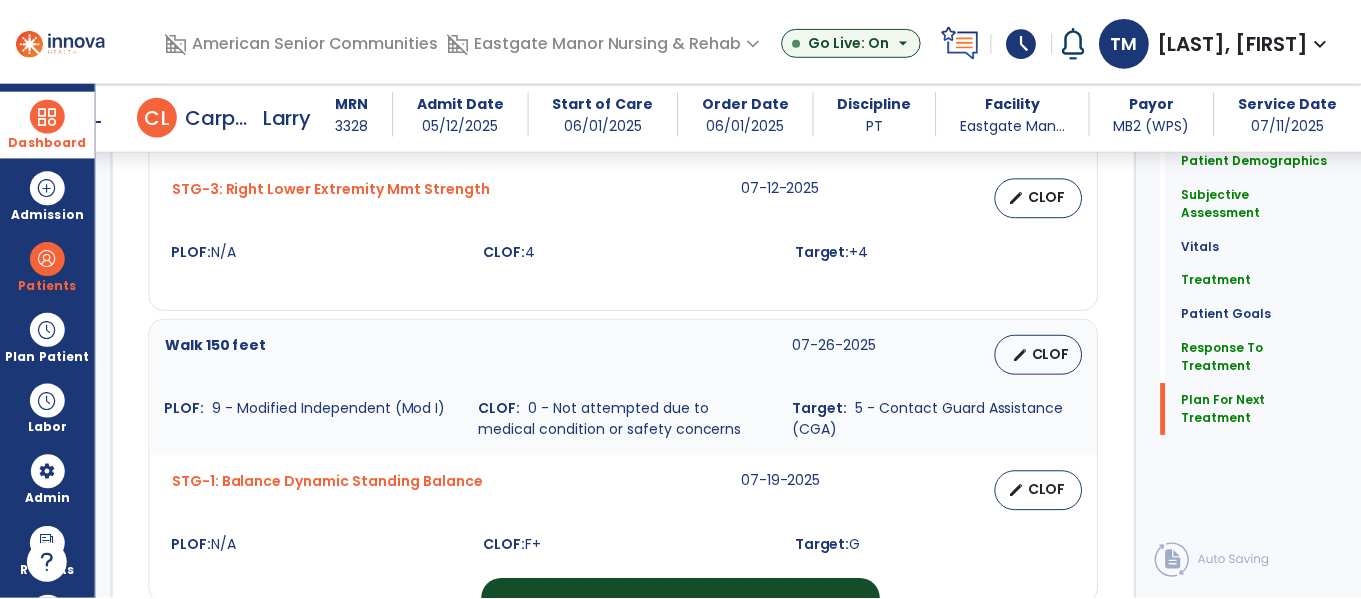 scroll, scrollTop: 2822, scrollLeft: 0, axis: vertical 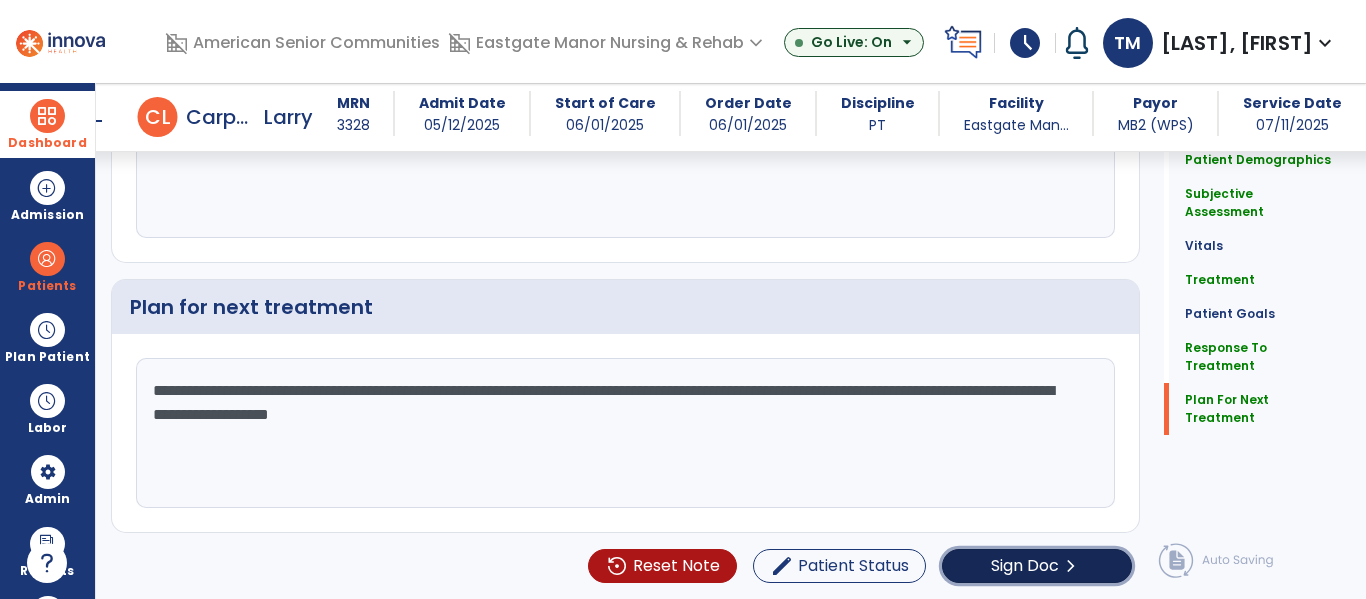 click on "Sign Doc  chevron_right" 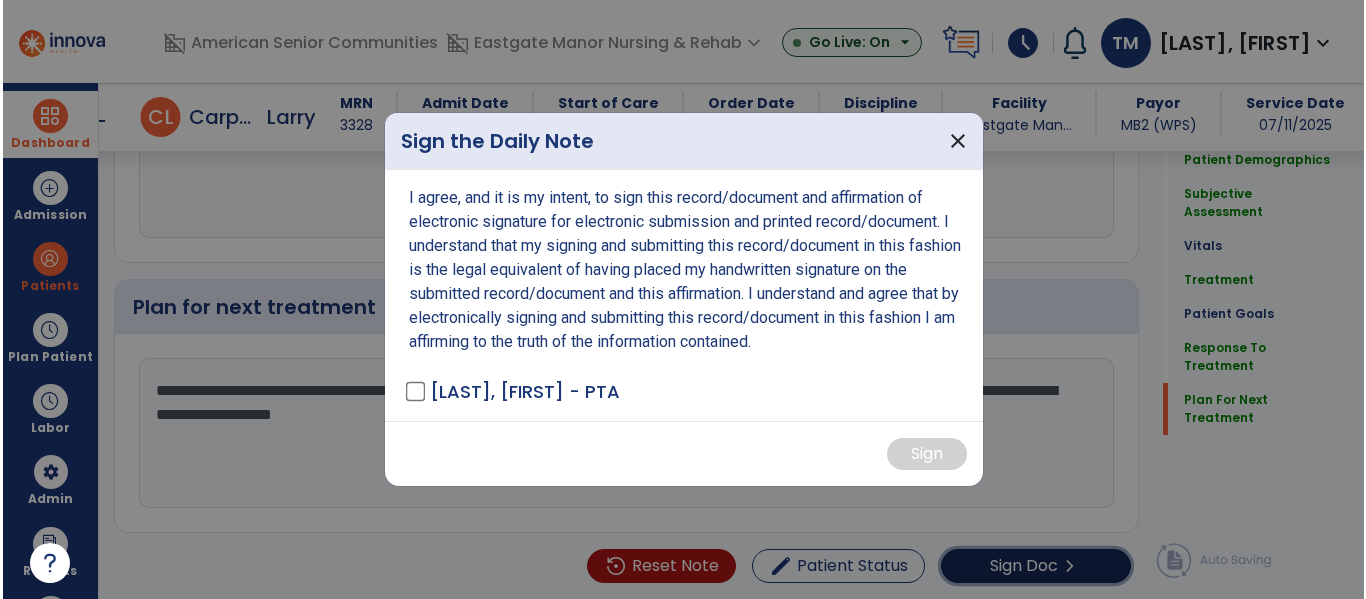 scroll, scrollTop: 2822, scrollLeft: 0, axis: vertical 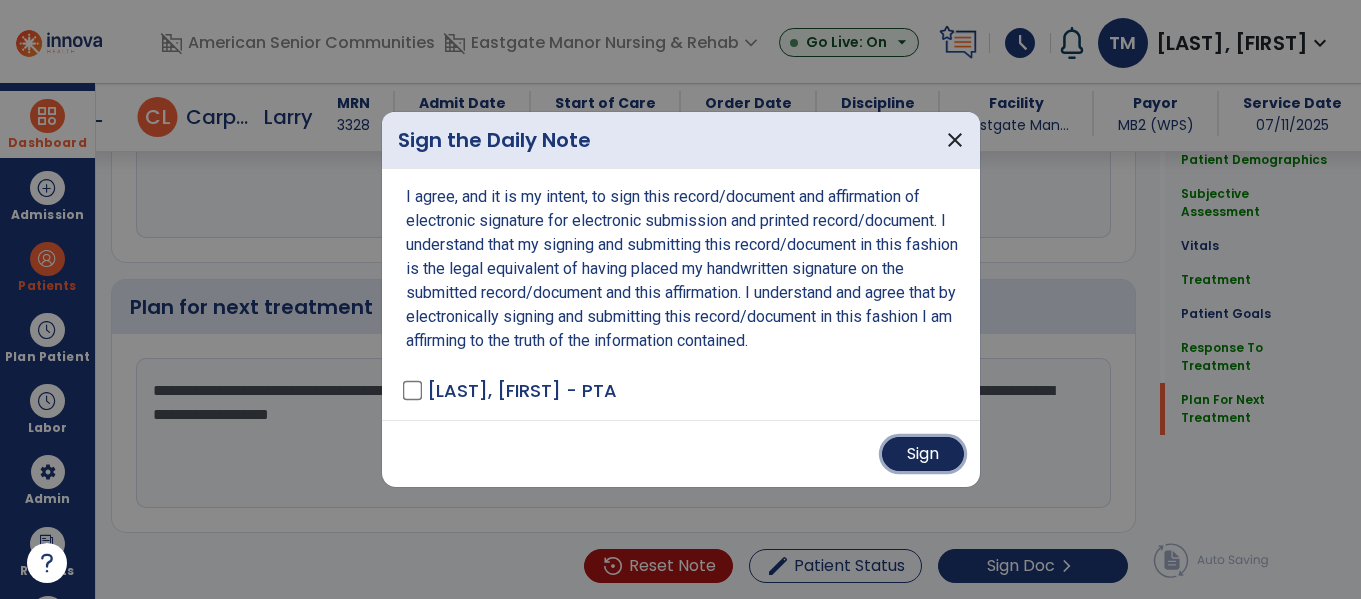 click on "Sign" at bounding box center [923, 454] 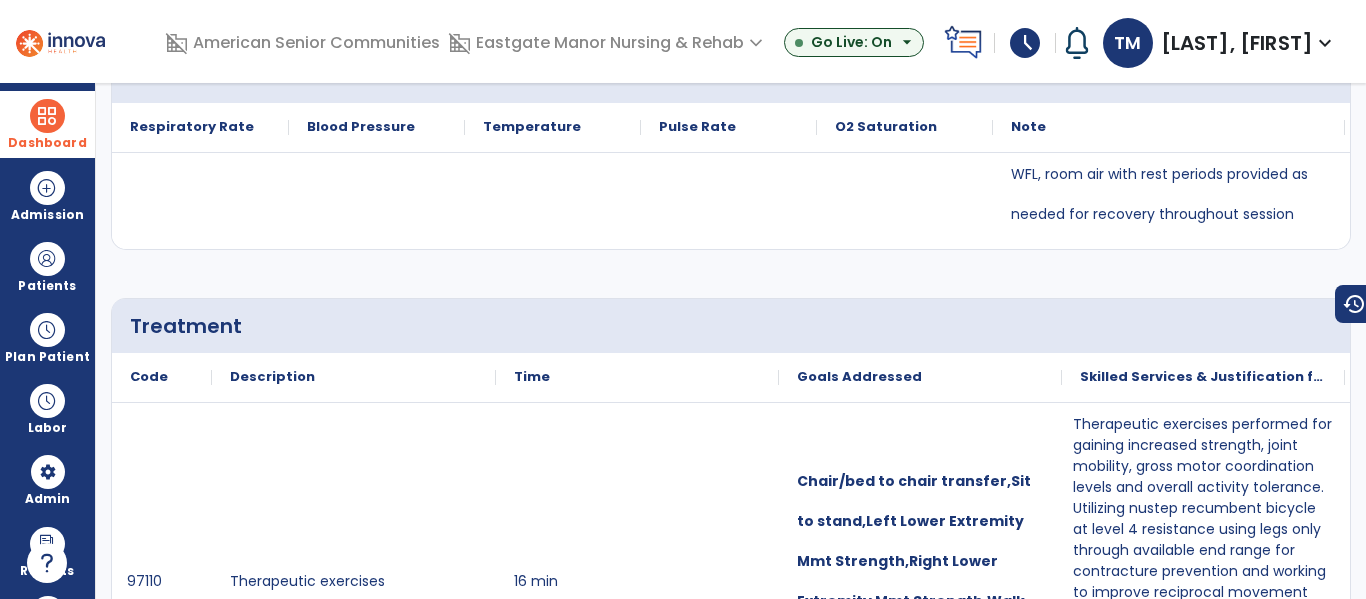 scroll, scrollTop: 0, scrollLeft: 0, axis: both 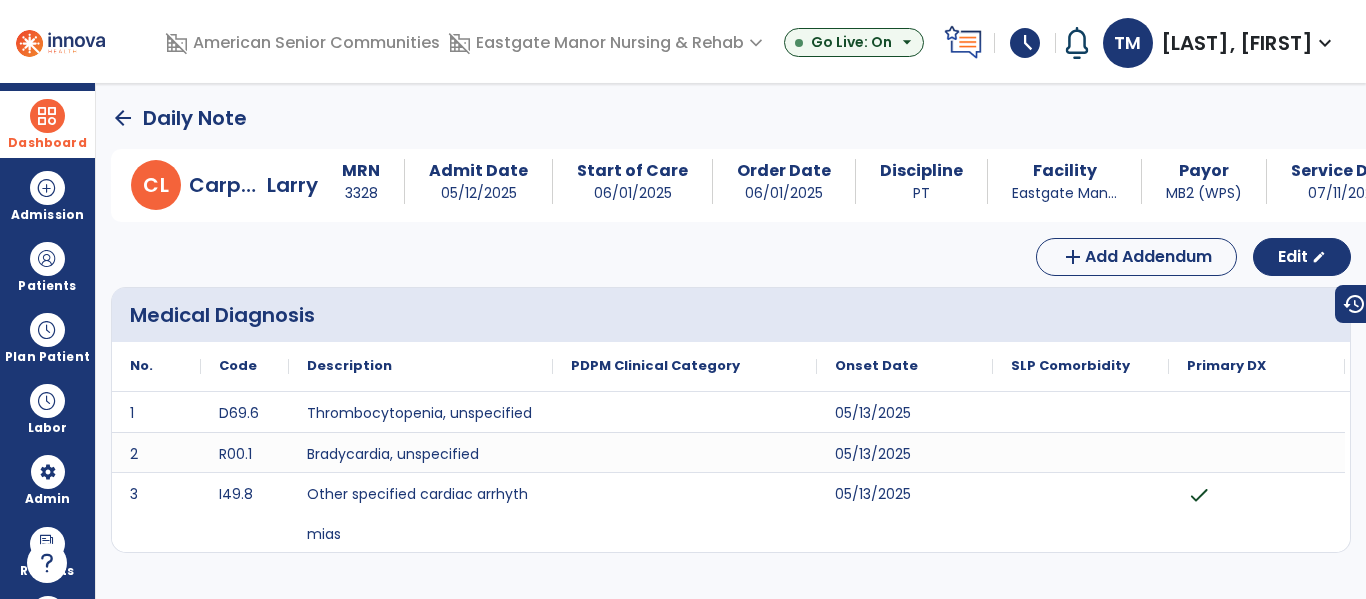 click on "arrow_back" 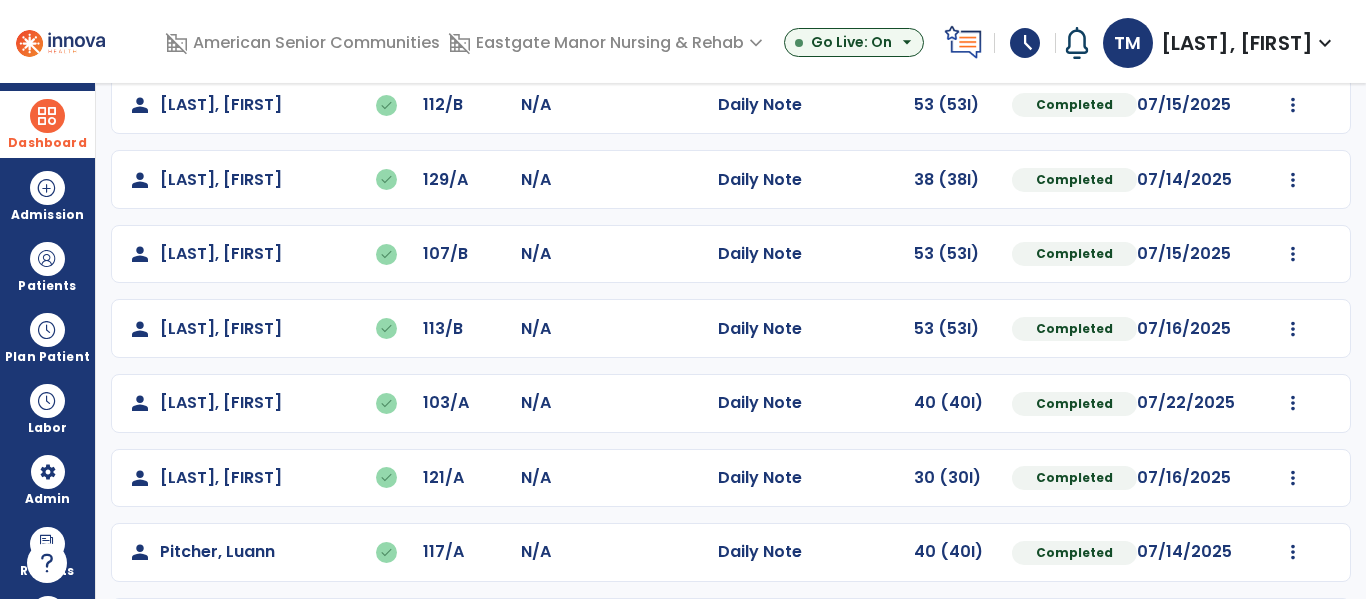 scroll, scrollTop: 339, scrollLeft: 0, axis: vertical 